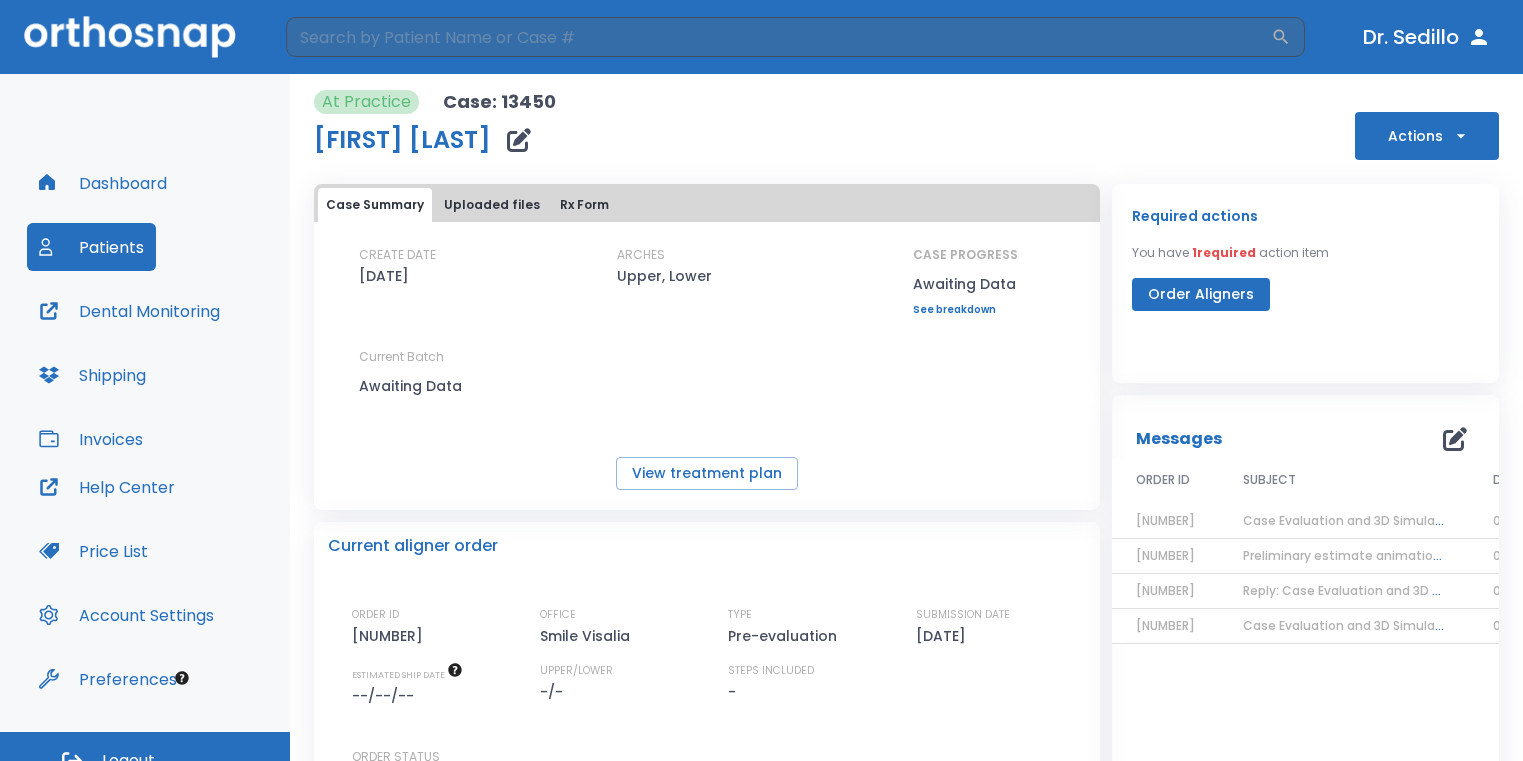 scroll, scrollTop: 0, scrollLeft: 0, axis: both 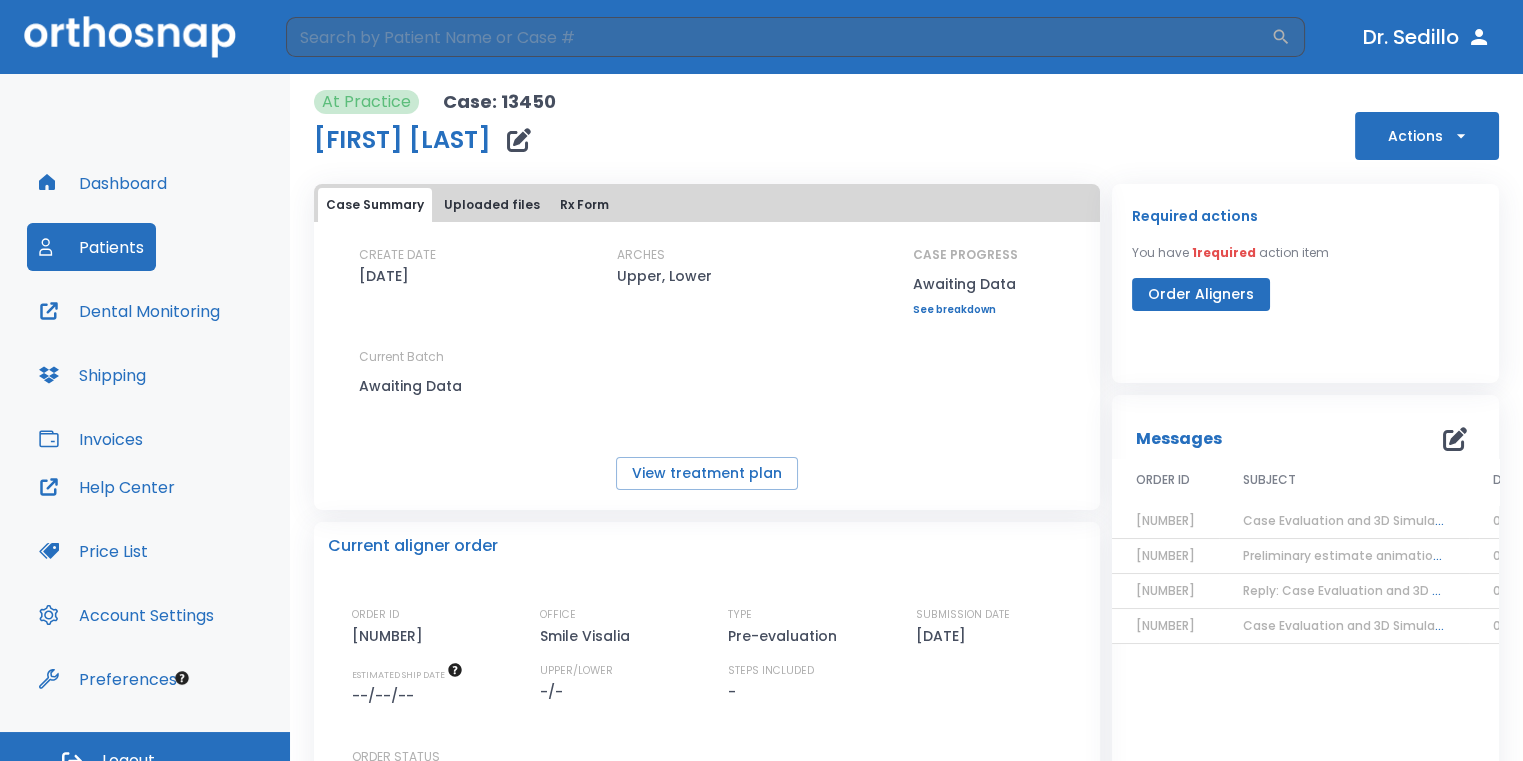 drag, startPoint x: 789, startPoint y: 570, endPoint x: 785, endPoint y: 594, distance: 24.33105 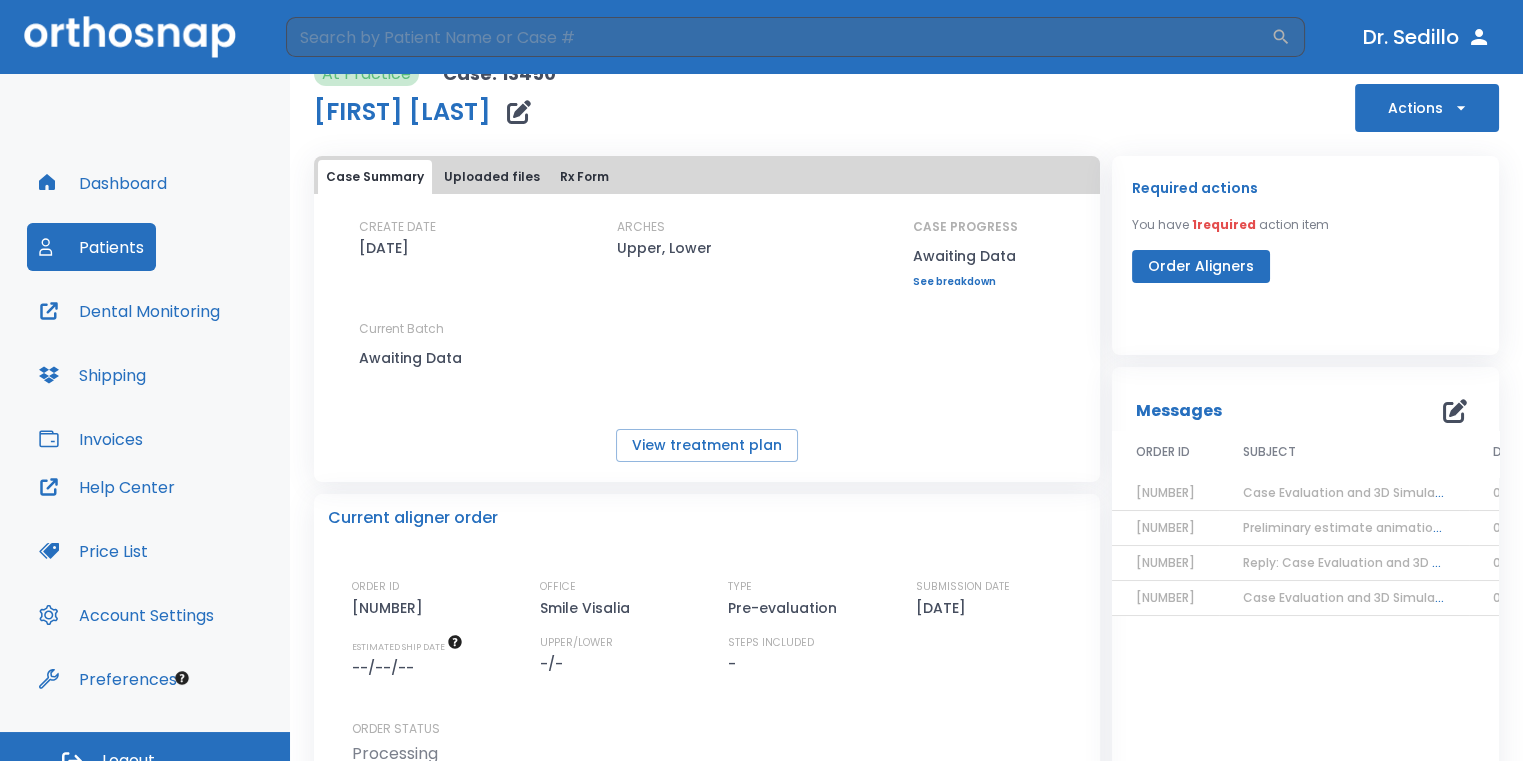 scroll, scrollTop: 0, scrollLeft: 0, axis: both 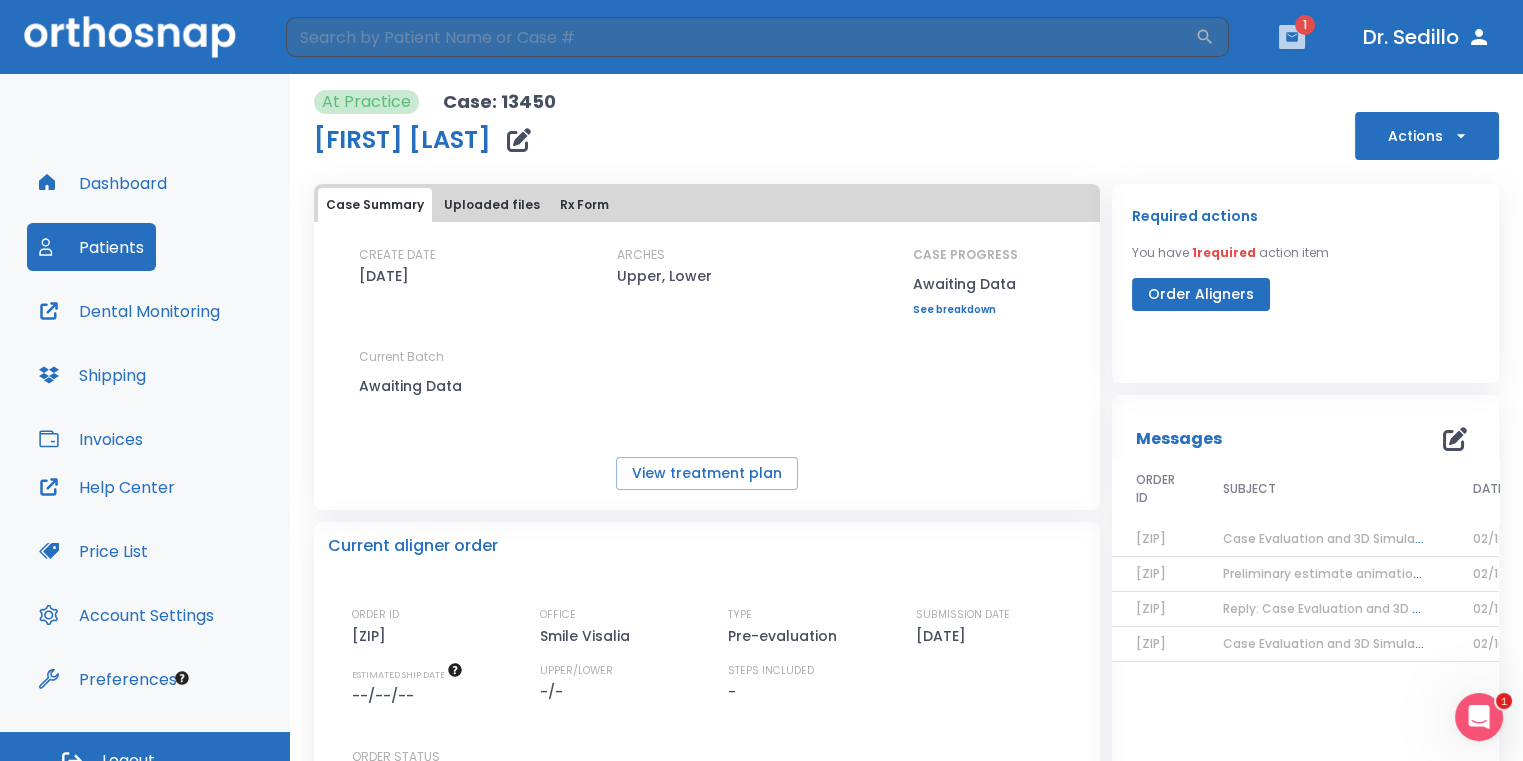 click 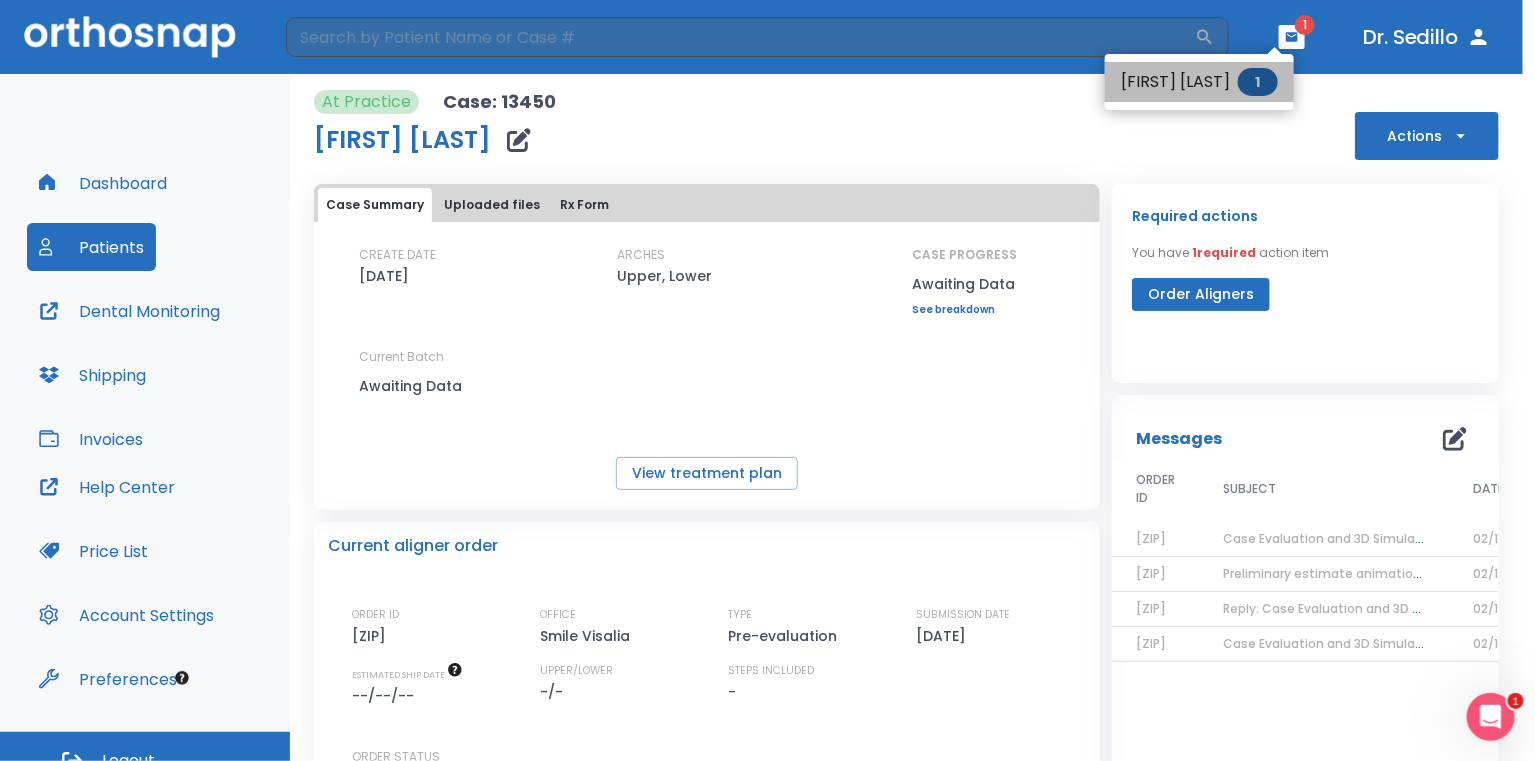 click on "[FIRST]  [LAST] 1" at bounding box center [1199, 82] 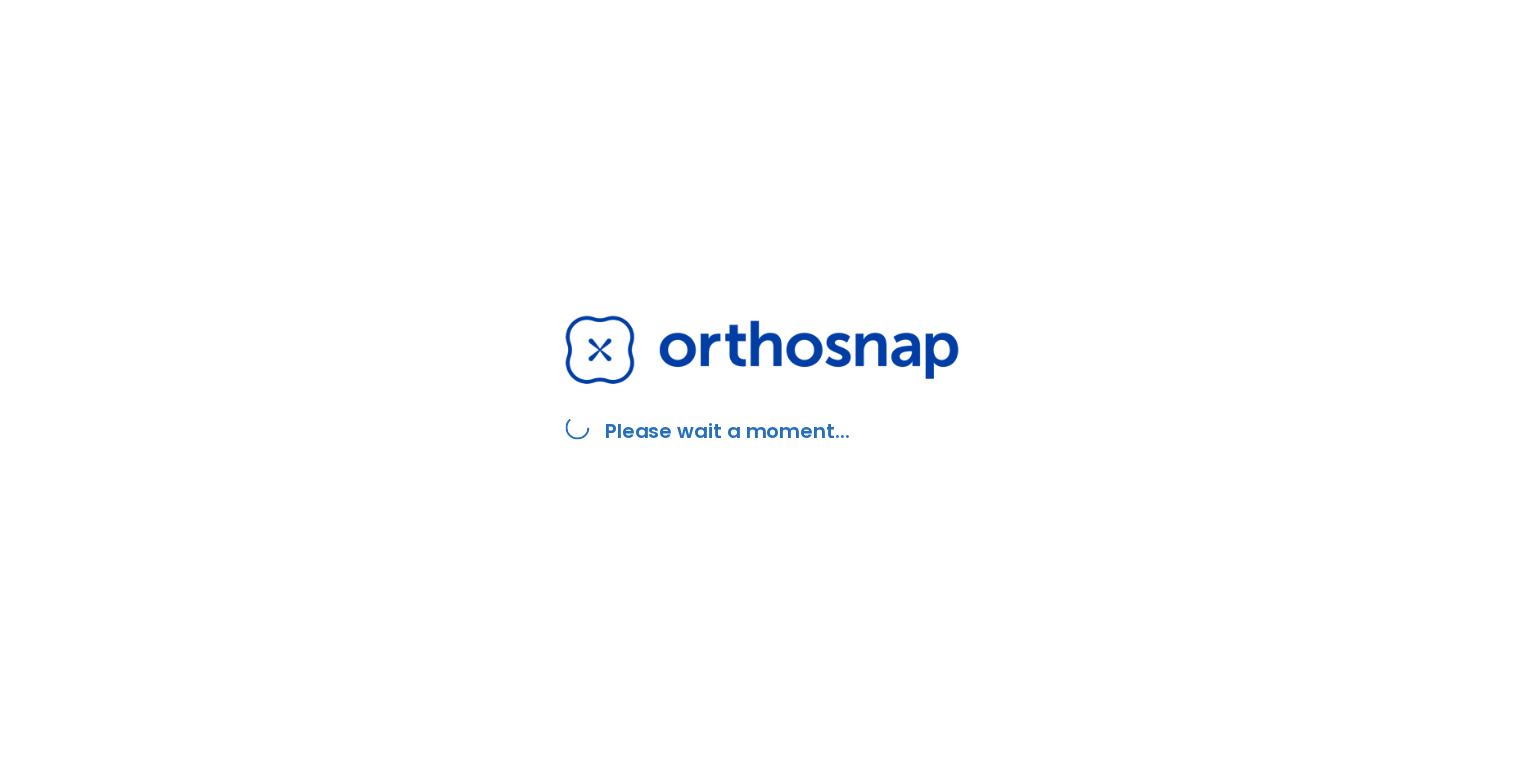 scroll, scrollTop: 0, scrollLeft: 0, axis: both 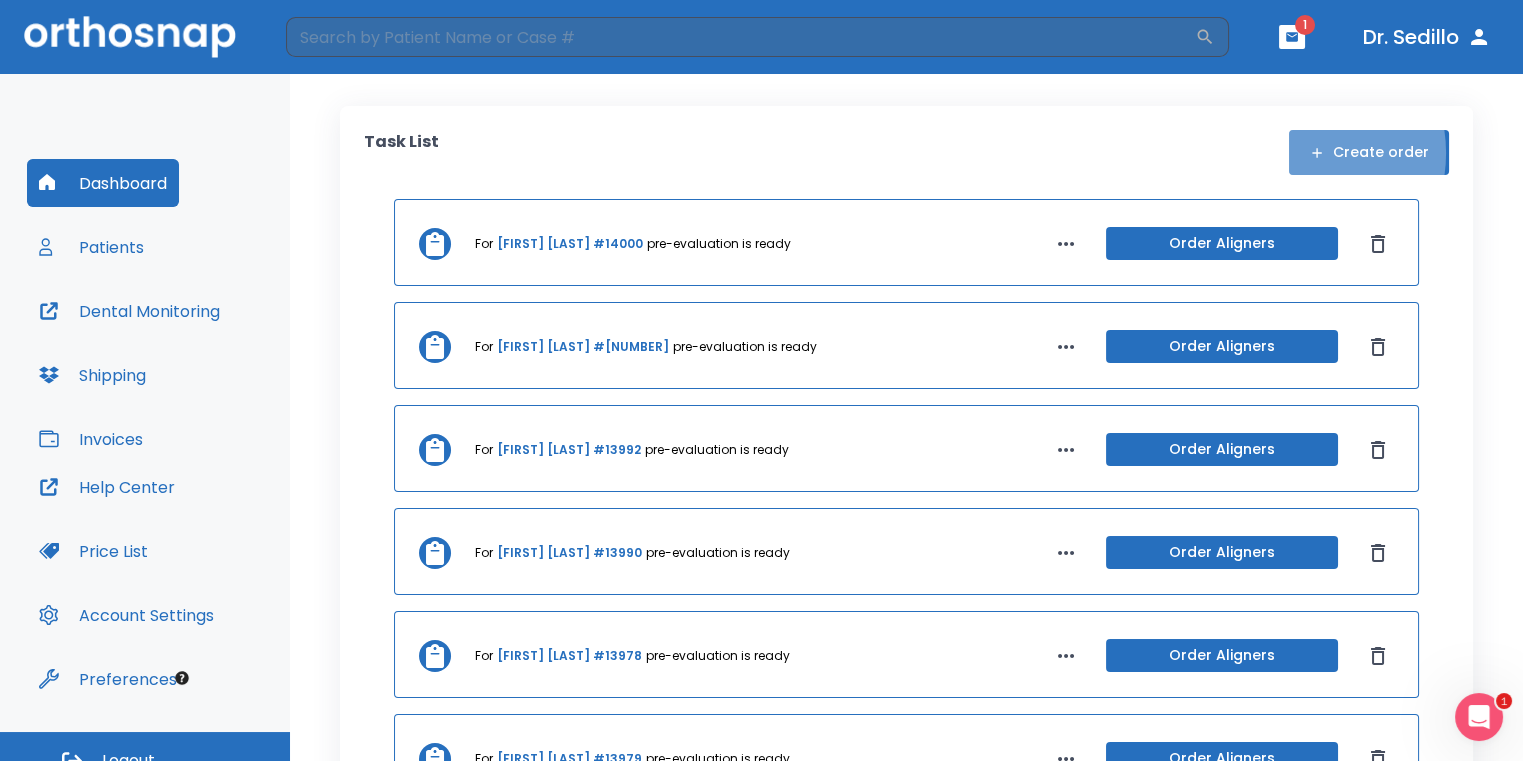 click on "Create order" at bounding box center [1369, 152] 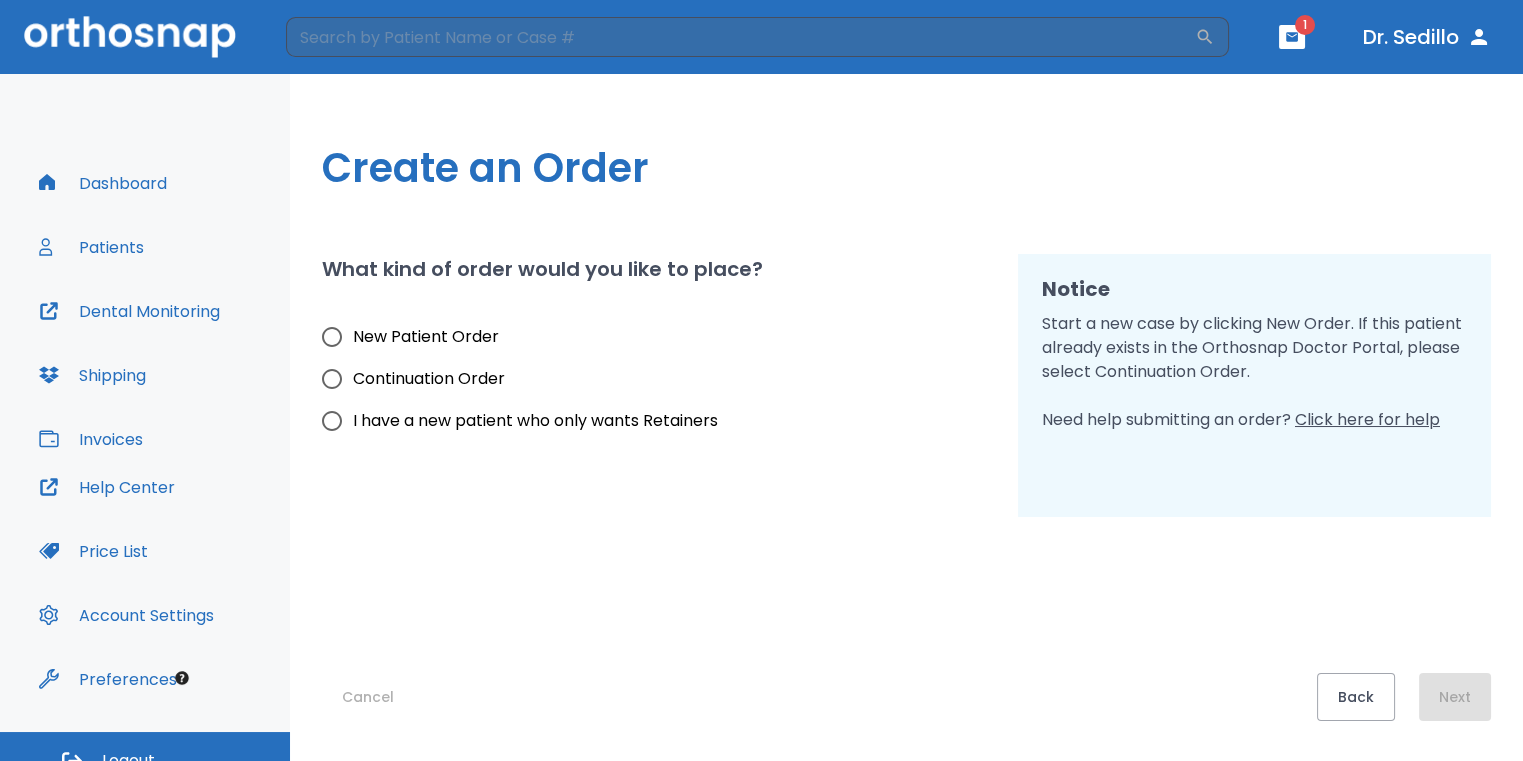 click on "New Patient Order" at bounding box center (426, 337) 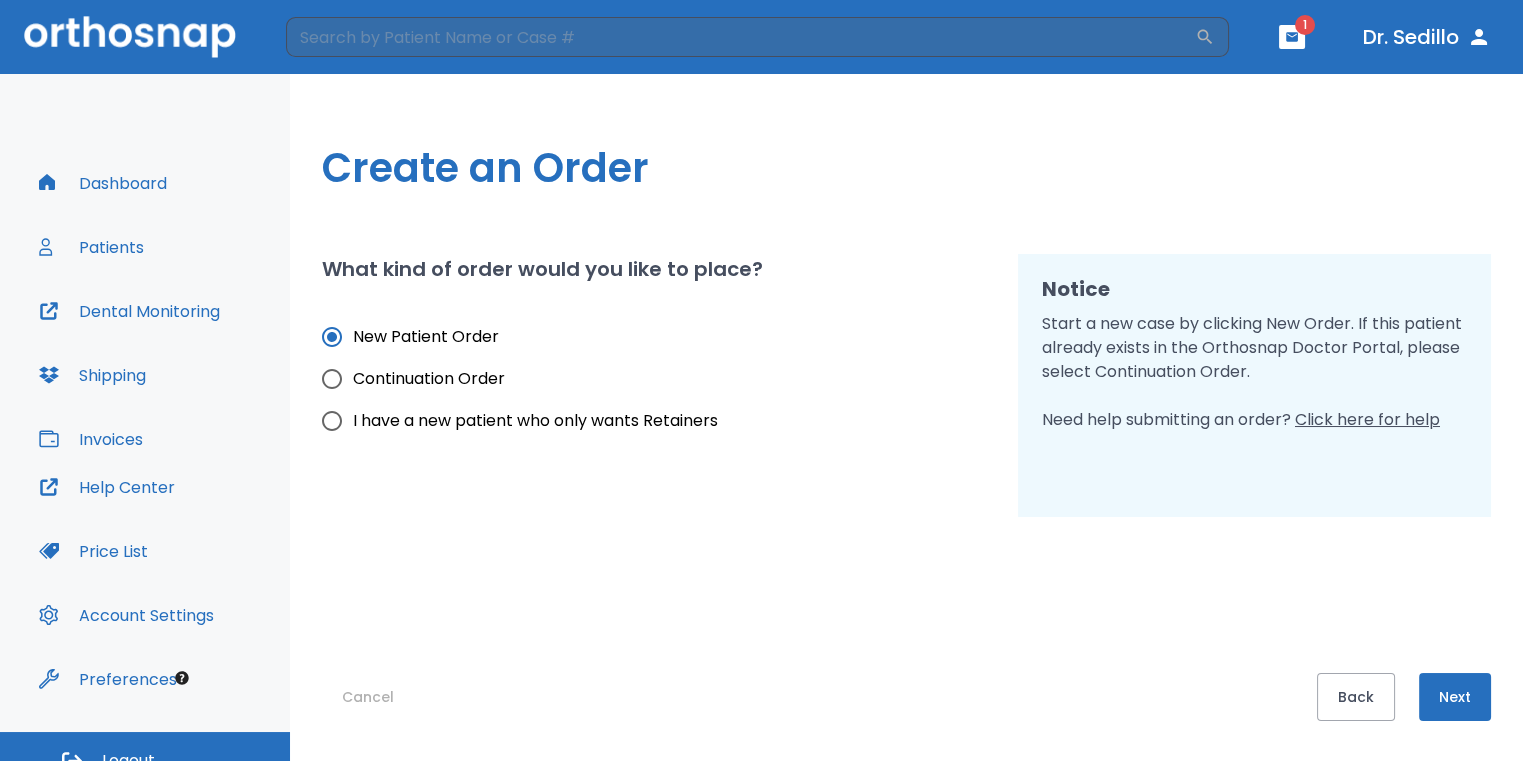click on "Next" at bounding box center [1455, 697] 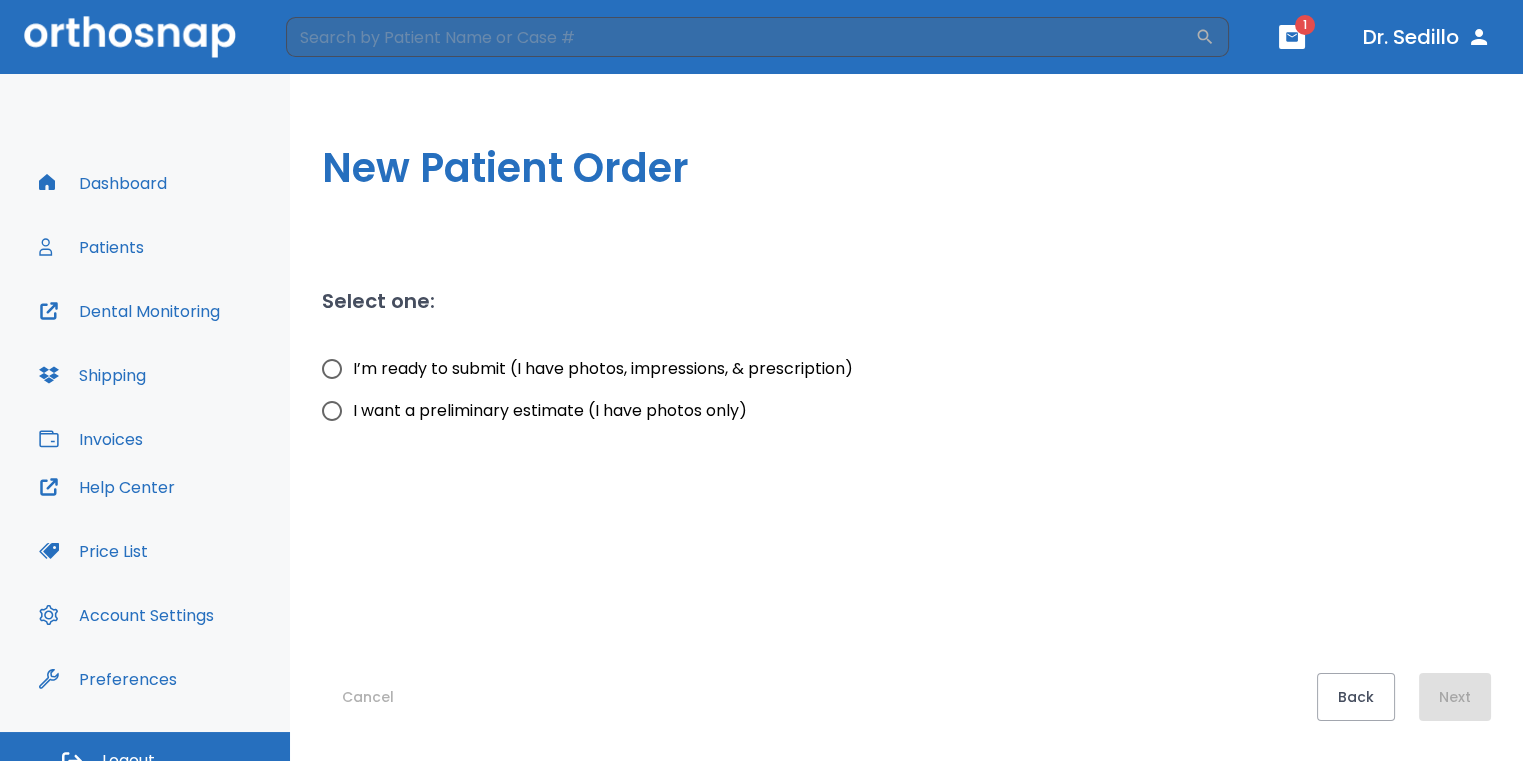 click on "I want a preliminary estimate (I have photos only)" at bounding box center [332, 411] 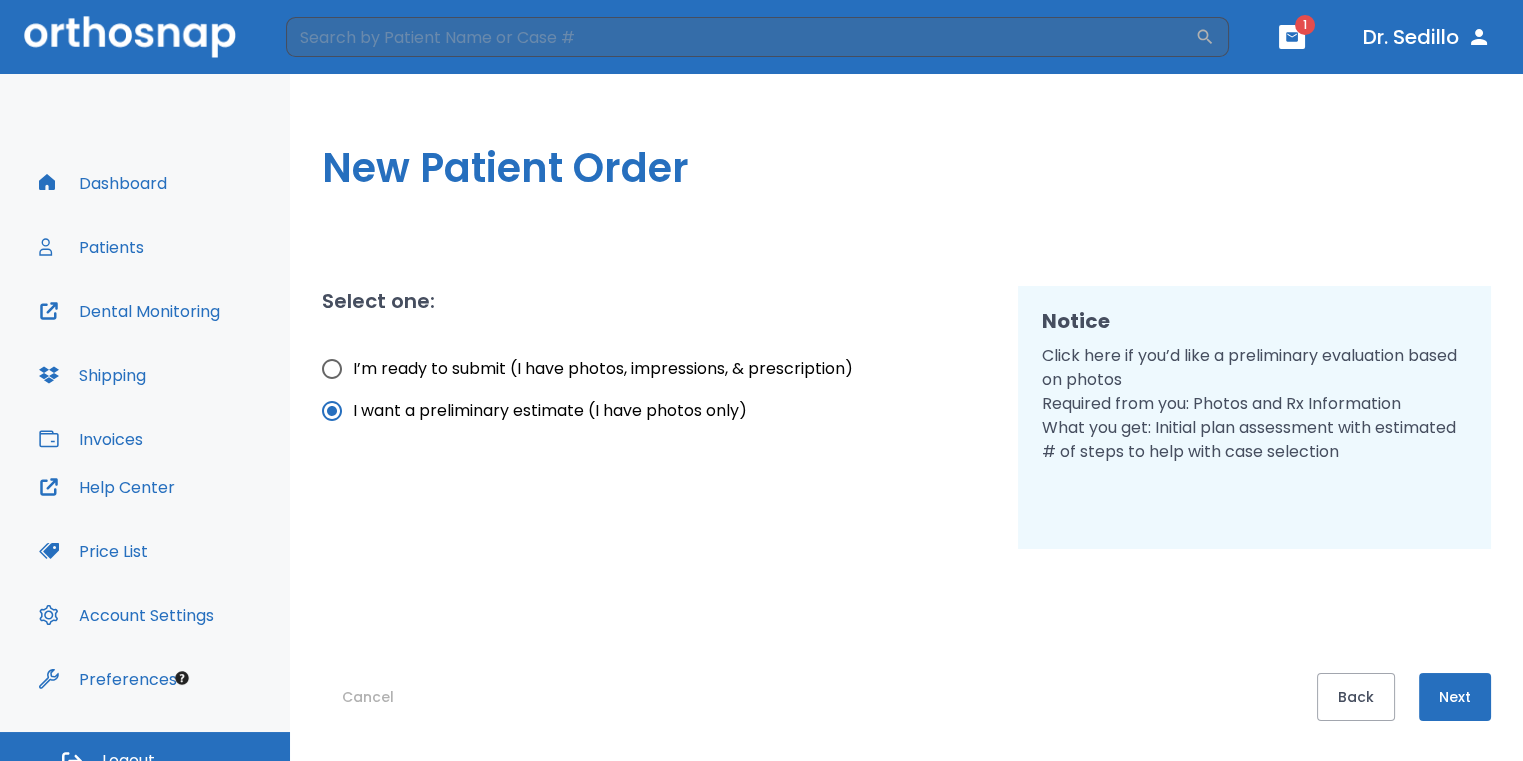 click on "Next" at bounding box center (1455, 697) 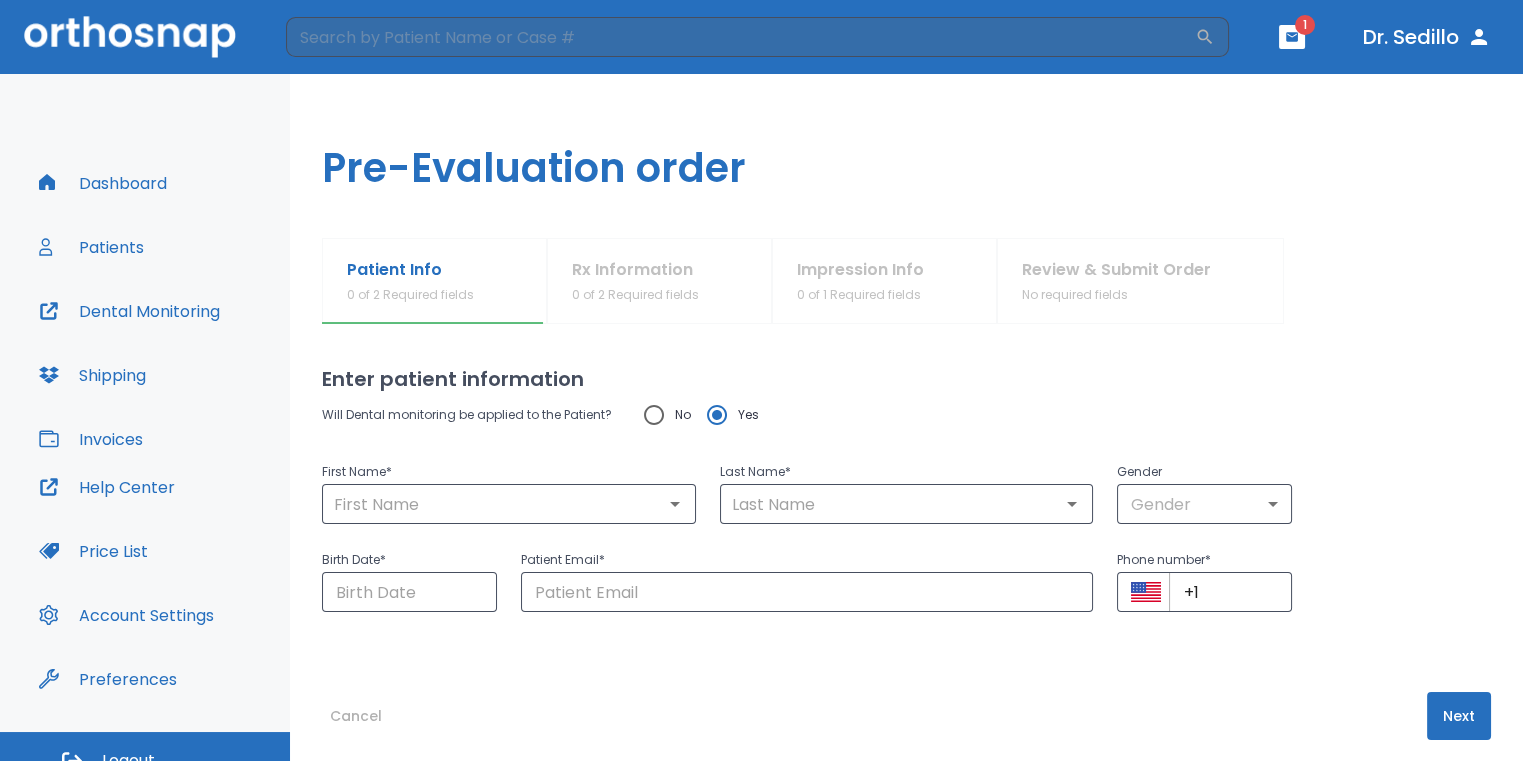 click on "No" at bounding box center (654, 415) 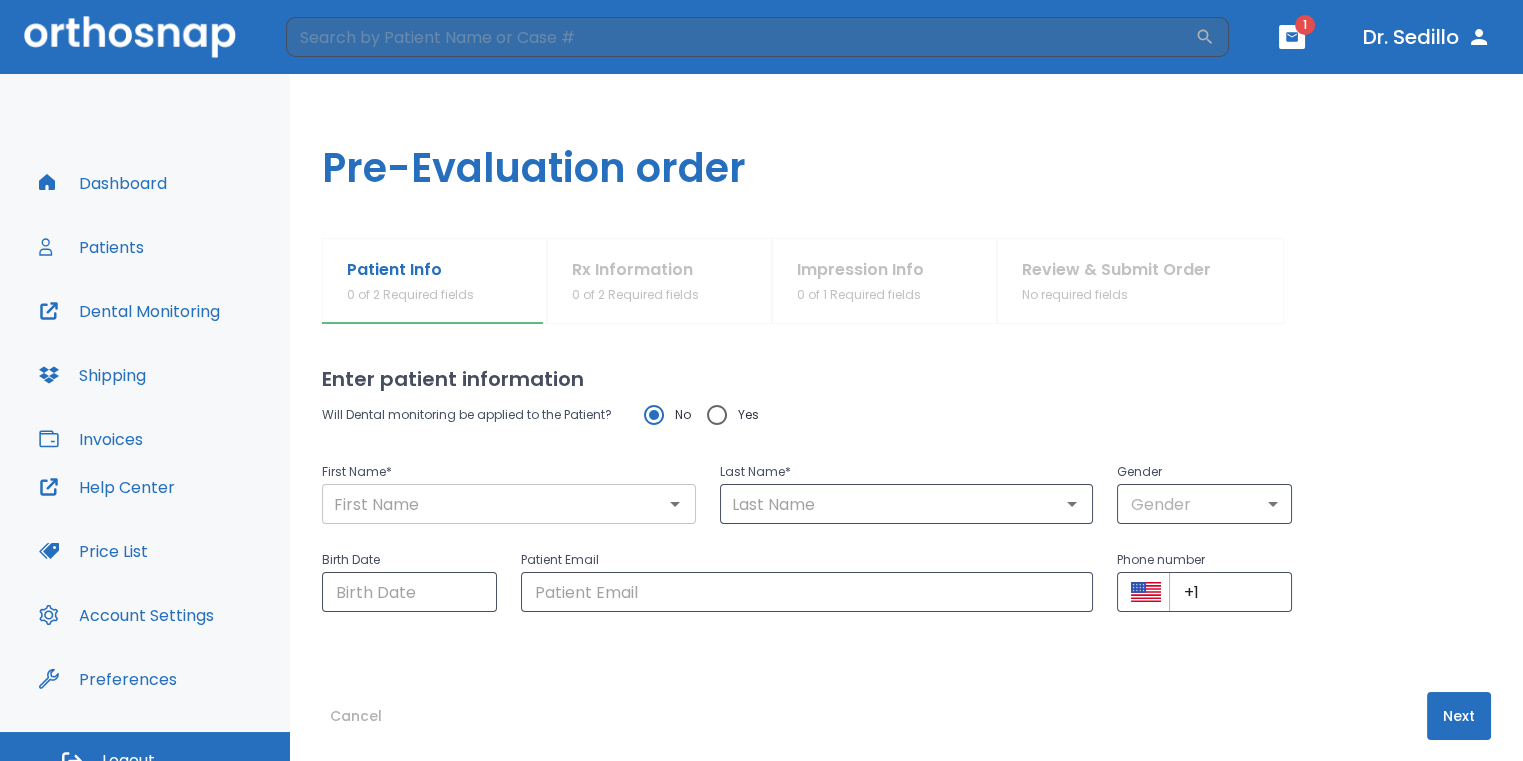 click at bounding box center (509, 504) 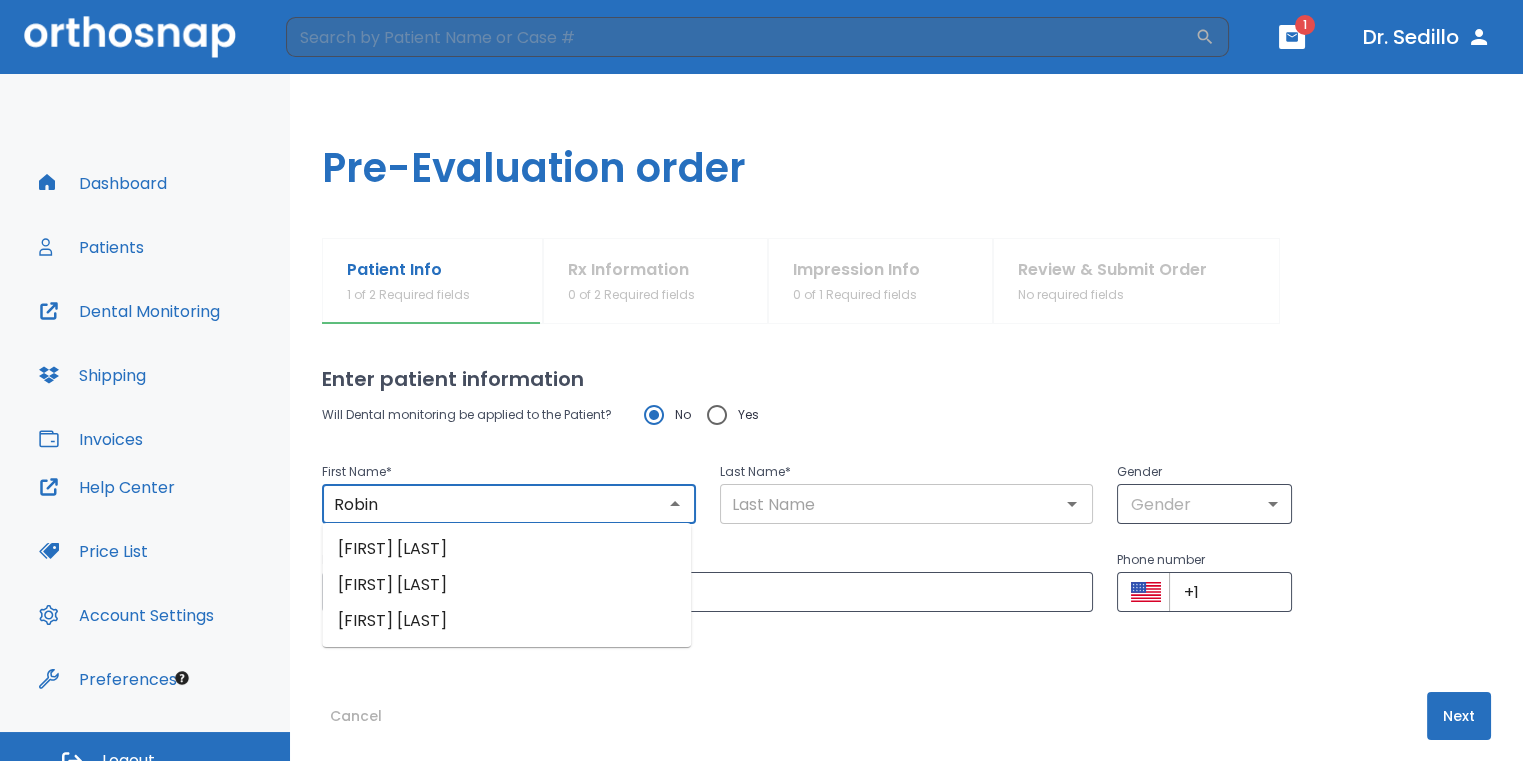 type on "Robin" 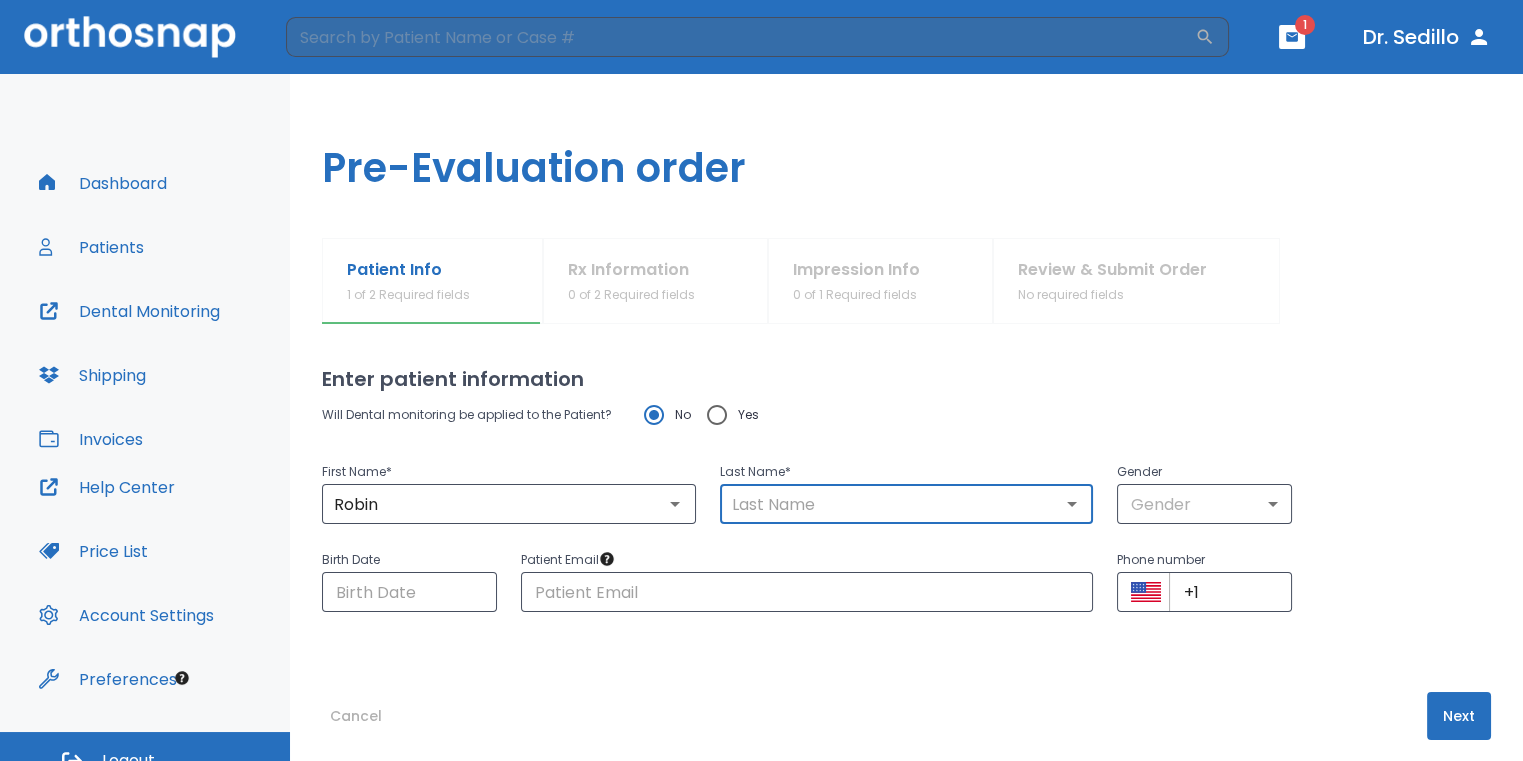 click at bounding box center [907, 504] 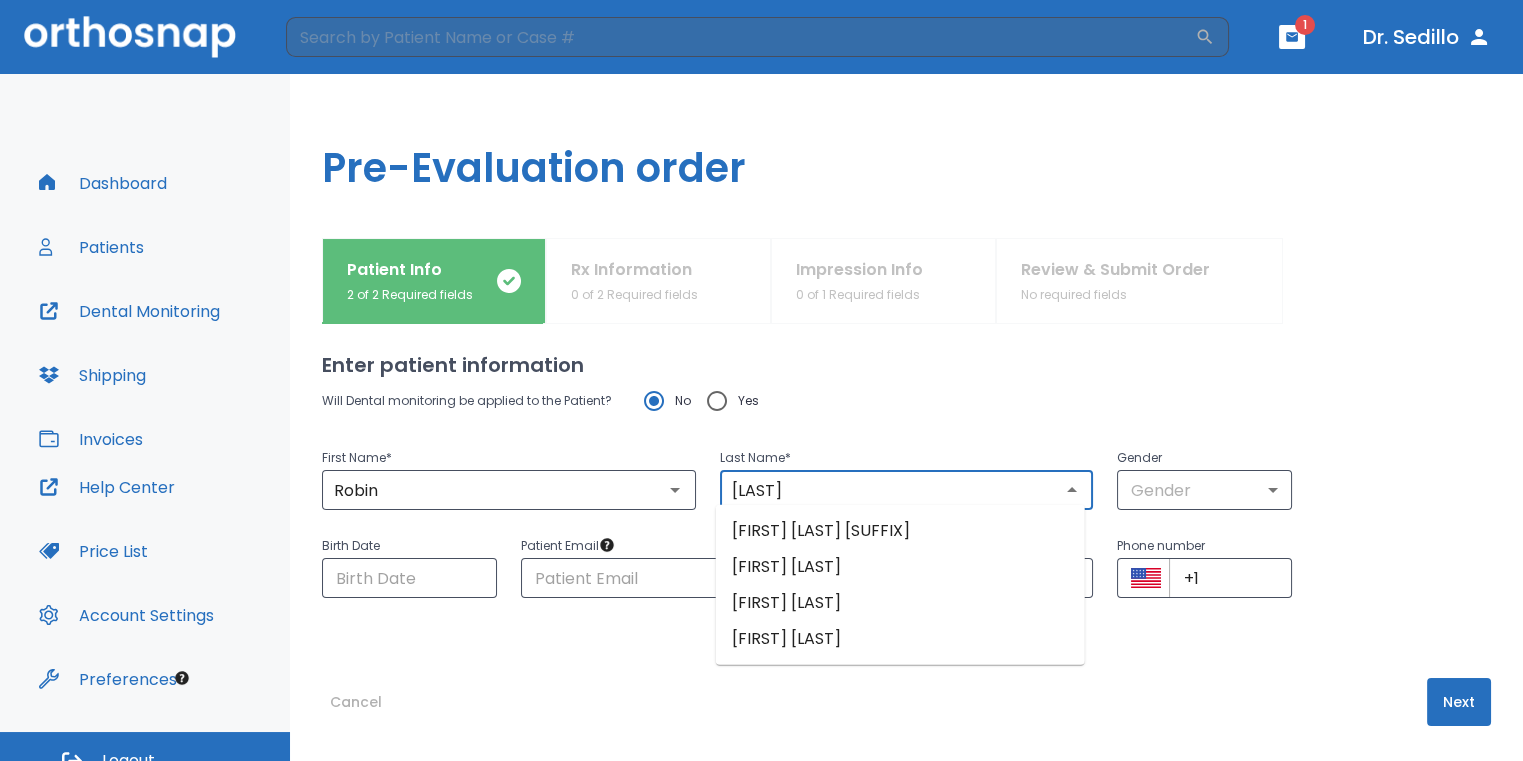 scroll, scrollTop: 18, scrollLeft: 0, axis: vertical 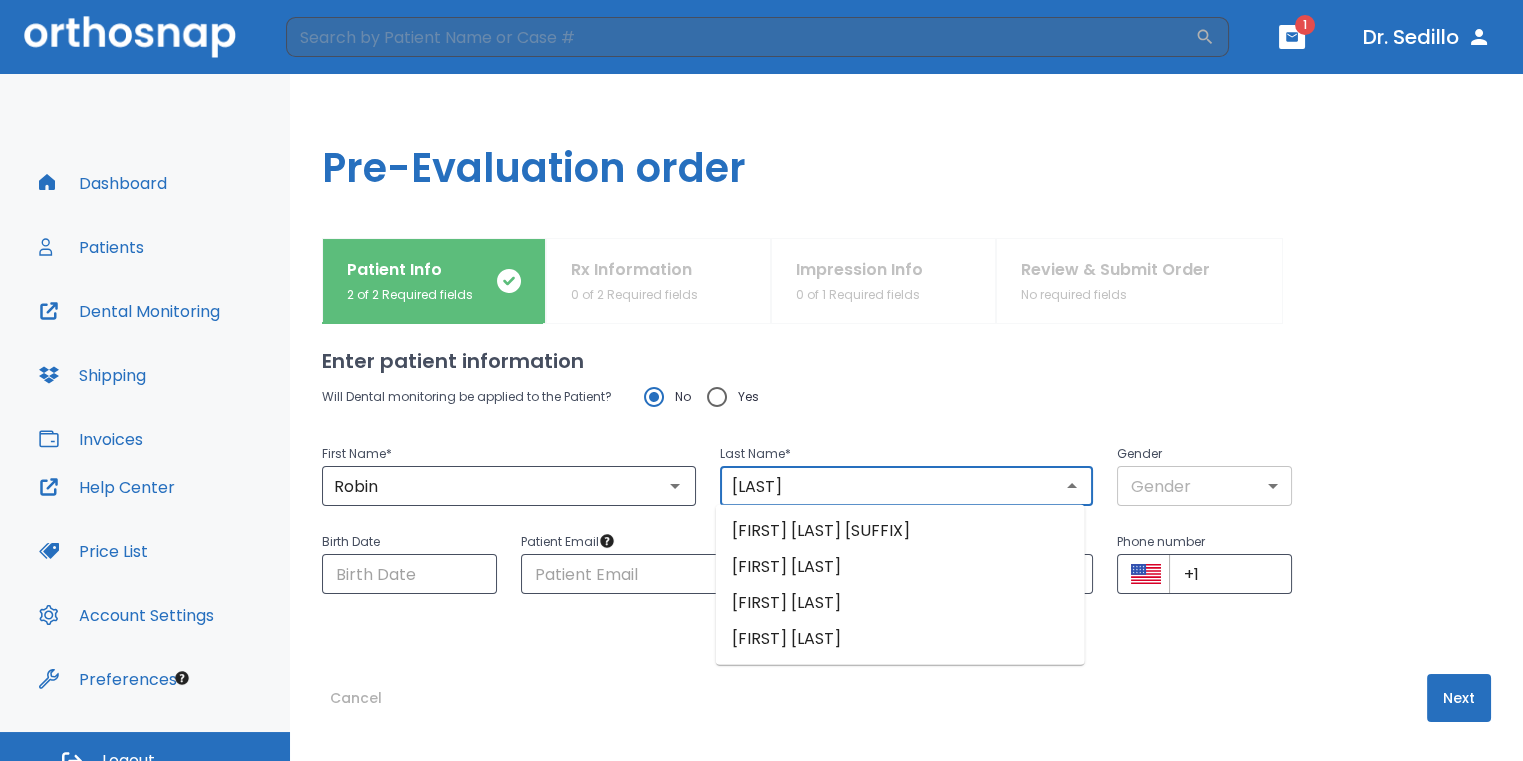 type on "[LAST]" 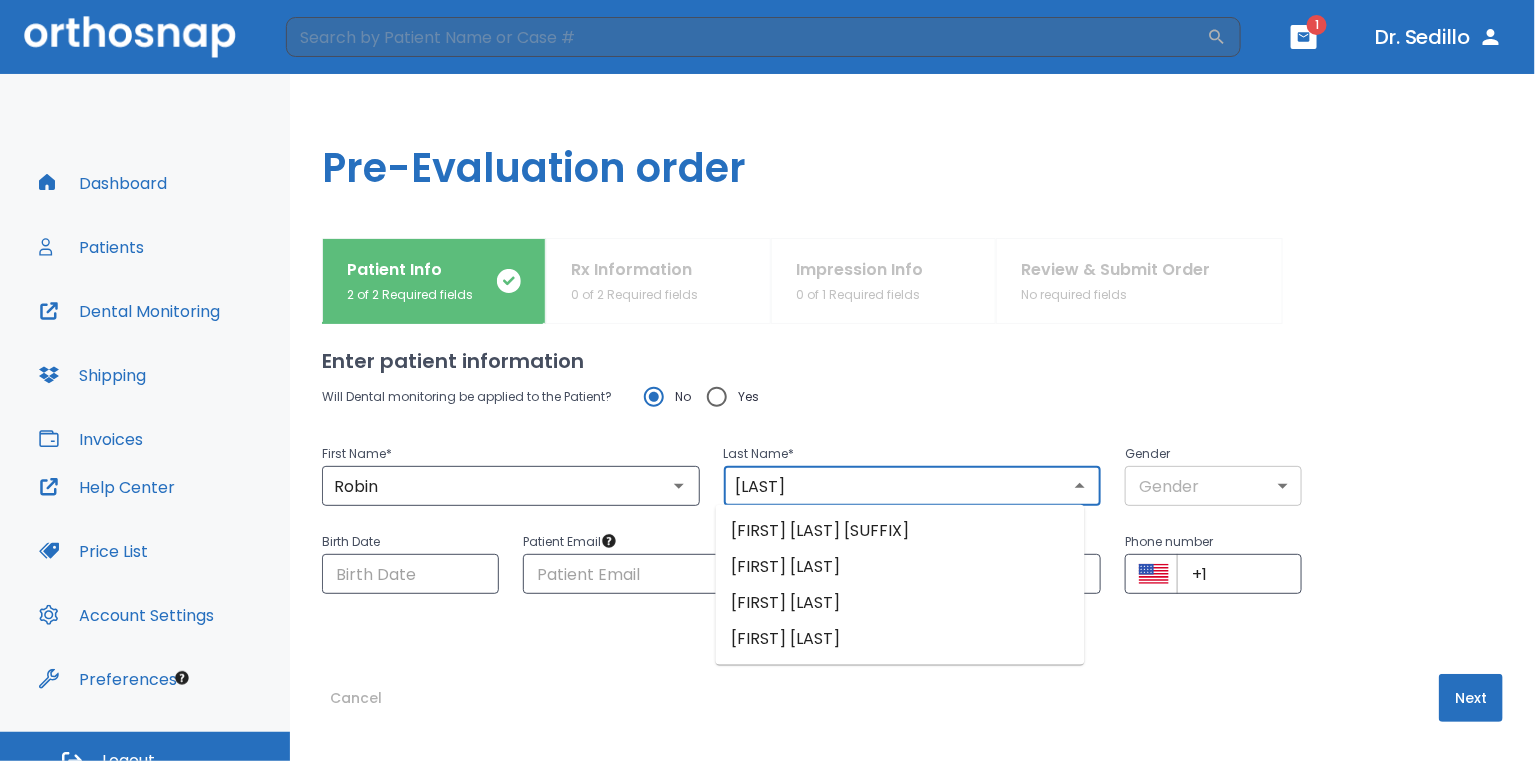 click on "​ 1 Dr. Sedillo Dashboard Patients Dental Monitoring Shipping Invoices Help Center Price List Account Settings Preferences Logout Uploading files and placing your order. One moment, please. Pre-Evaluation order Patient Info 2 of 2 Required fields Rx Information 0 of 2 Required fields Impression Info 0 of 1 Required fields Review & Submit Order No required fields Enter patient information Will Dental monitoring be applied to the Patient? No Yes First Name * [FIRST] ​ Last Name * [LAST] ​ Gender Gender ​ Birth Date ​ Patient Email ​ Phone number ​ +1 ​ Cancel Next [FIRST] [LAST] [FIRST]  [LAST] [FIRST] [LAST] [FIRST] [LAST]" at bounding box center (767, 380) 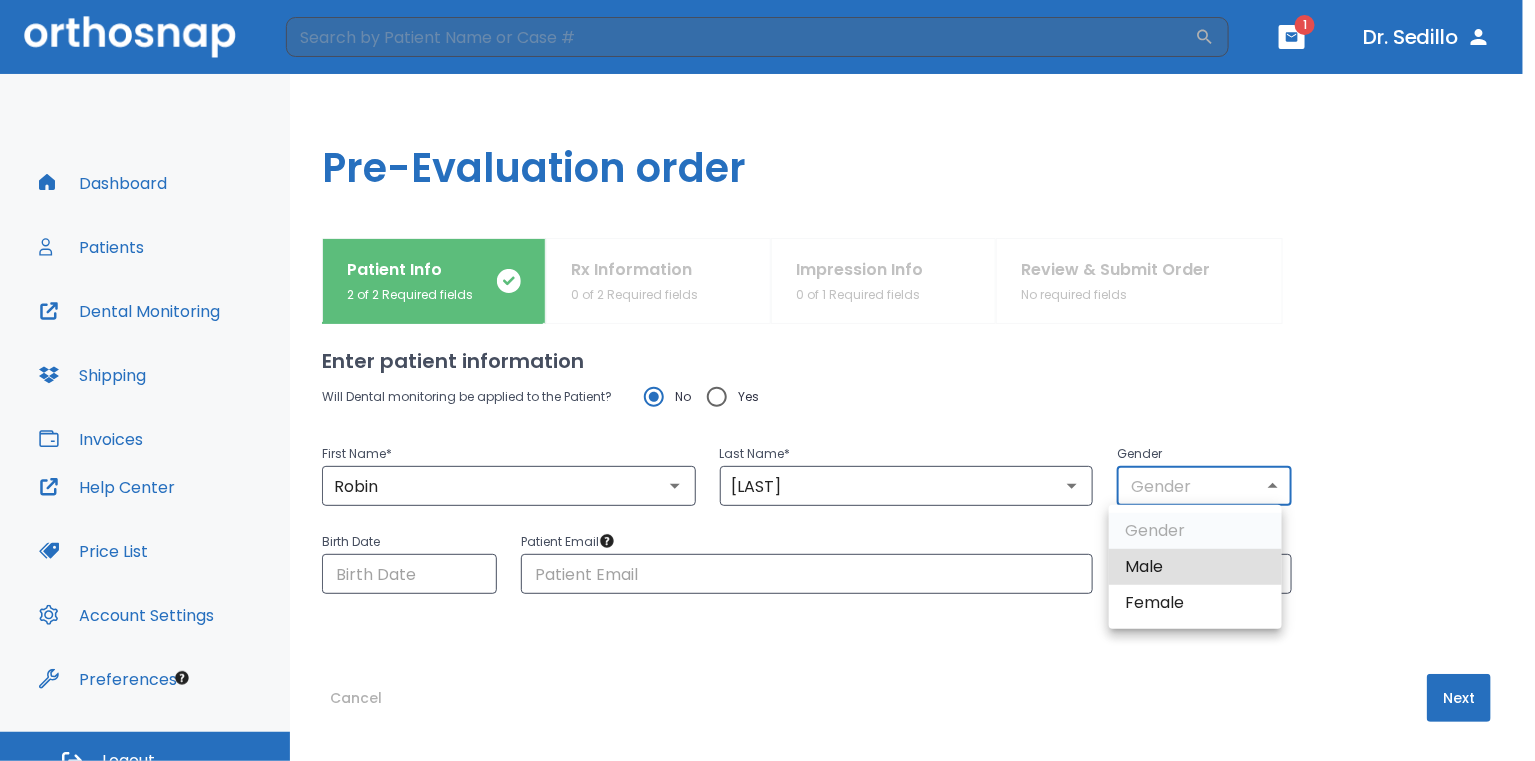 click on "Female" at bounding box center (1195, 603) 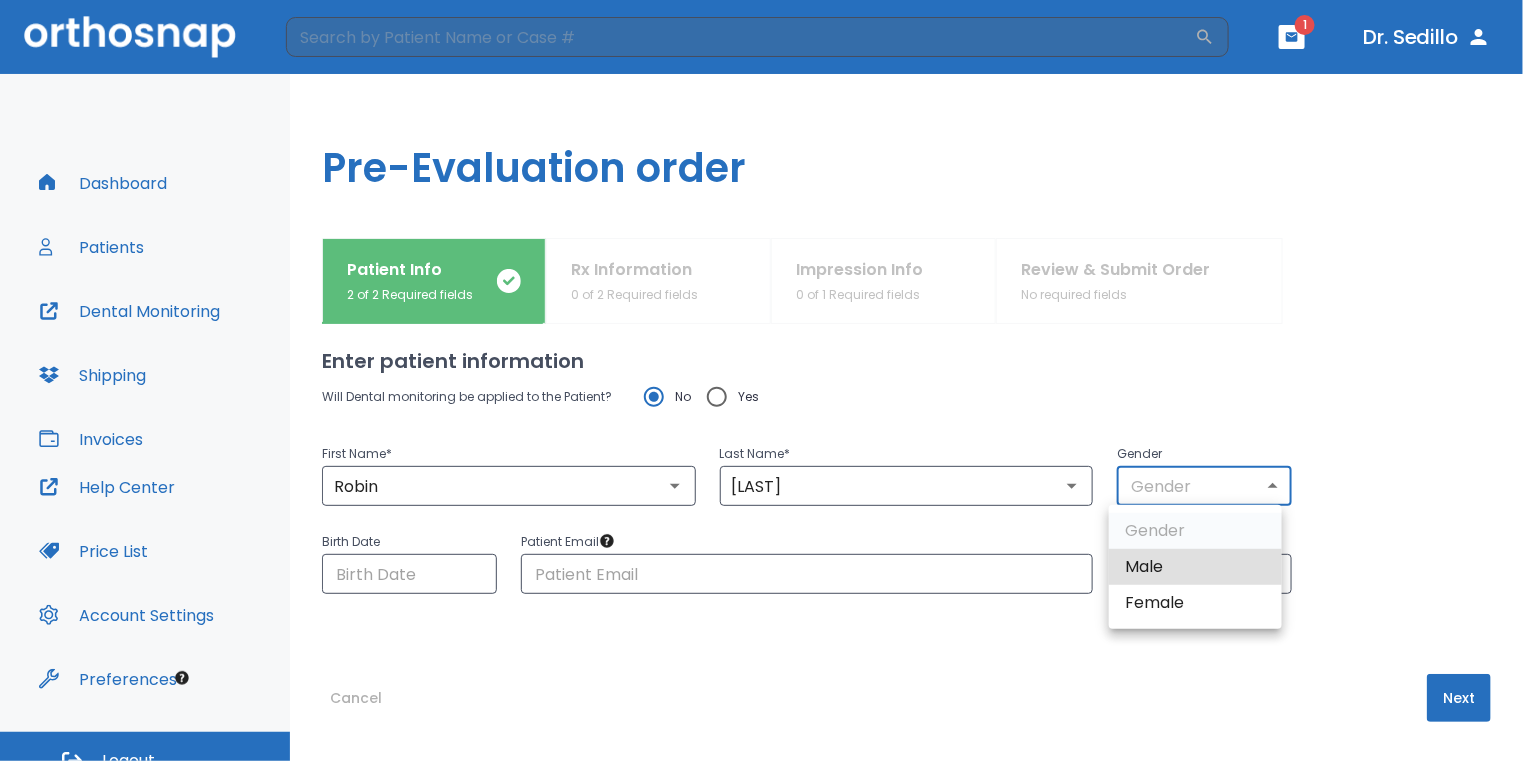 type on "0" 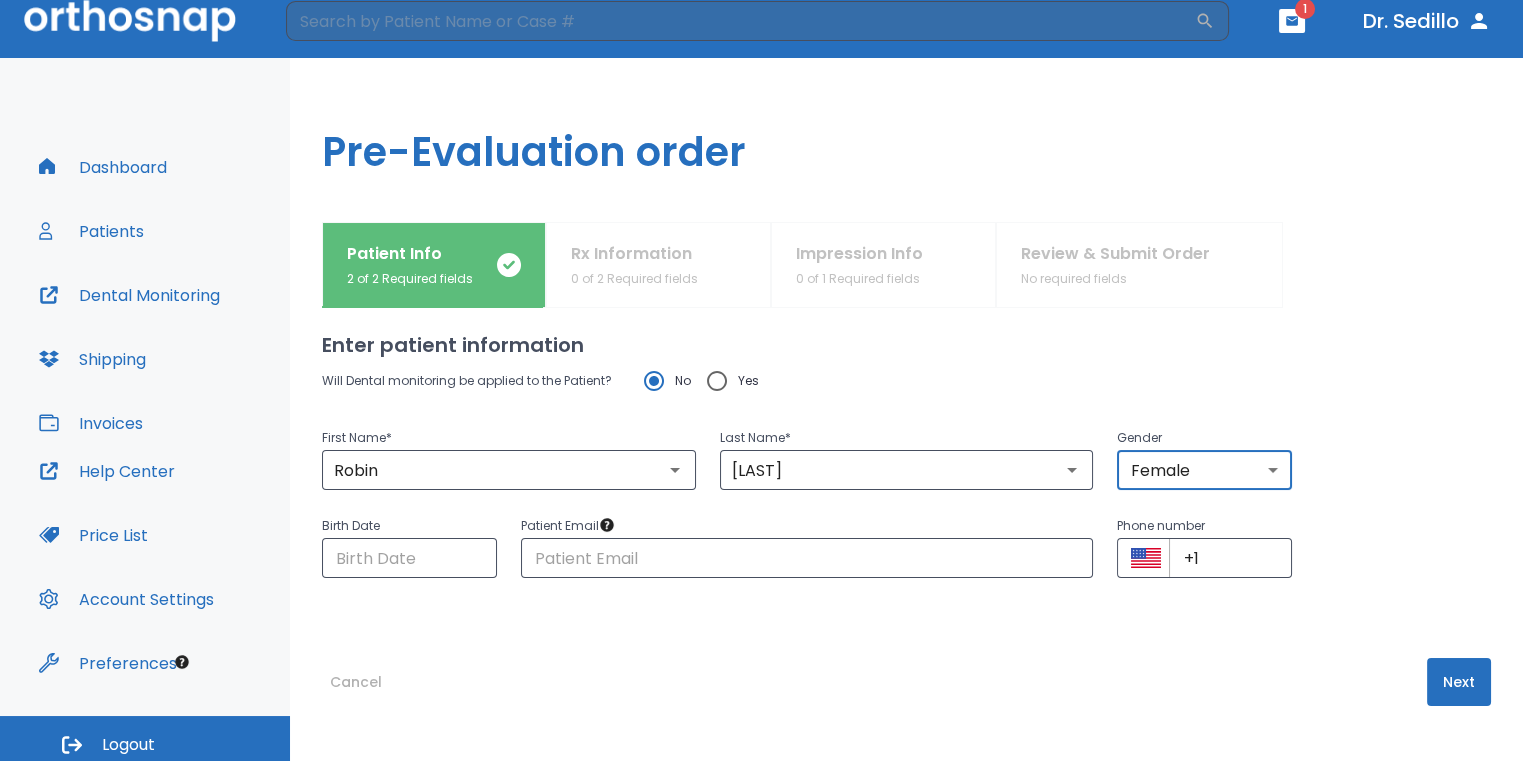 scroll, scrollTop: 24, scrollLeft: 0, axis: vertical 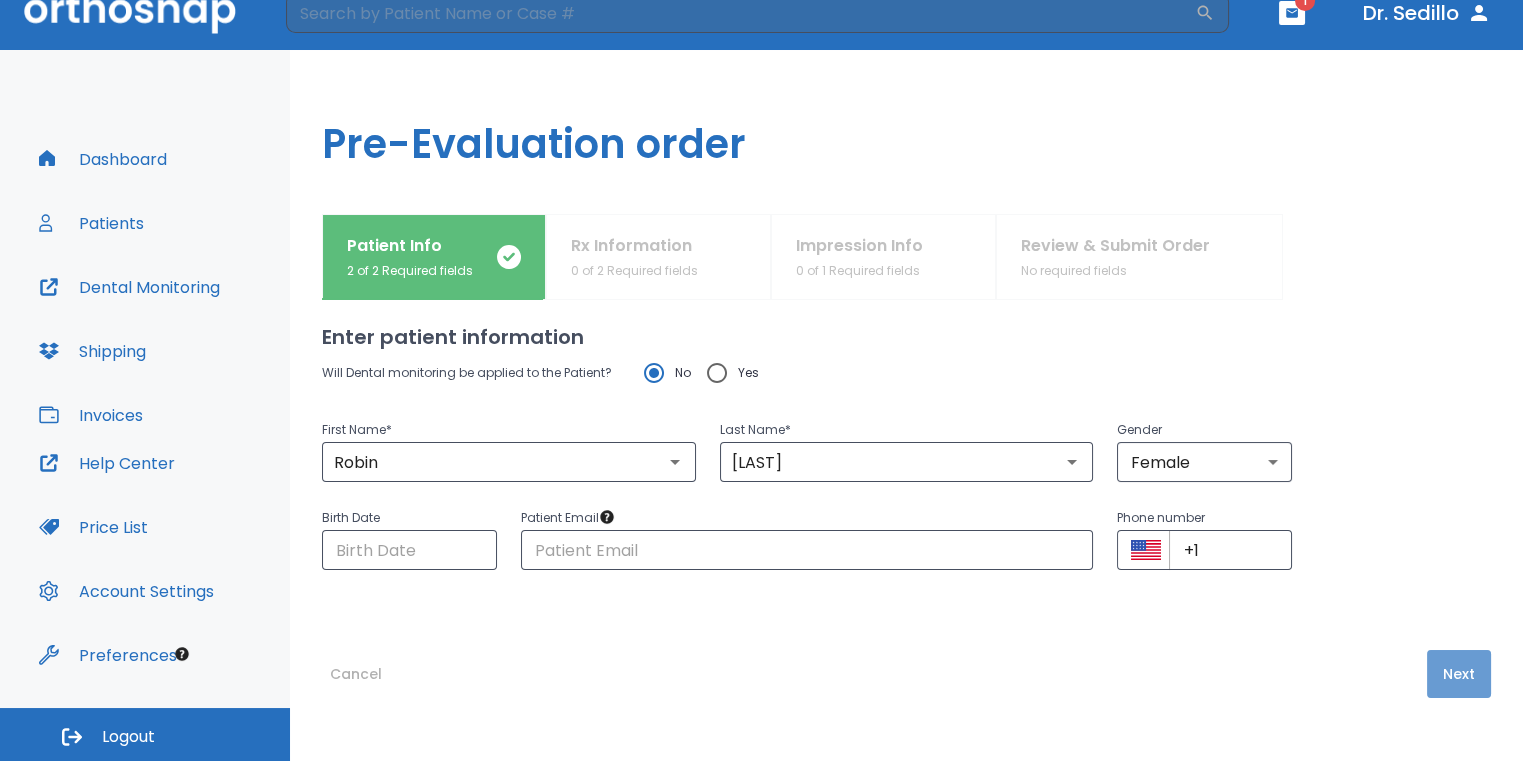click on "Next" at bounding box center [1459, 674] 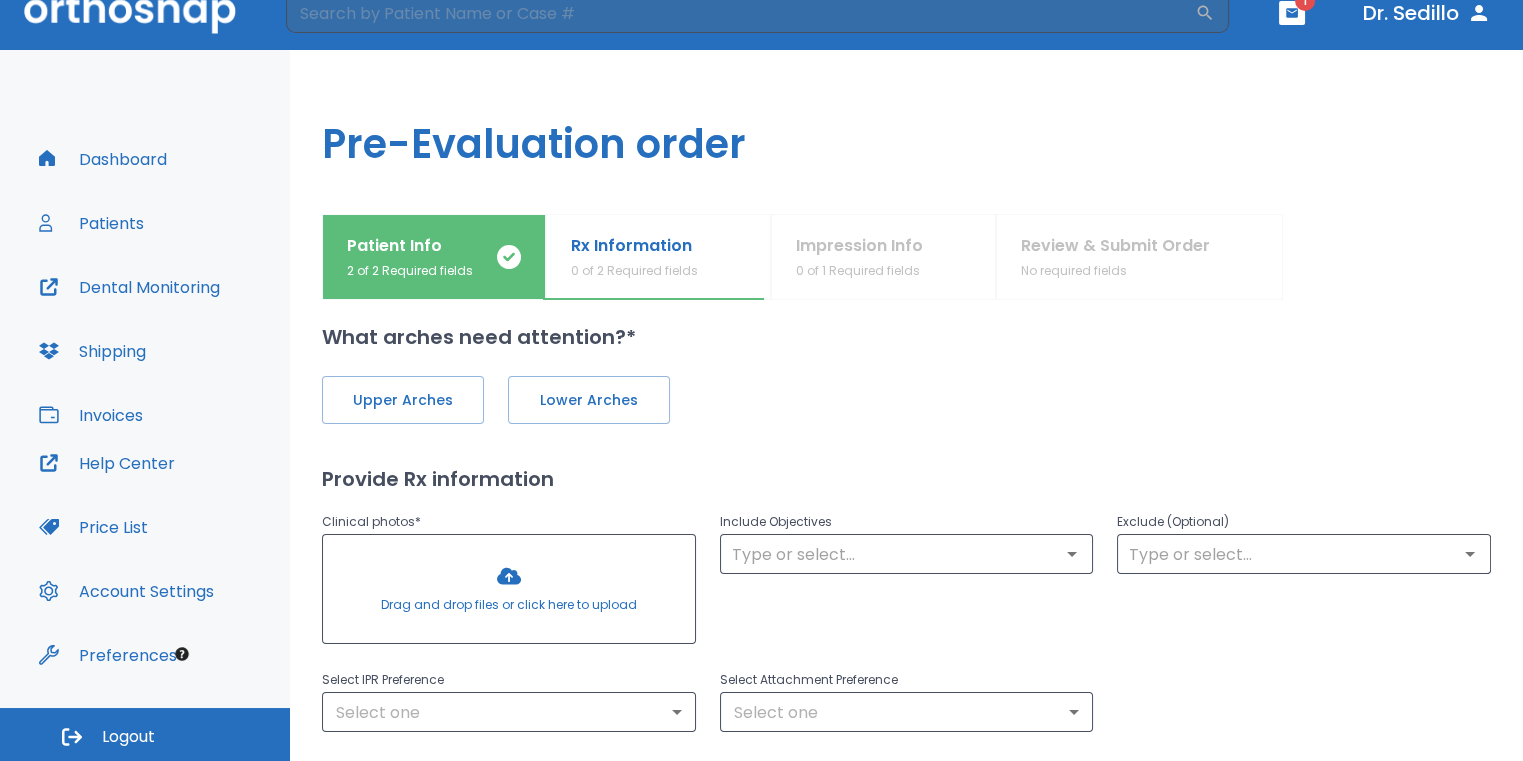 scroll, scrollTop: 0, scrollLeft: 0, axis: both 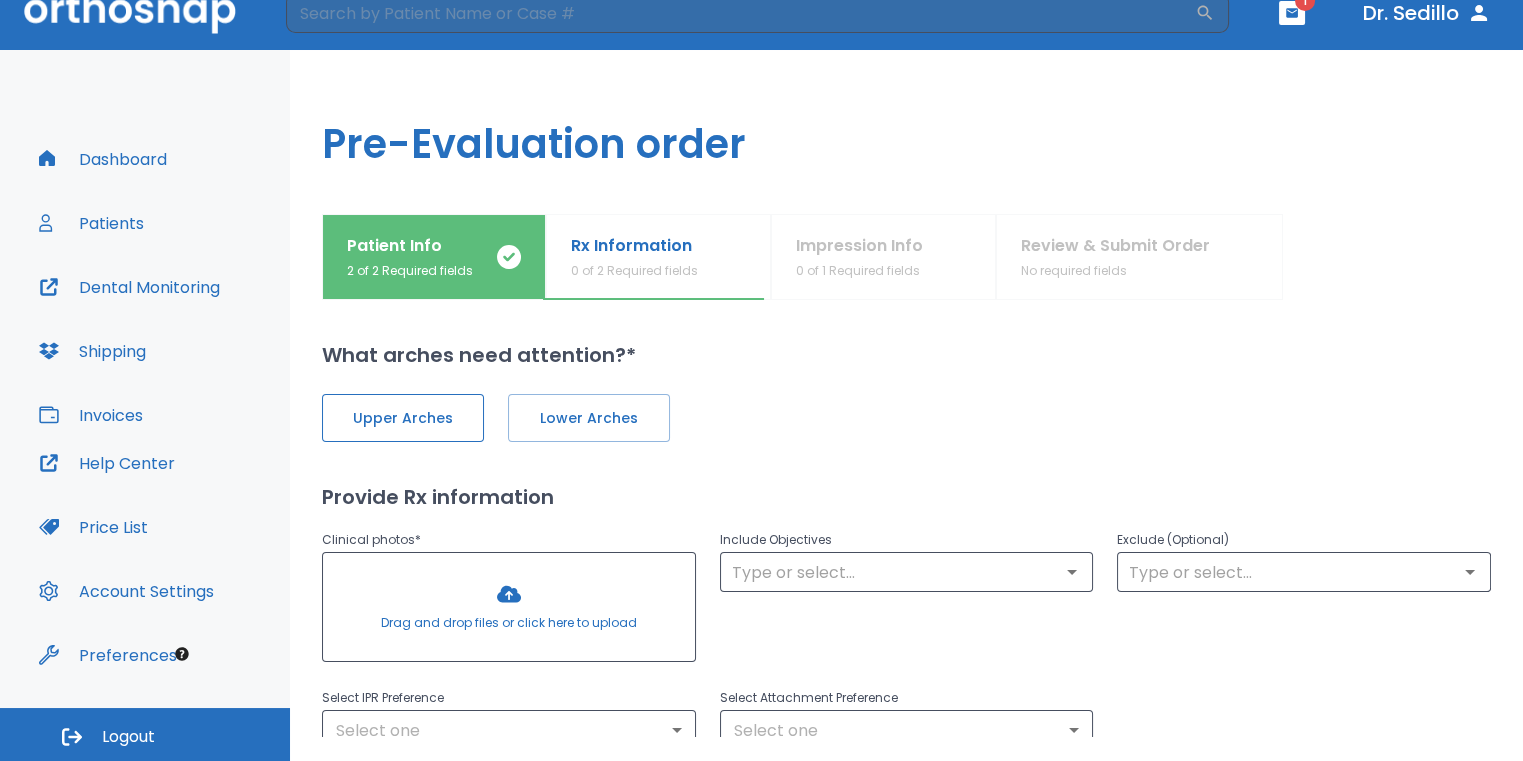 drag, startPoint x: 450, startPoint y: 428, endPoint x: 466, endPoint y: 404, distance: 28.84441 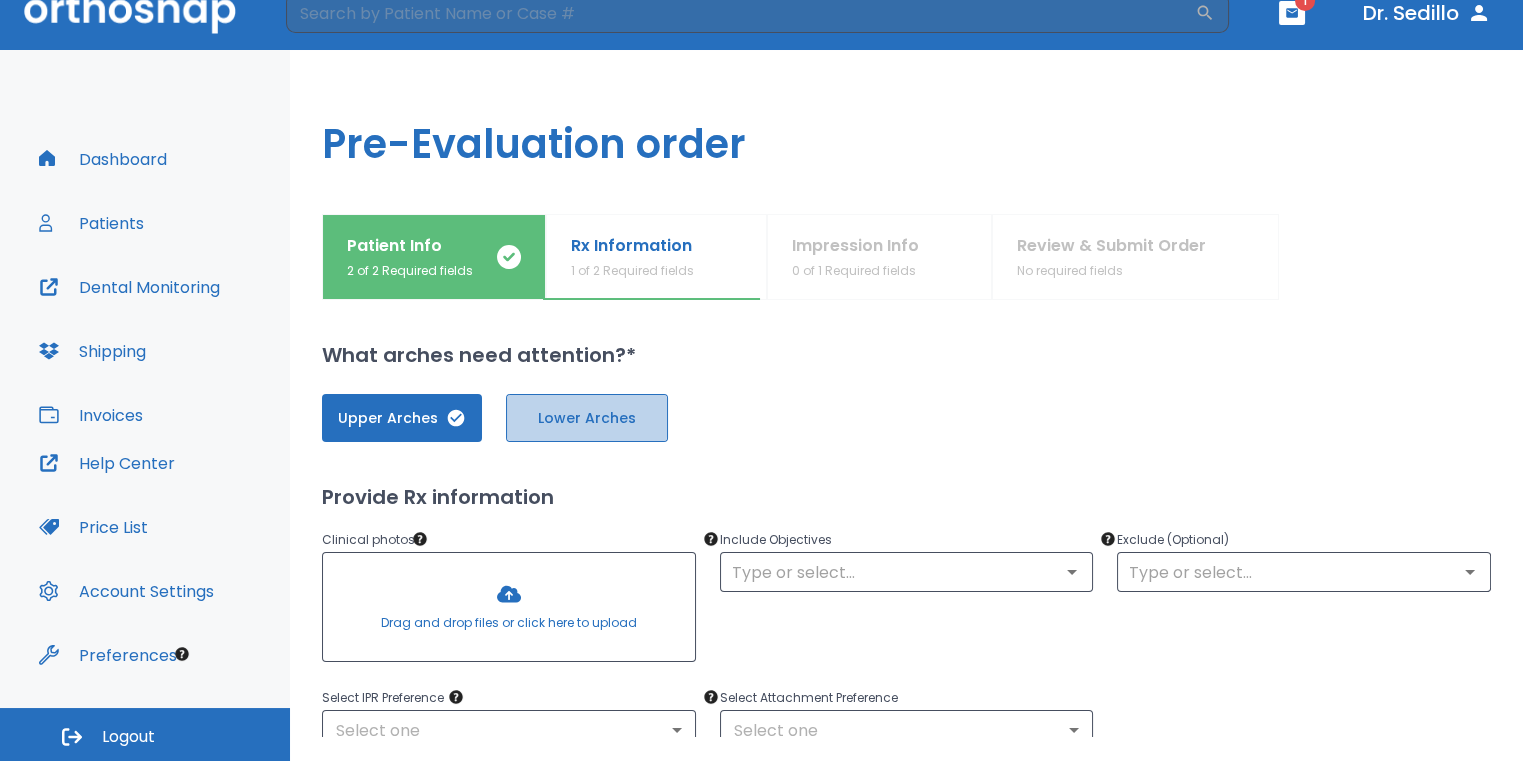 click on "Lower Arches" at bounding box center [587, 418] 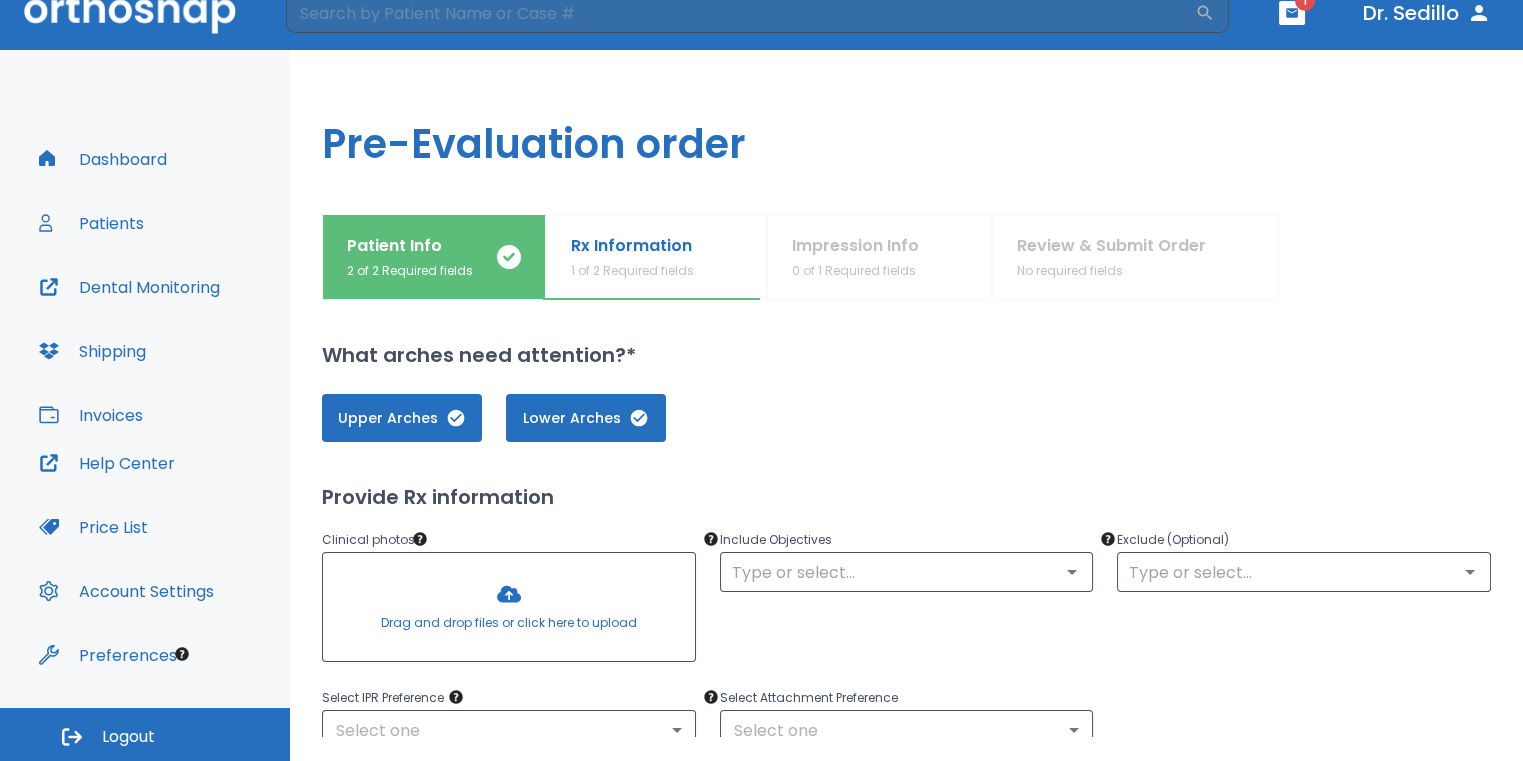 drag, startPoint x: 509, startPoint y: 583, endPoint x: 518, endPoint y: 573, distance: 13.453624 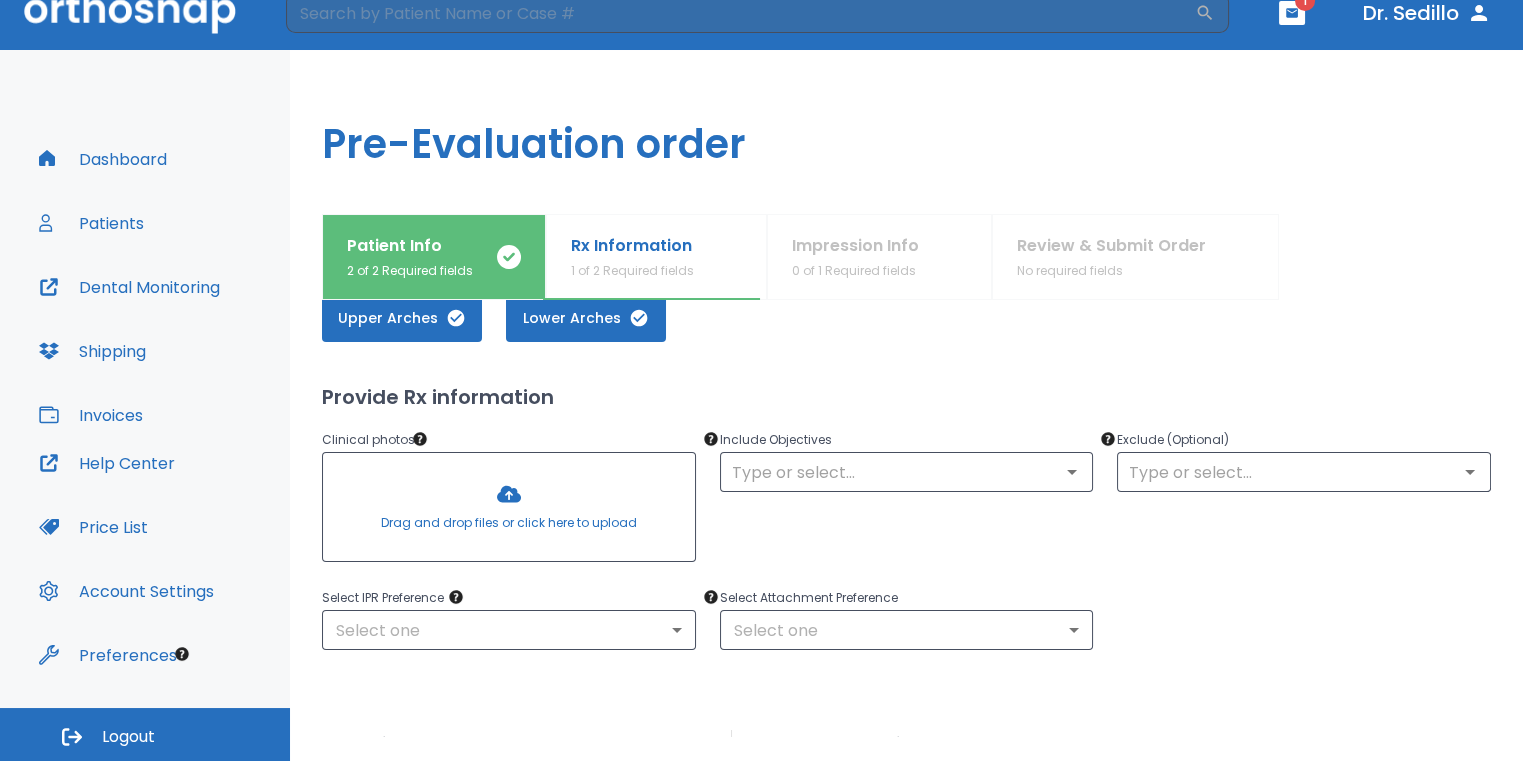 scroll, scrollTop: 0, scrollLeft: 0, axis: both 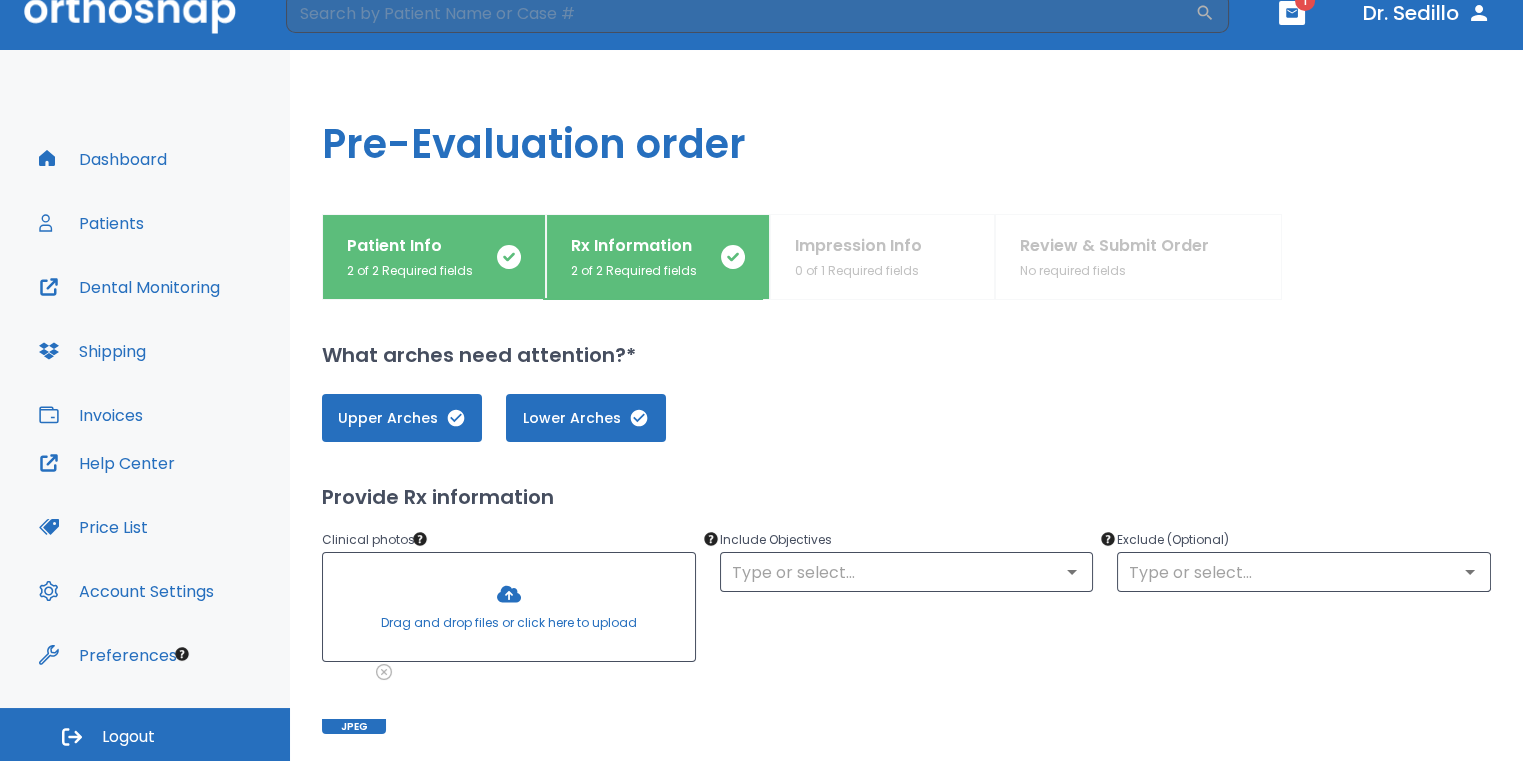 click at bounding box center (509, 607) 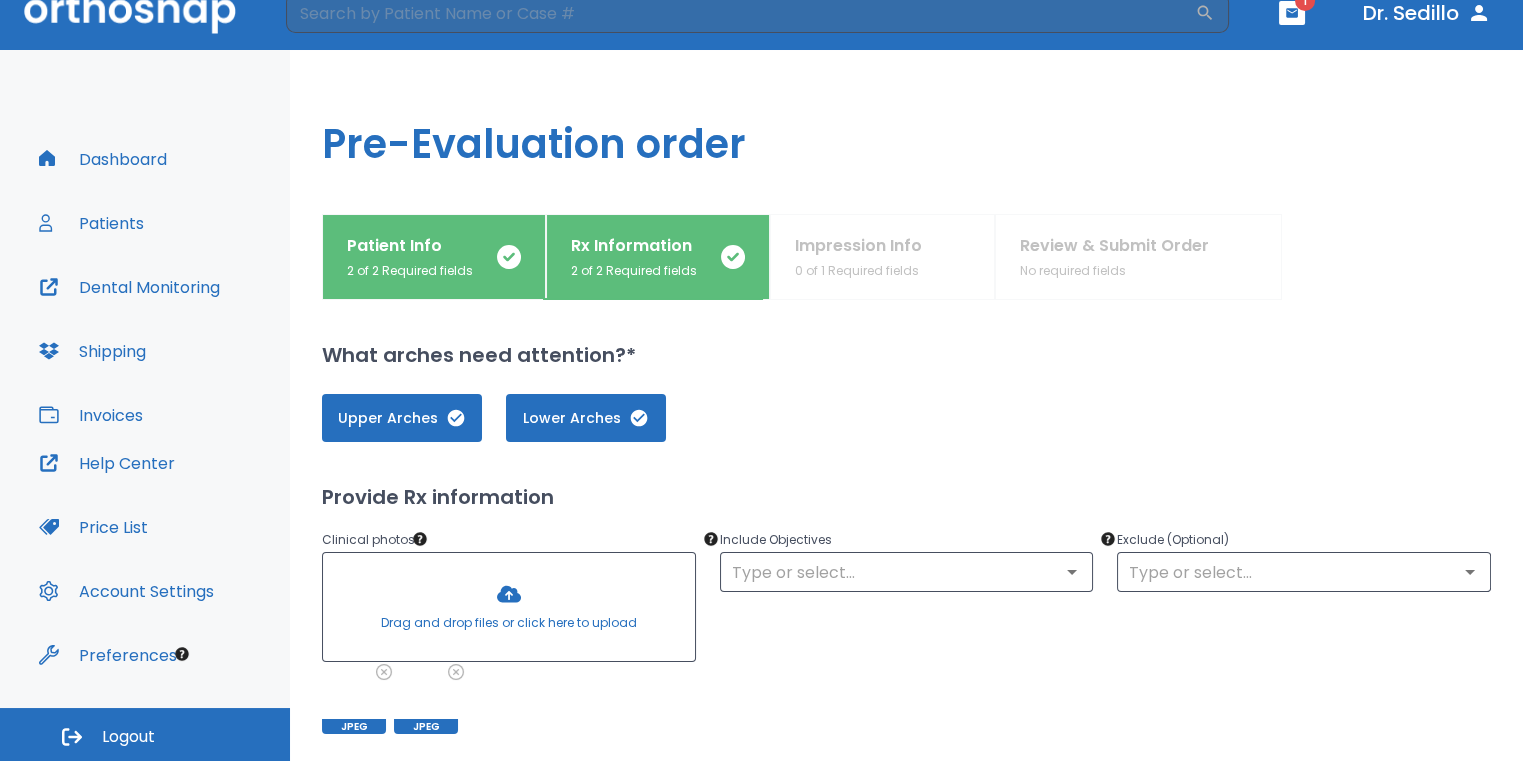 click at bounding box center (509, 607) 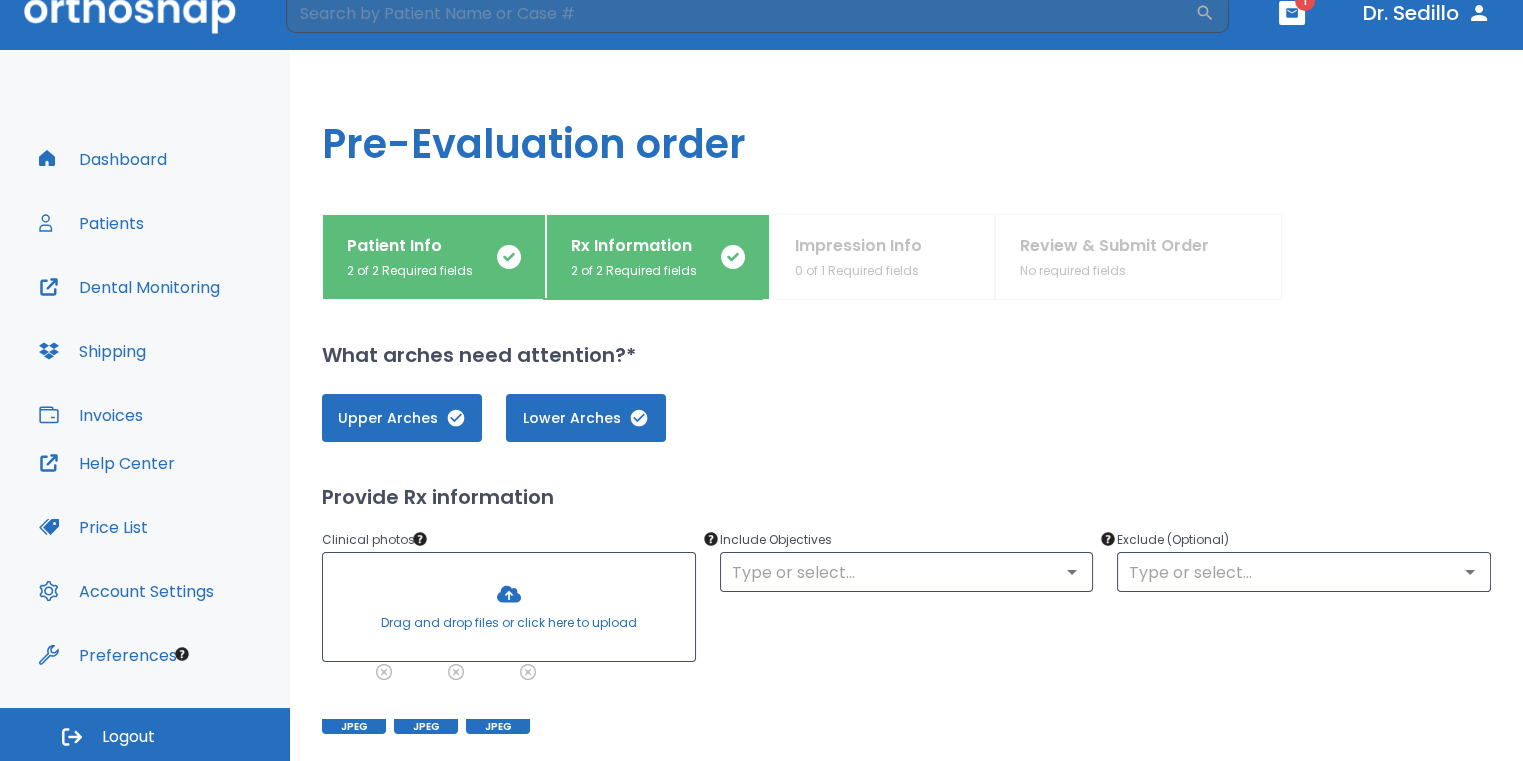 click at bounding box center [509, 607] 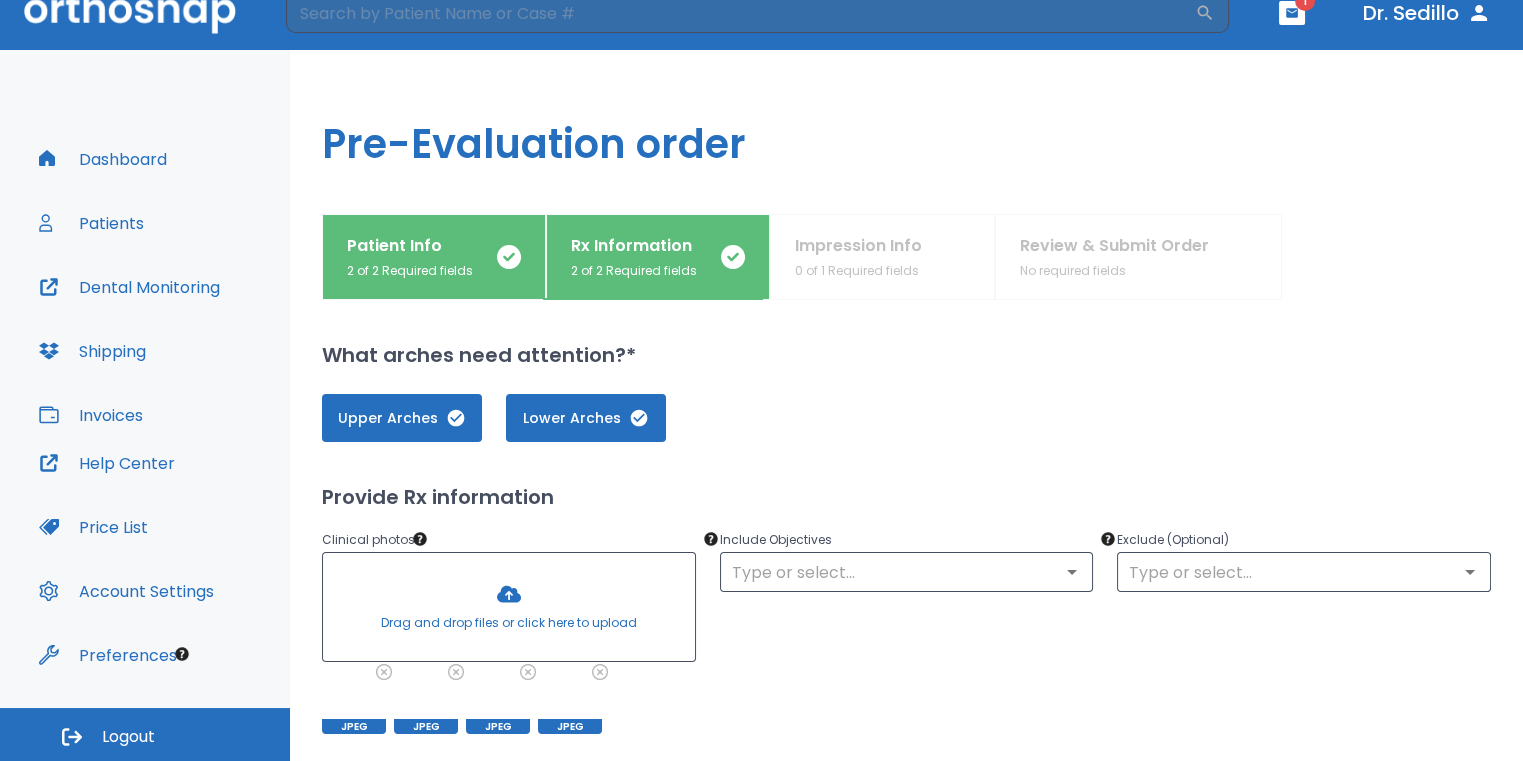click at bounding box center [509, 607] 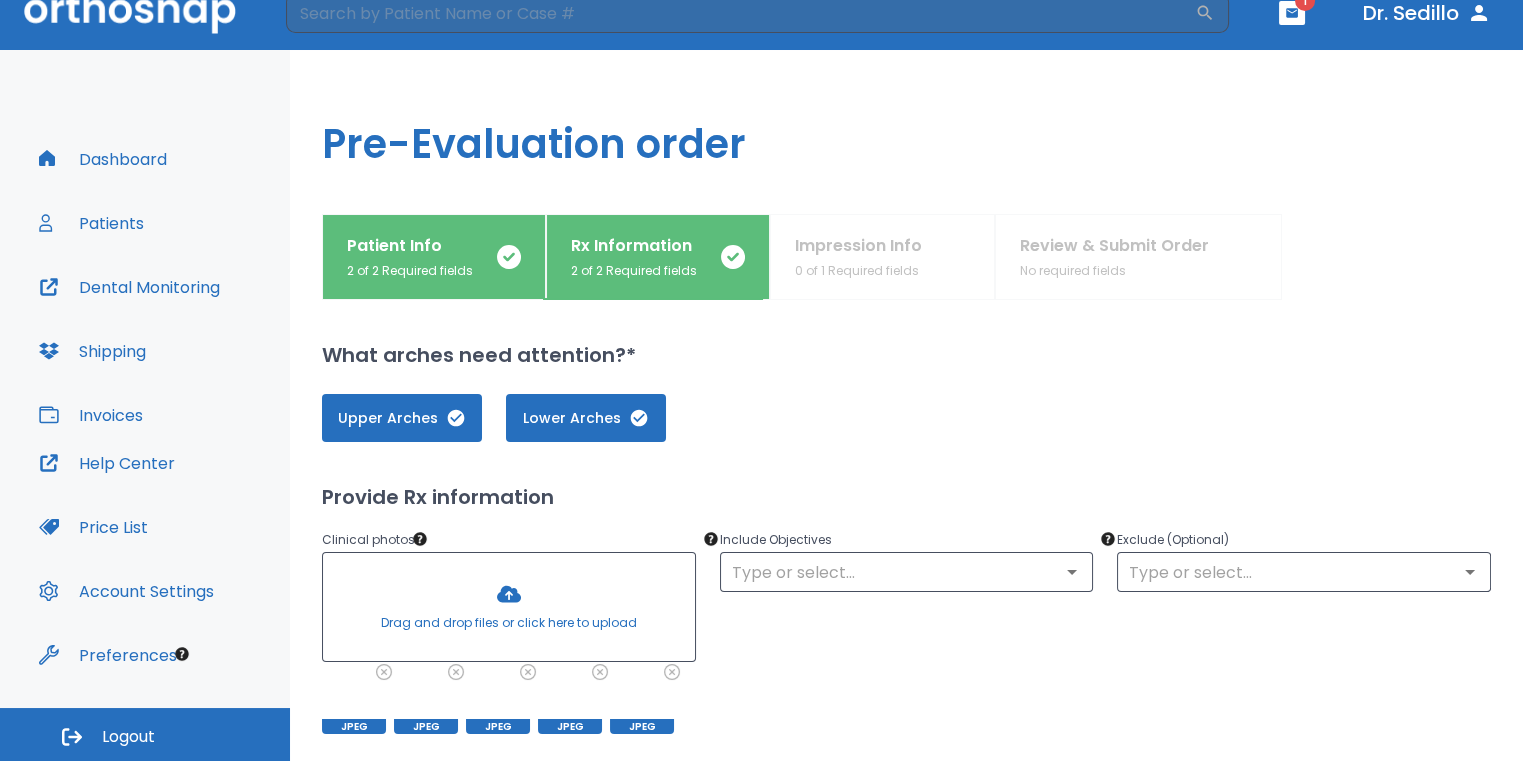 click at bounding box center (509, 607) 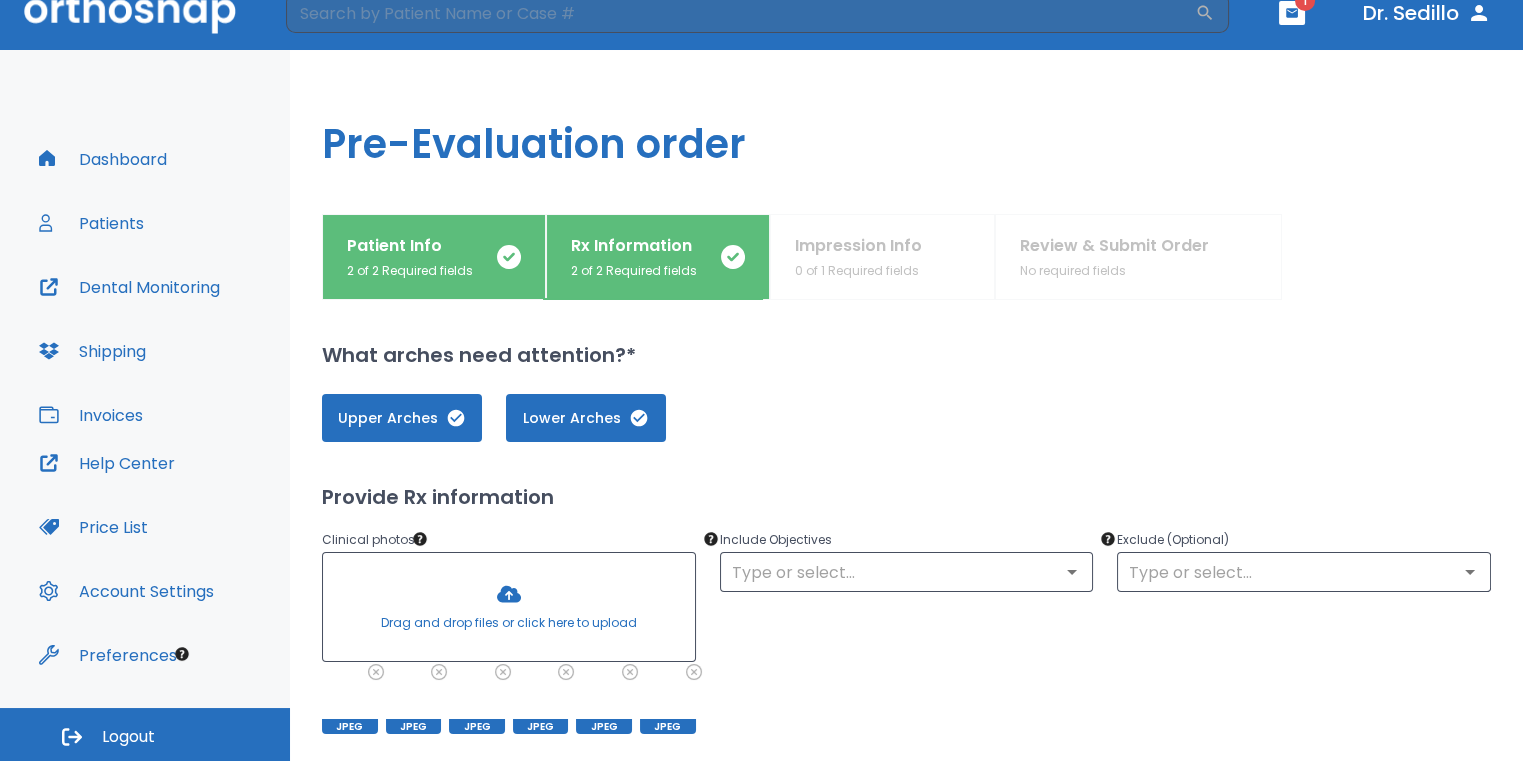 click at bounding box center (509, 607) 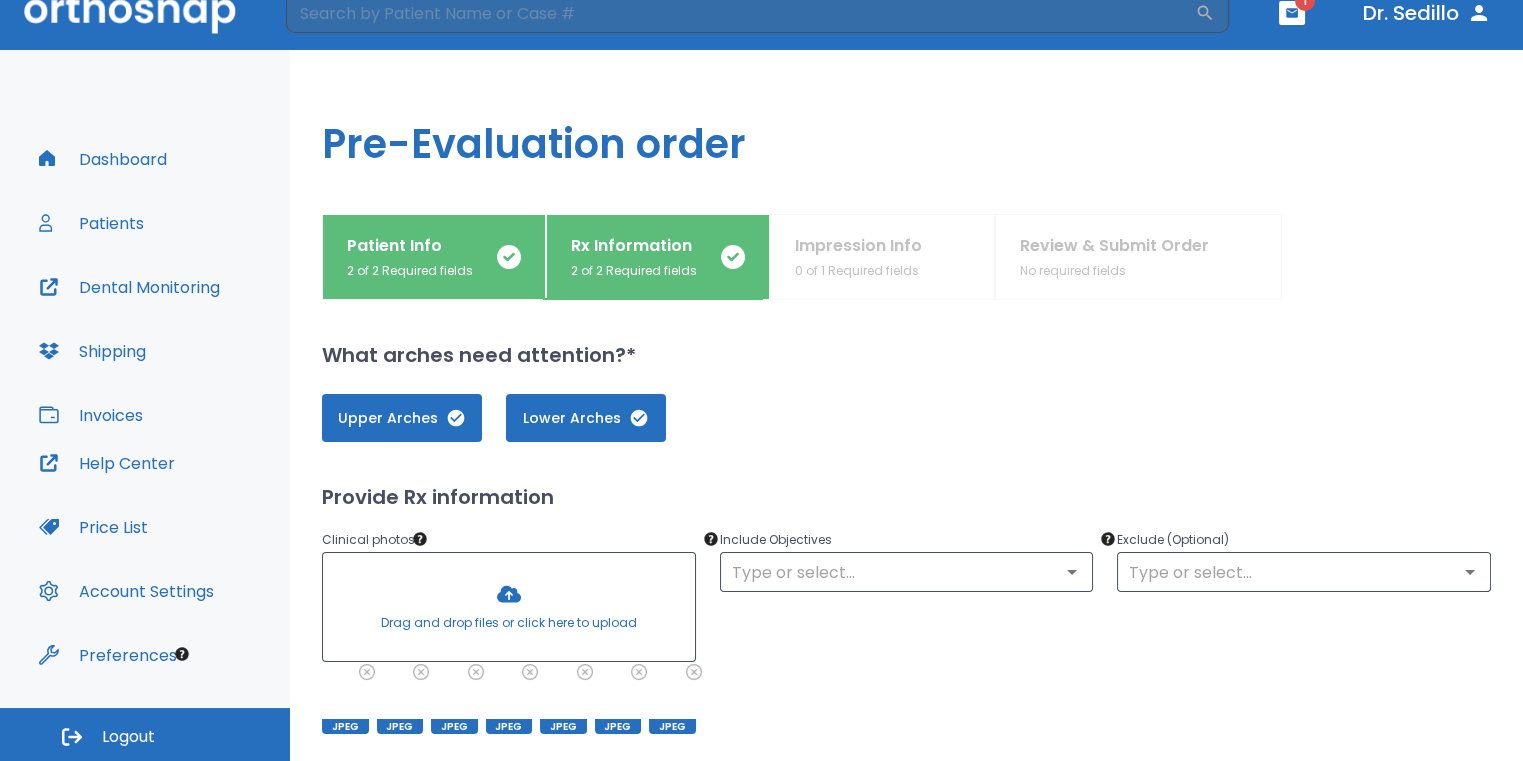 click at bounding box center [509, 607] 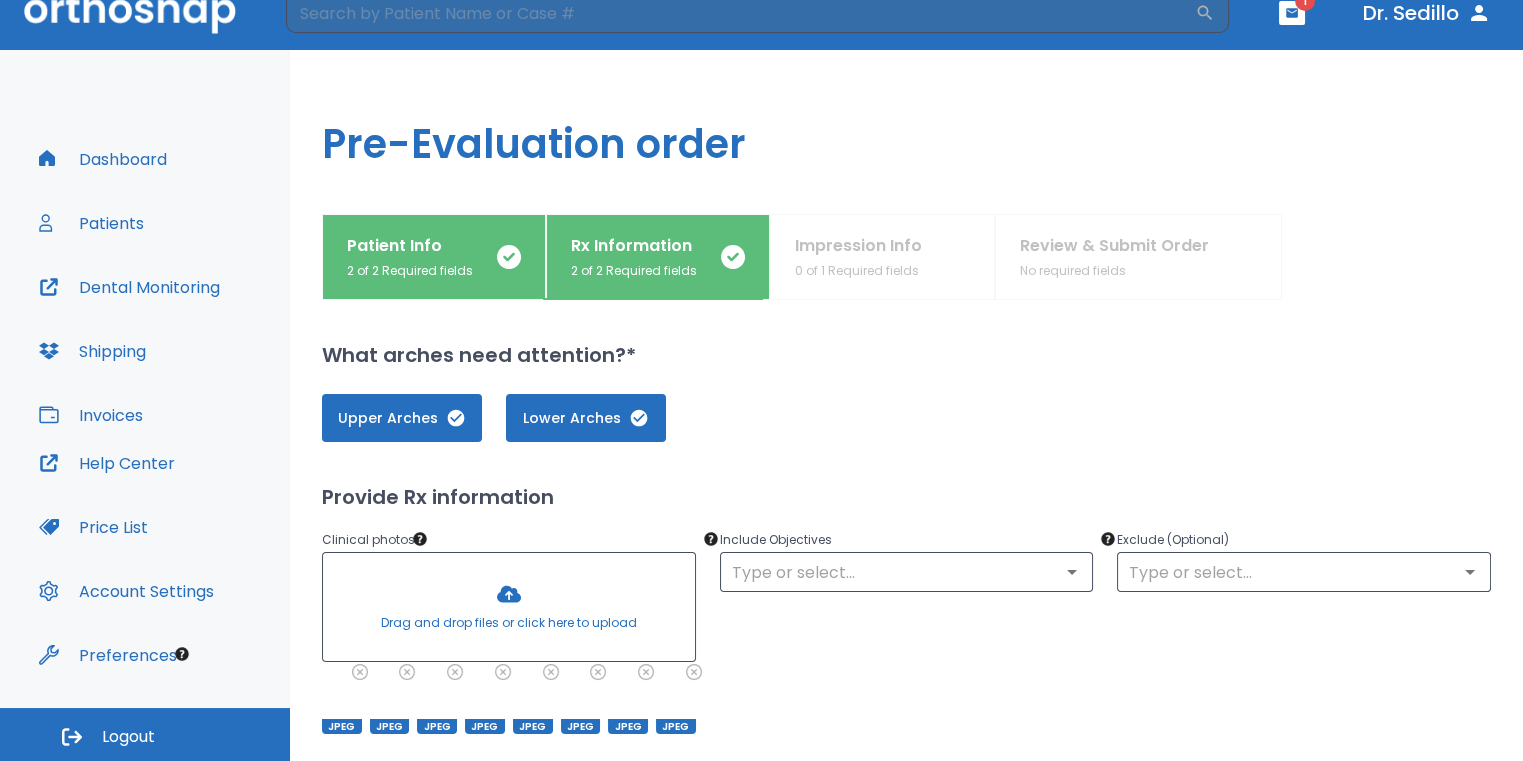 click at bounding box center (509, 607) 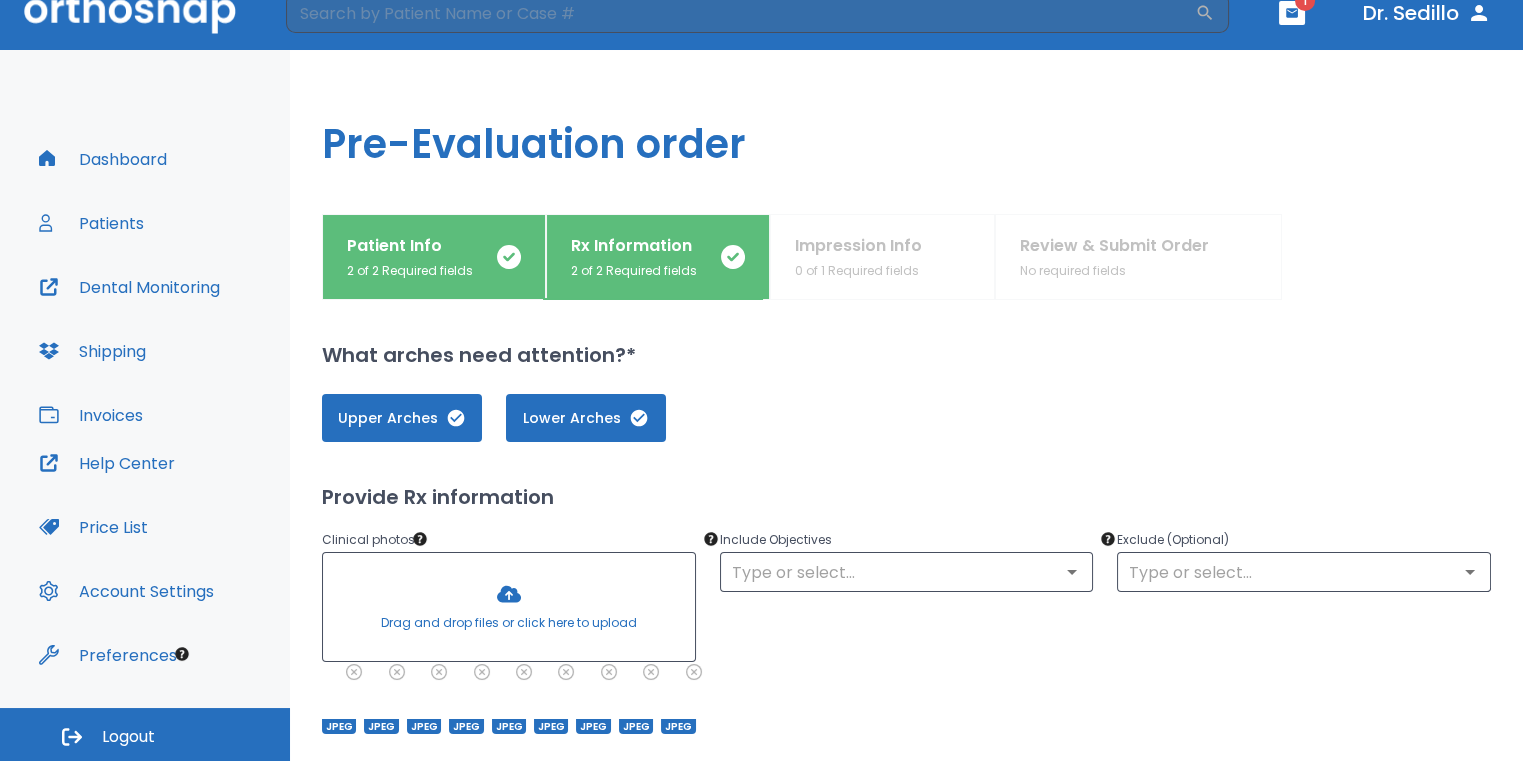click at bounding box center [509, 607] 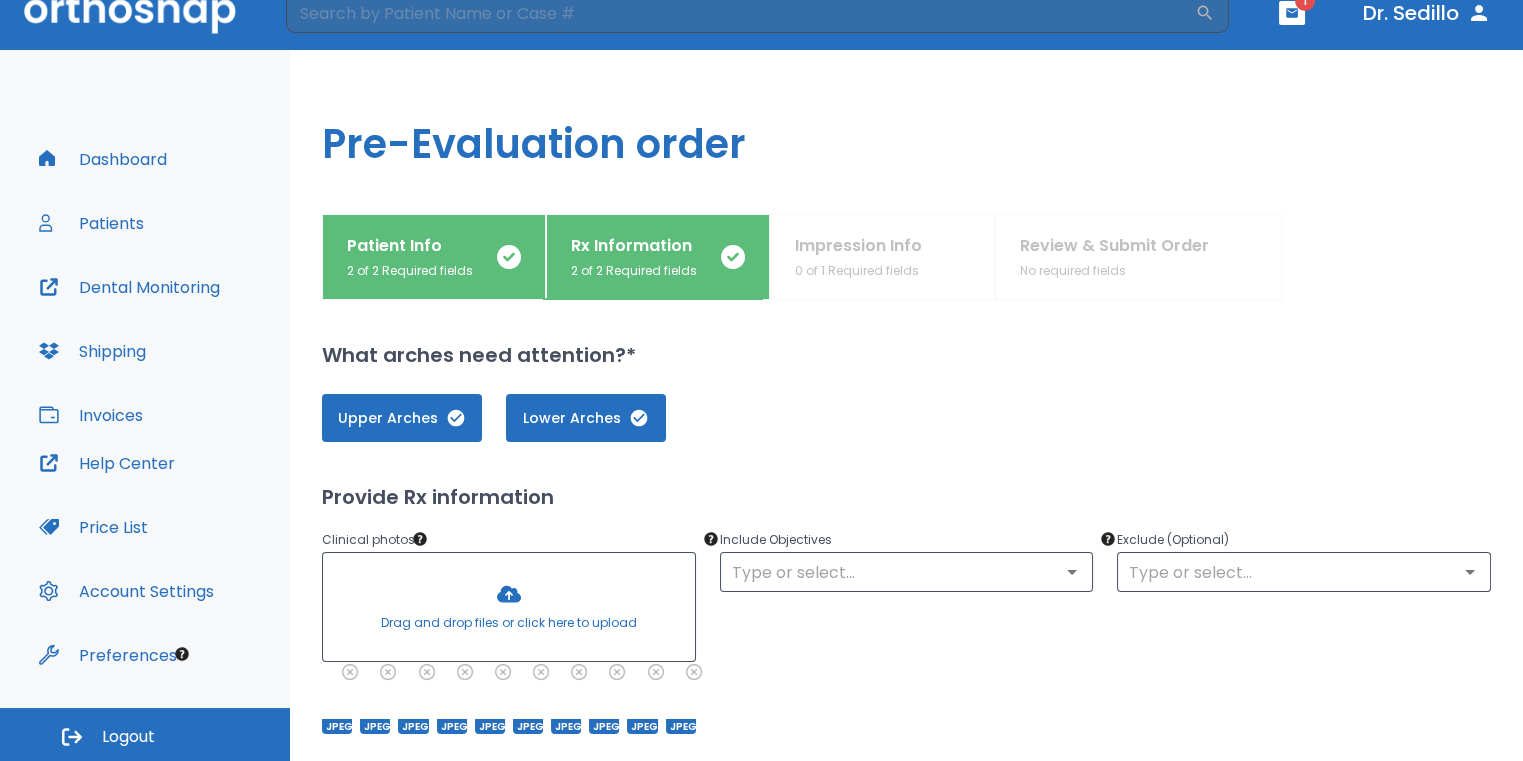 click at bounding box center (509, 607) 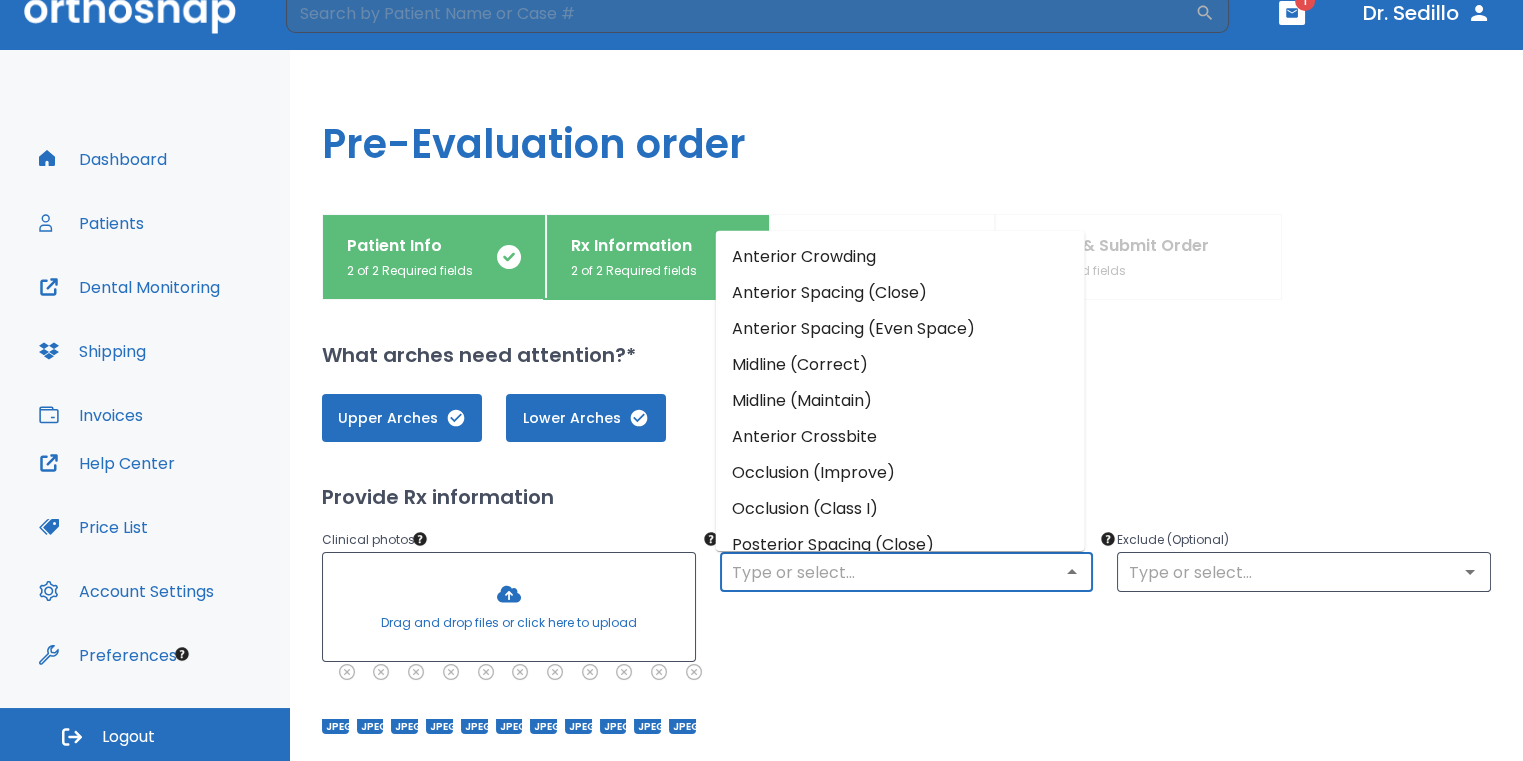 click at bounding box center (907, 572) 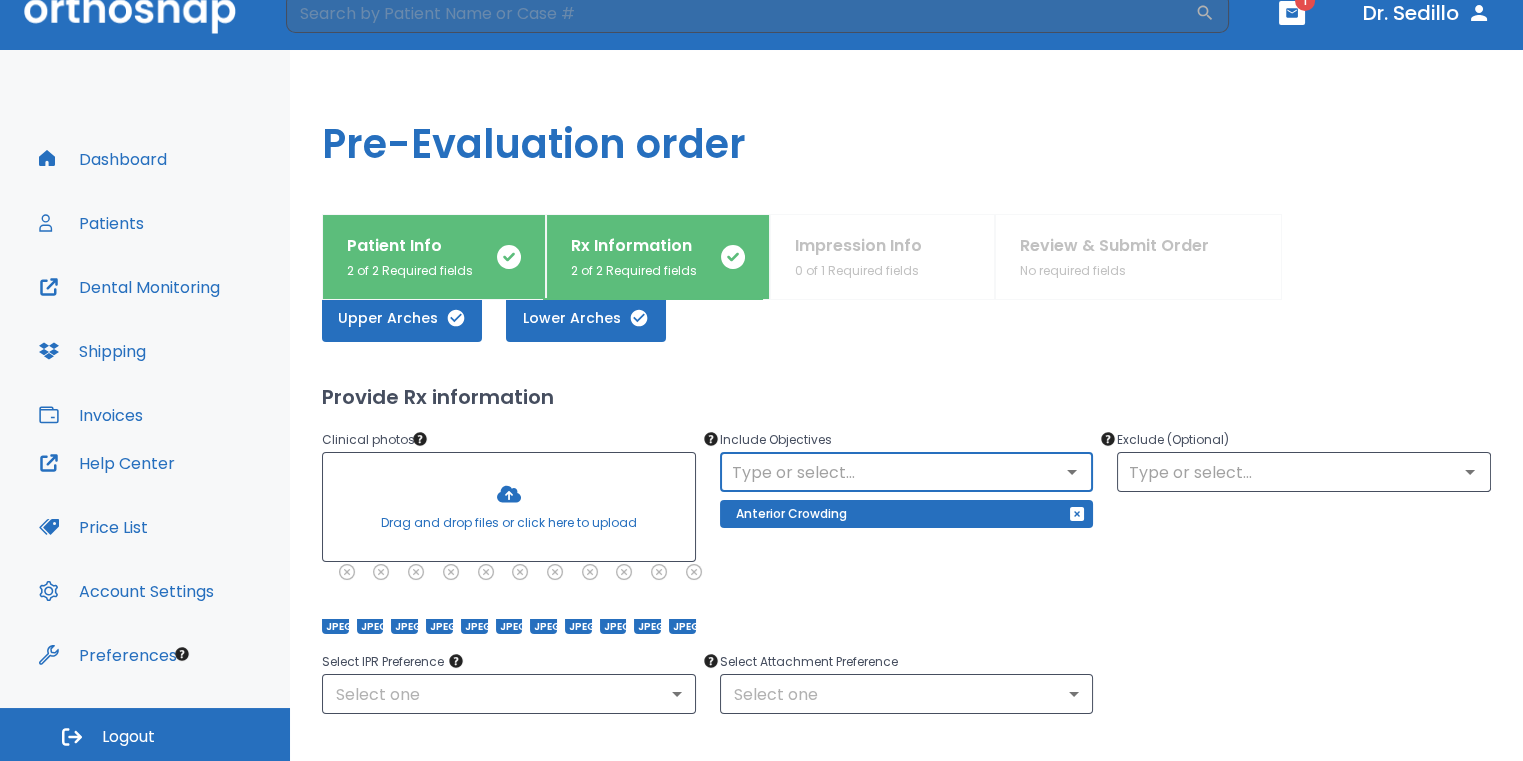 scroll, scrollTop: 300, scrollLeft: 0, axis: vertical 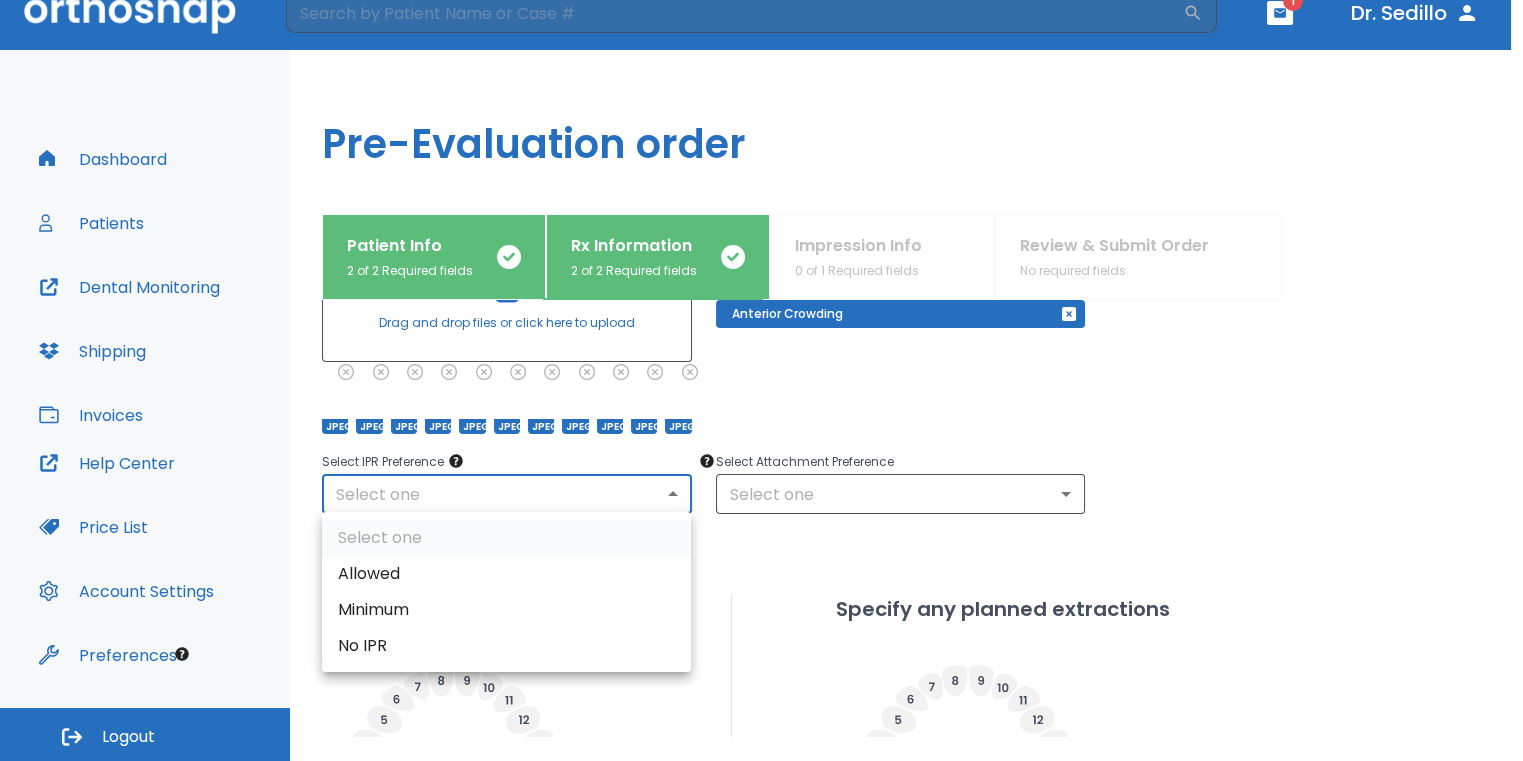 click on "​ 1 Dr. Sedillo Dashboard Patients Dental Monitoring Shipping Invoices Help Center Price List Account Settings Preferences Logout Uploading files and placing your order. One moment, please. Pre-Evaluation order Patient Info 2 of 2 Required fields Rx Information 2 of 2 Required fields Impression Info 0 of 1 Required fields Review & Submit Order No required fields What arches need attention?* Upper Arches Lower Arches Provide Rx information Clinical photos * Drag and drop files or click here to upload JPEG JPEG JPEG JPEG JPEG JPEG JPEG JPEG JPEG JPEG JPEG Include Objectives ​ Anterior Crowding Exclude (Optional) ​ Select IPR Preference Select one ​ Select Attachment Preference Select one ​ Specify Implants, Crowns etc. Specify any planned extractions Save as draft Cancel Back Next Select one Allowed Minimum No IPR" at bounding box center (761, 356) 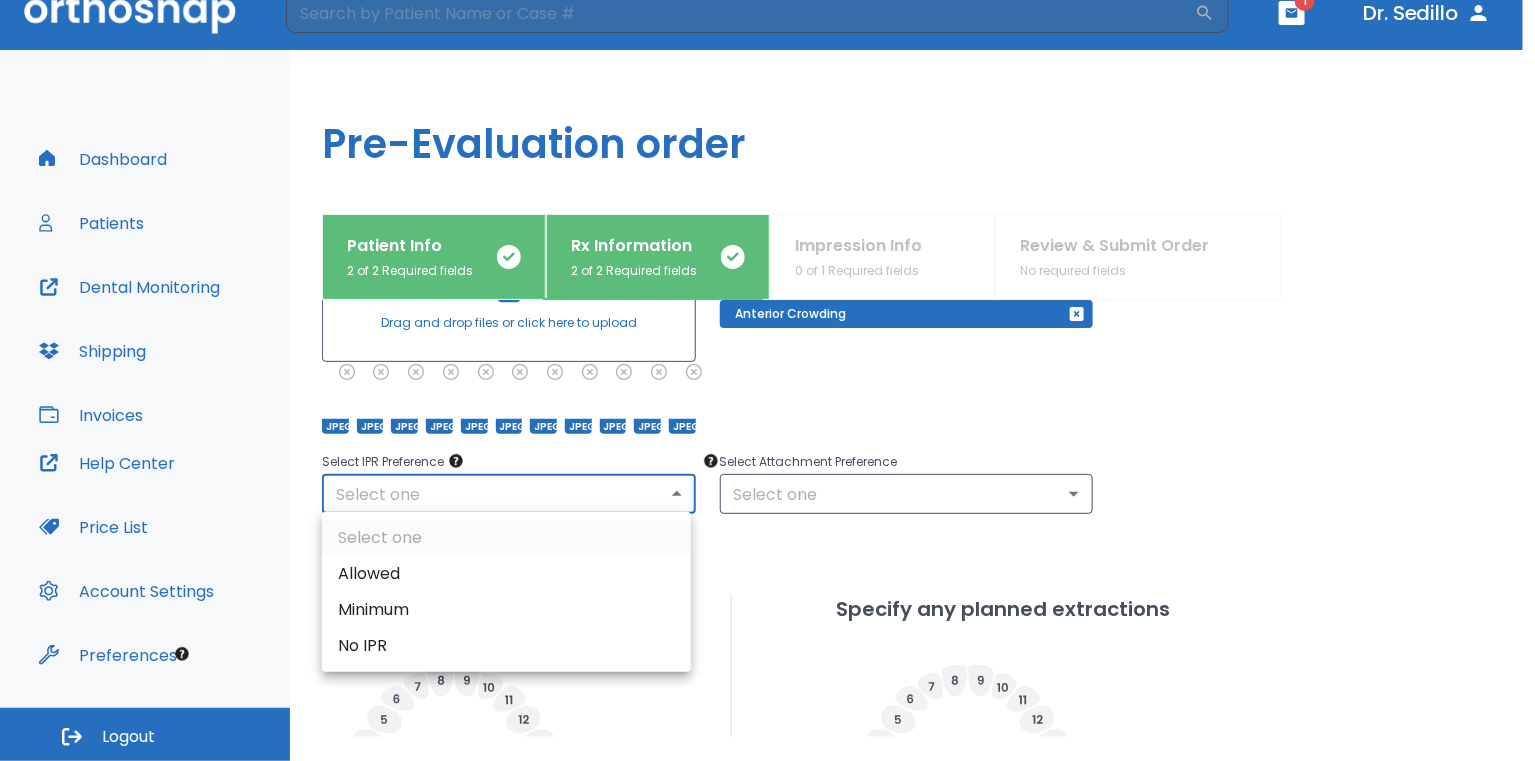 click on "Allowed" at bounding box center (506, 574) 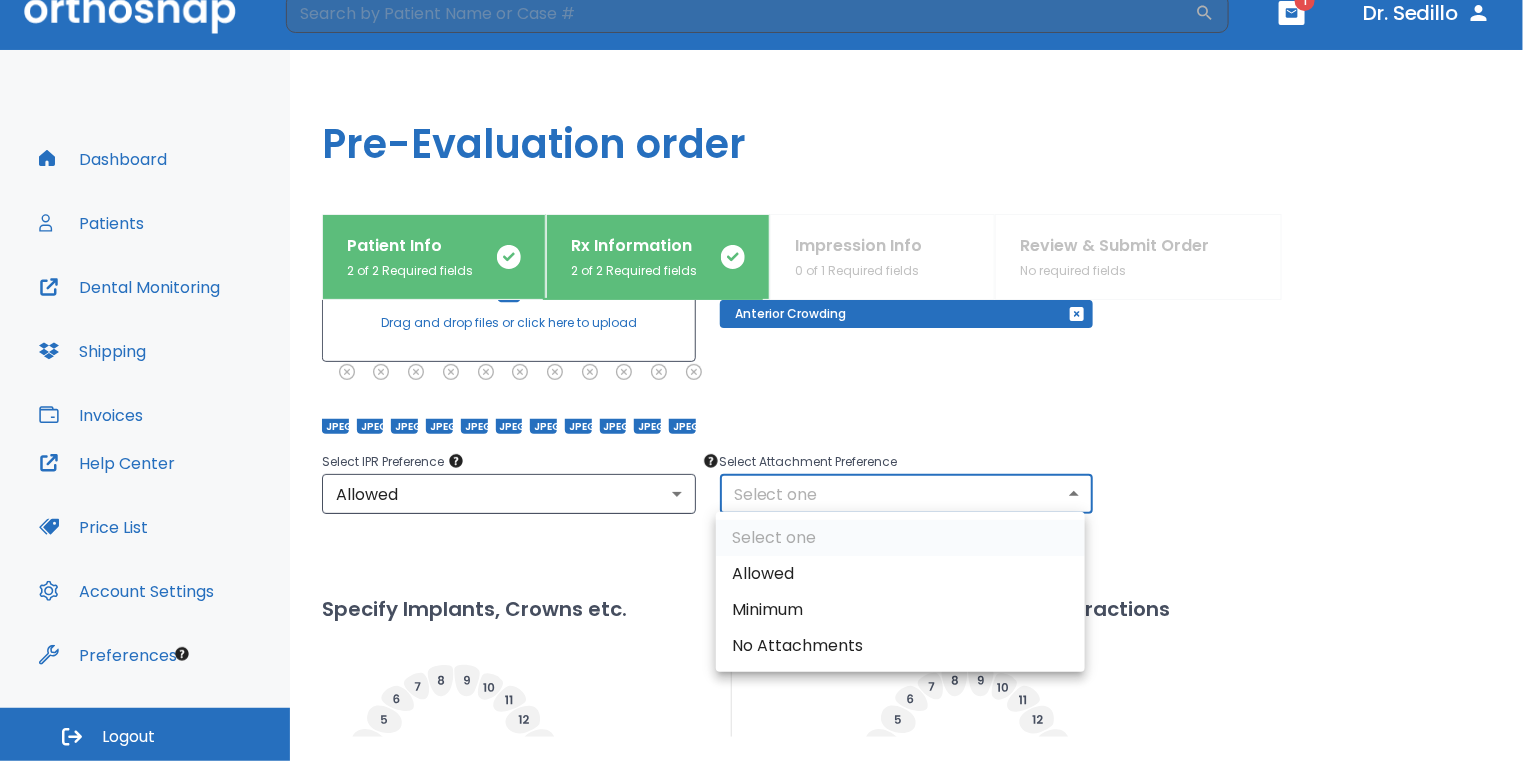 click on "​ 1 Dr. Sedillo Dashboard Patients Dental Monitoring Shipping Invoices Help Center Price List Account Settings Preferences Logout Uploading files and placing your order. One moment, please. Pre-Evaluation order Patient Info 2 of 2 Required fields Rx Information 2 of 2 Required fields Impression Info 0 of 1 Required fields Review & Submit Order No required fields What arches need attention?* Upper Arches Lower Arches Provide Rx information Clinical photos * Drag and drop files or click here to upload JPEG JPEG JPEG JPEG JPEG JPEG JPEG JPEG JPEG JPEG JPEG Include Objectives ​ Anterior Crowding Exclude (Optional) ​ Select IPR Preference Allowed 1 ​ Select Attachment Preference Select one ​ Specify Implants, Crowns etc. Specify any planned extractions Save as draft Cancel Back Next Select one Allowed Minimum No Attachments" at bounding box center [767, 356] 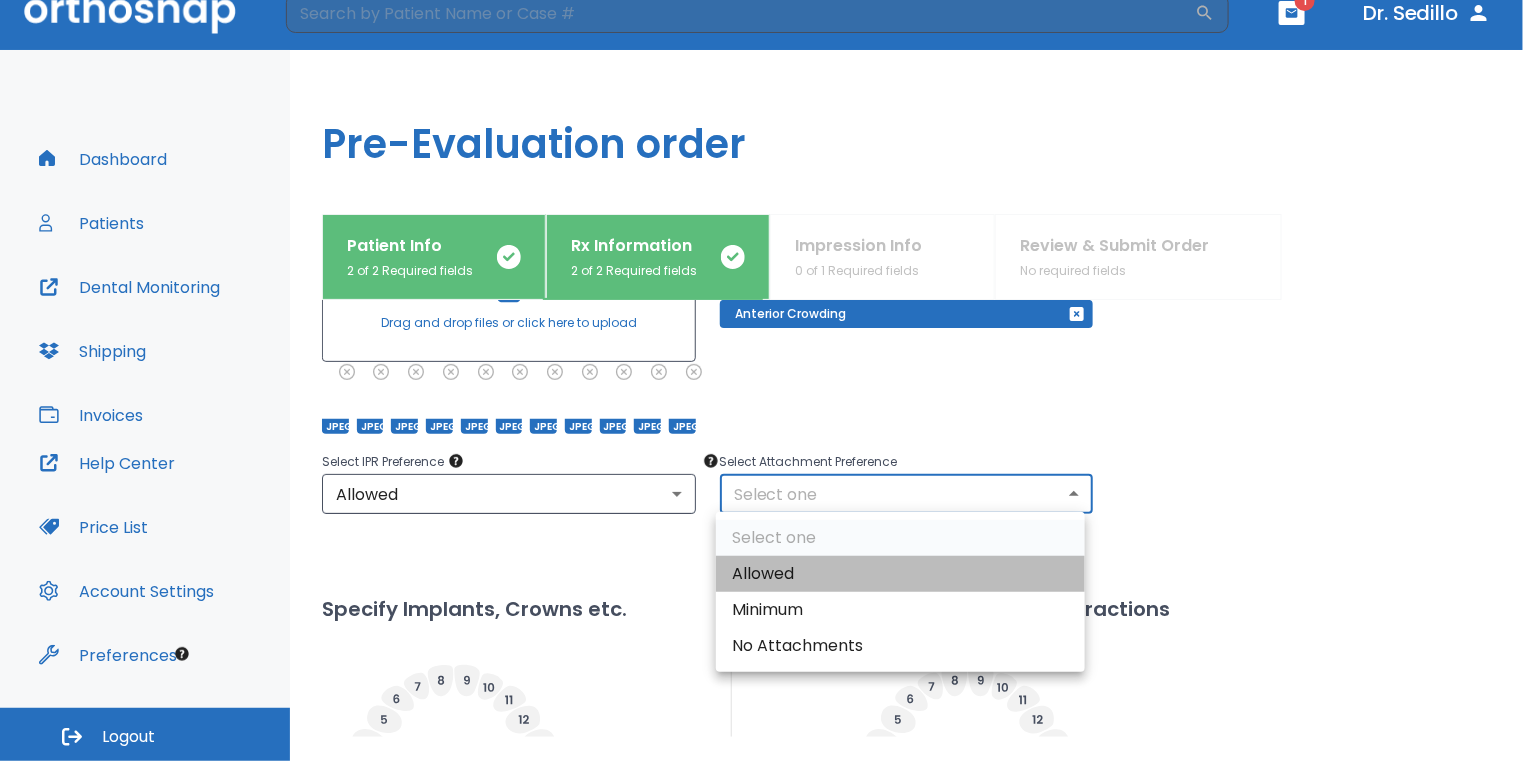 click on "Allowed" at bounding box center (900, 574) 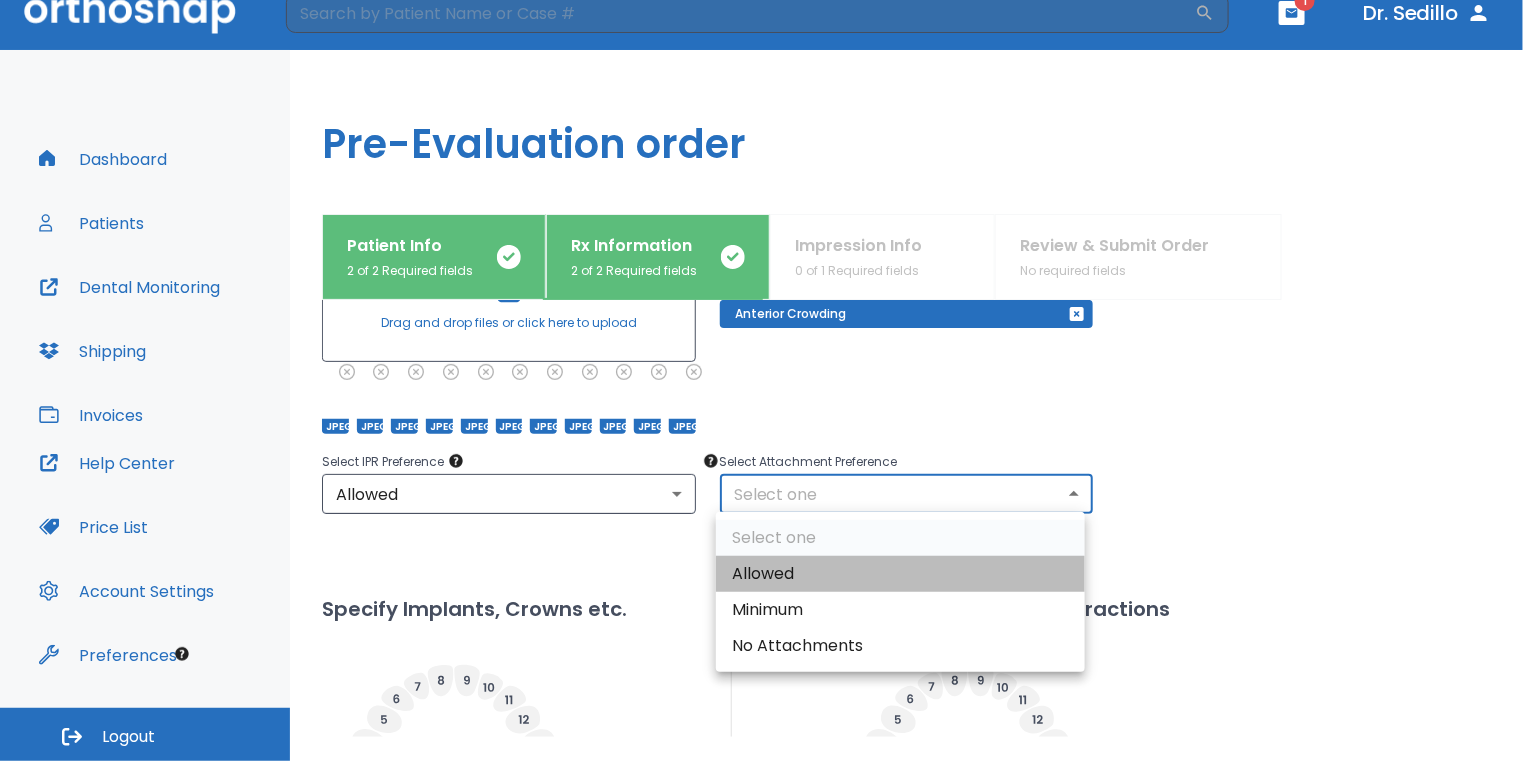 type on "1" 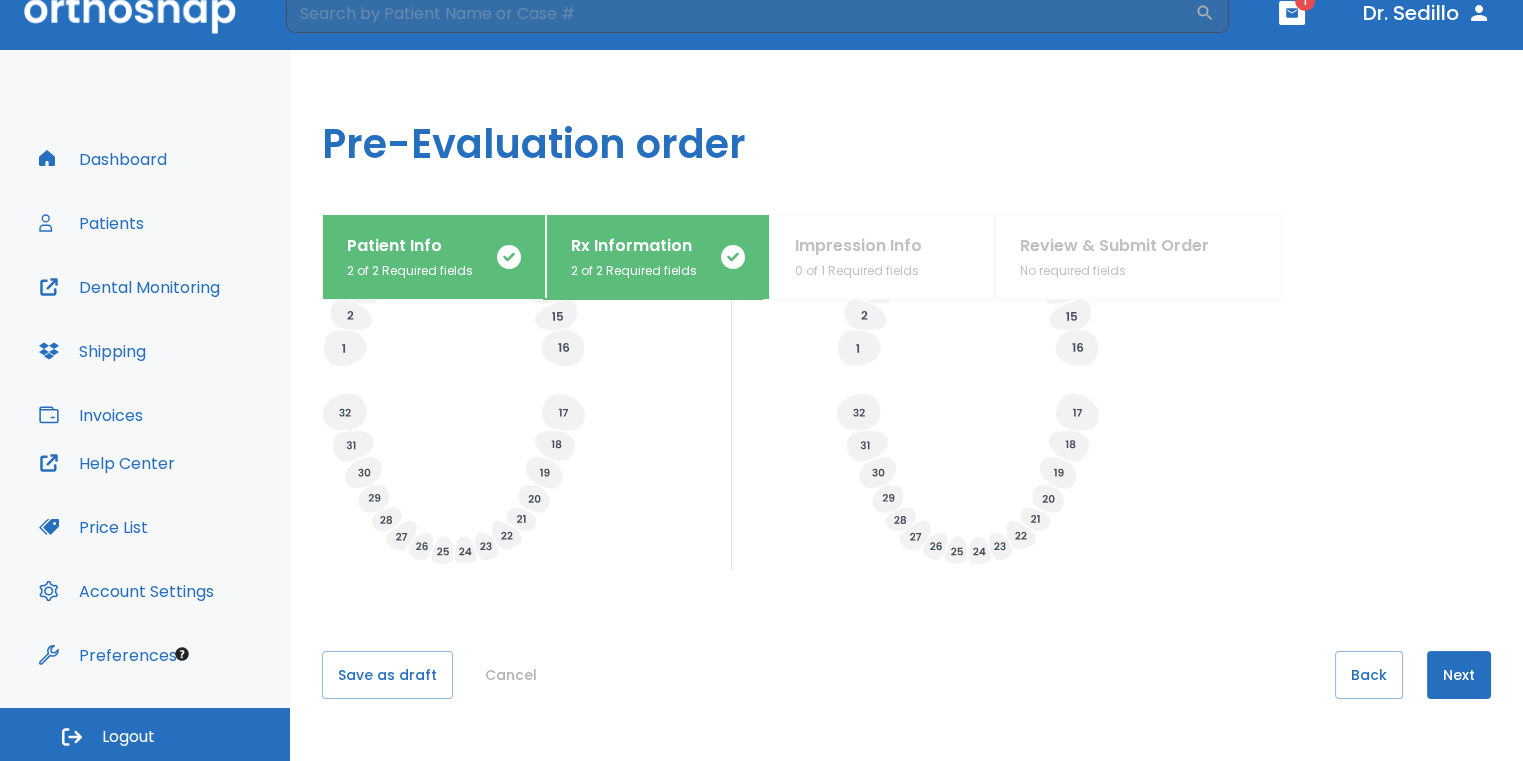 scroll, scrollTop: 784, scrollLeft: 0, axis: vertical 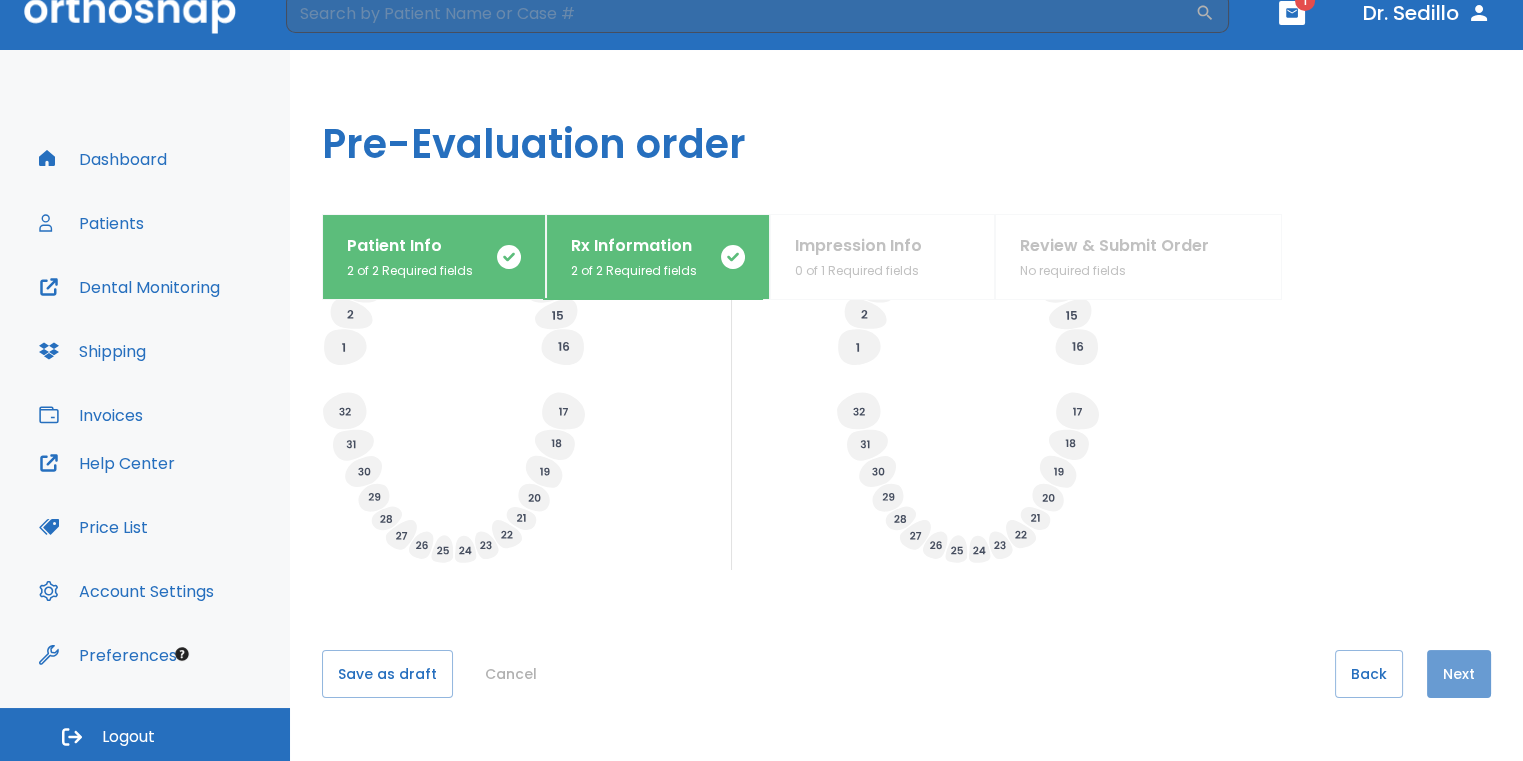 click on "Next" at bounding box center (1459, 674) 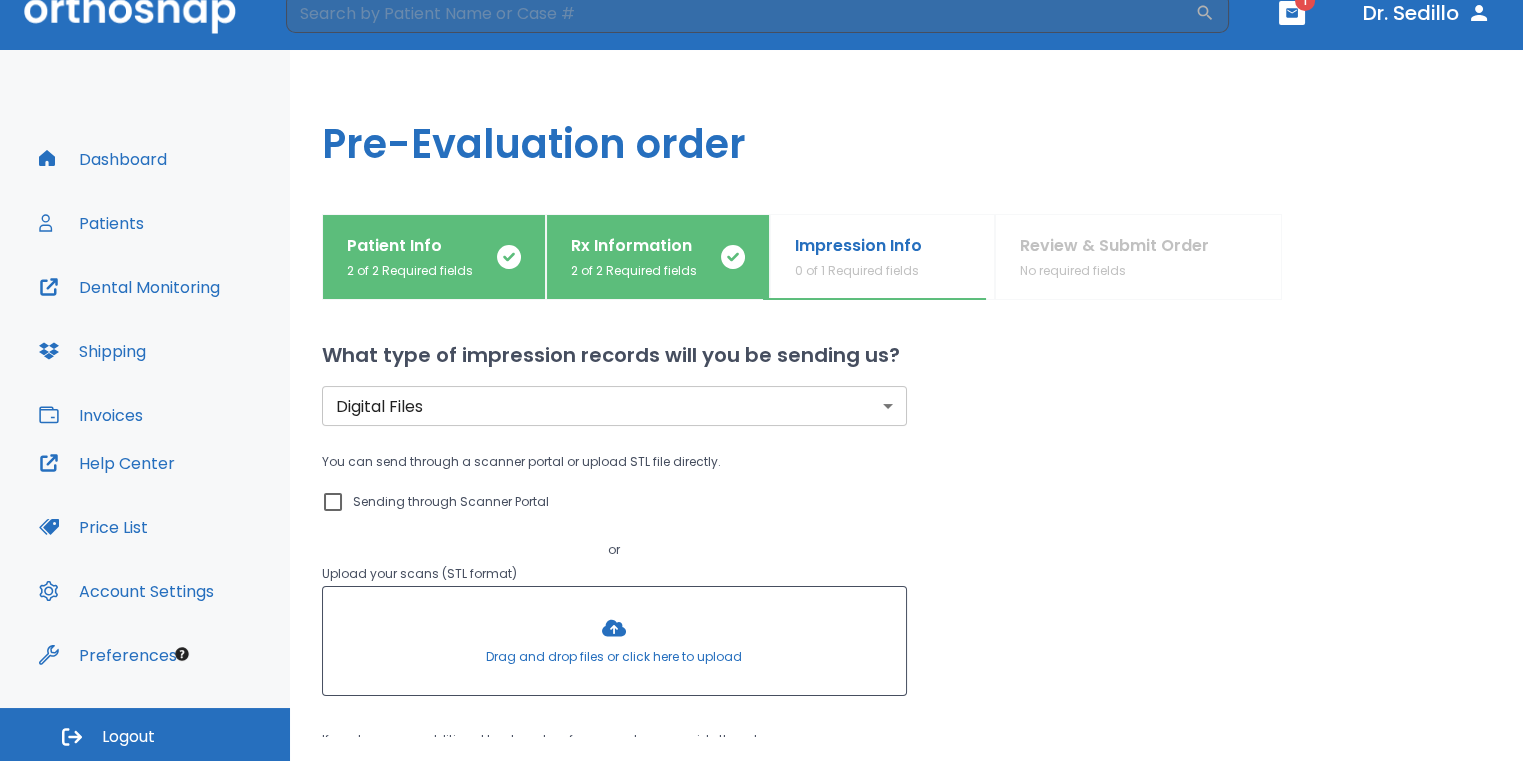 scroll, scrollTop: 245, scrollLeft: 0, axis: vertical 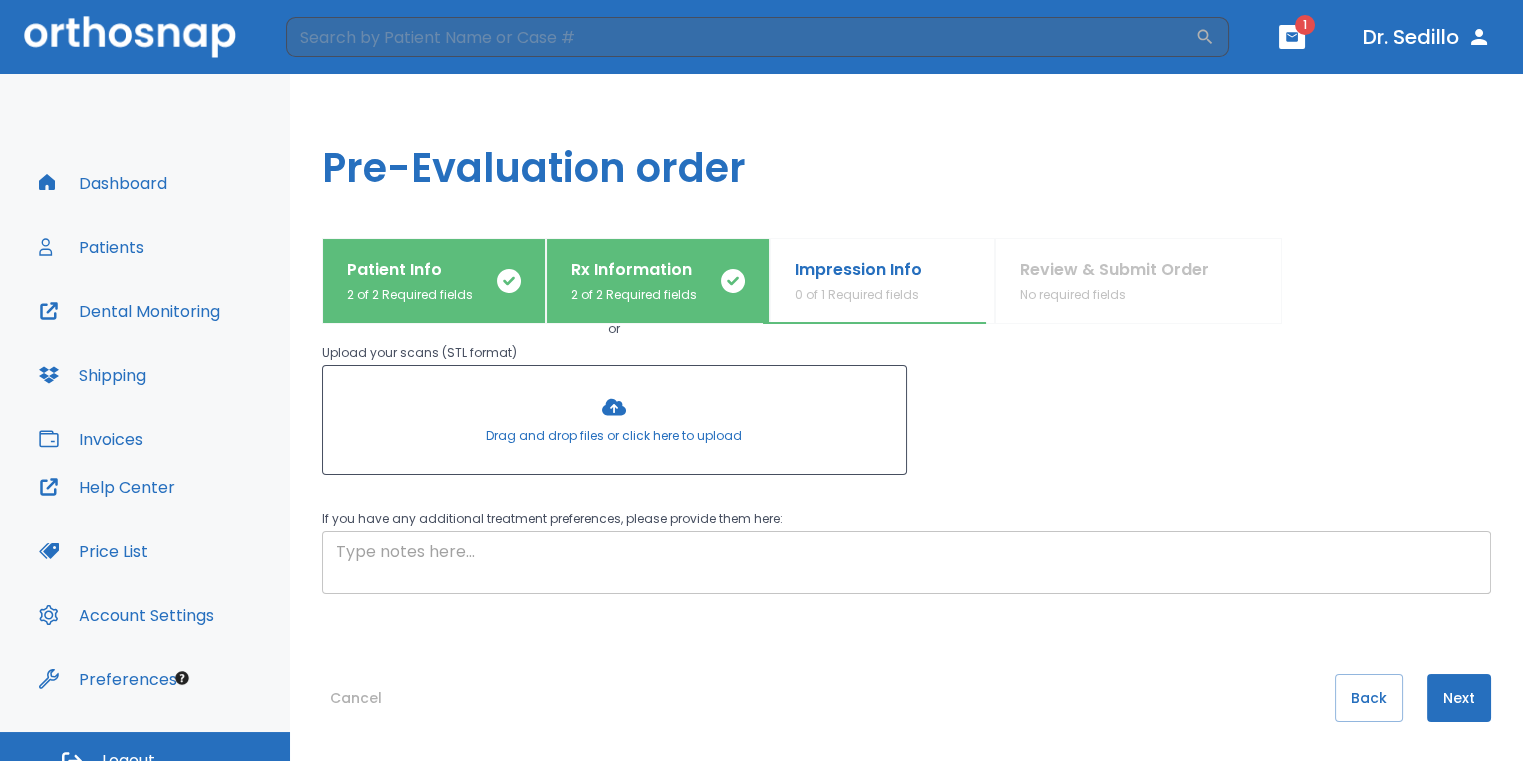 click at bounding box center (906, 563) 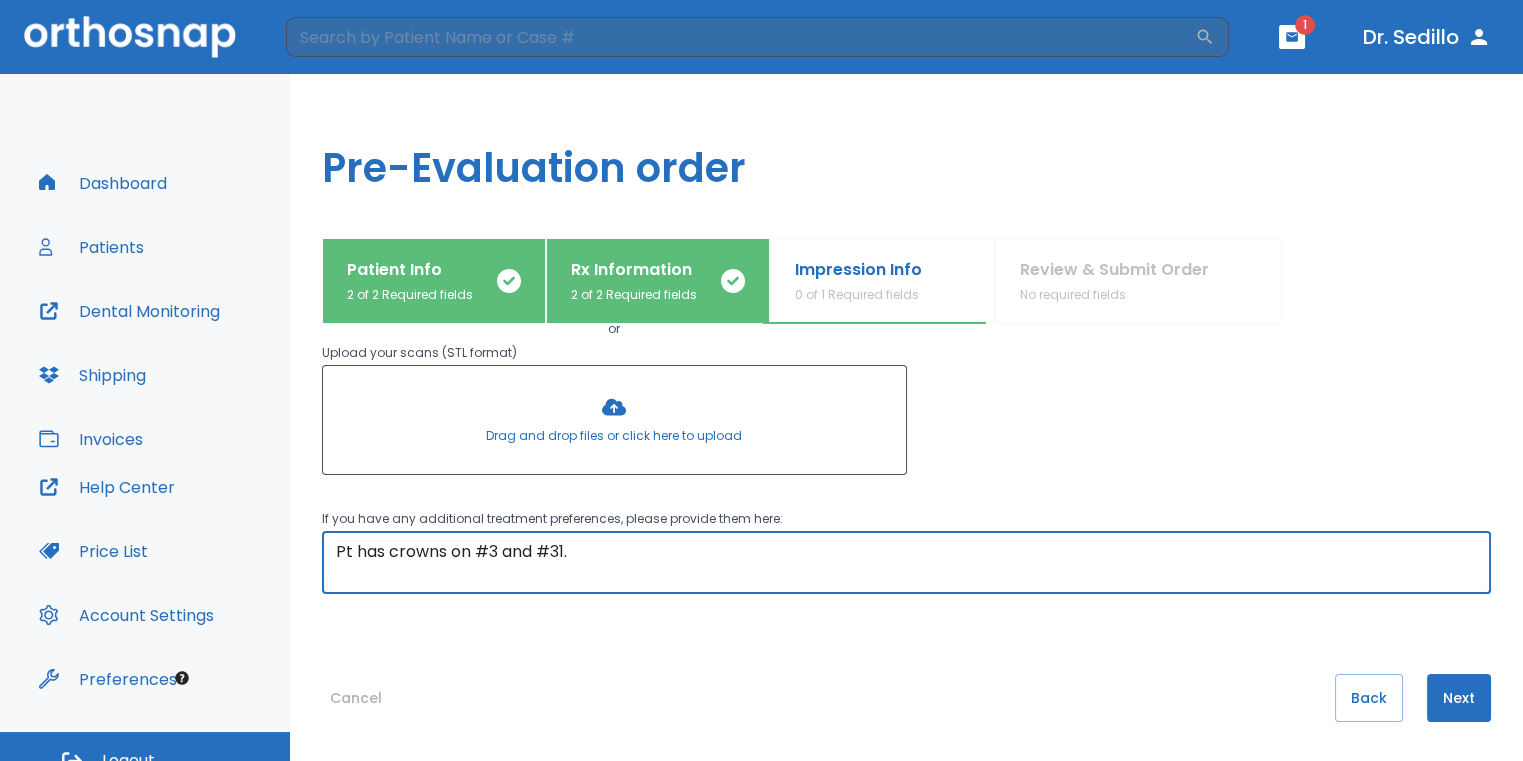 type on "Pt has crowns on #3 and #31." 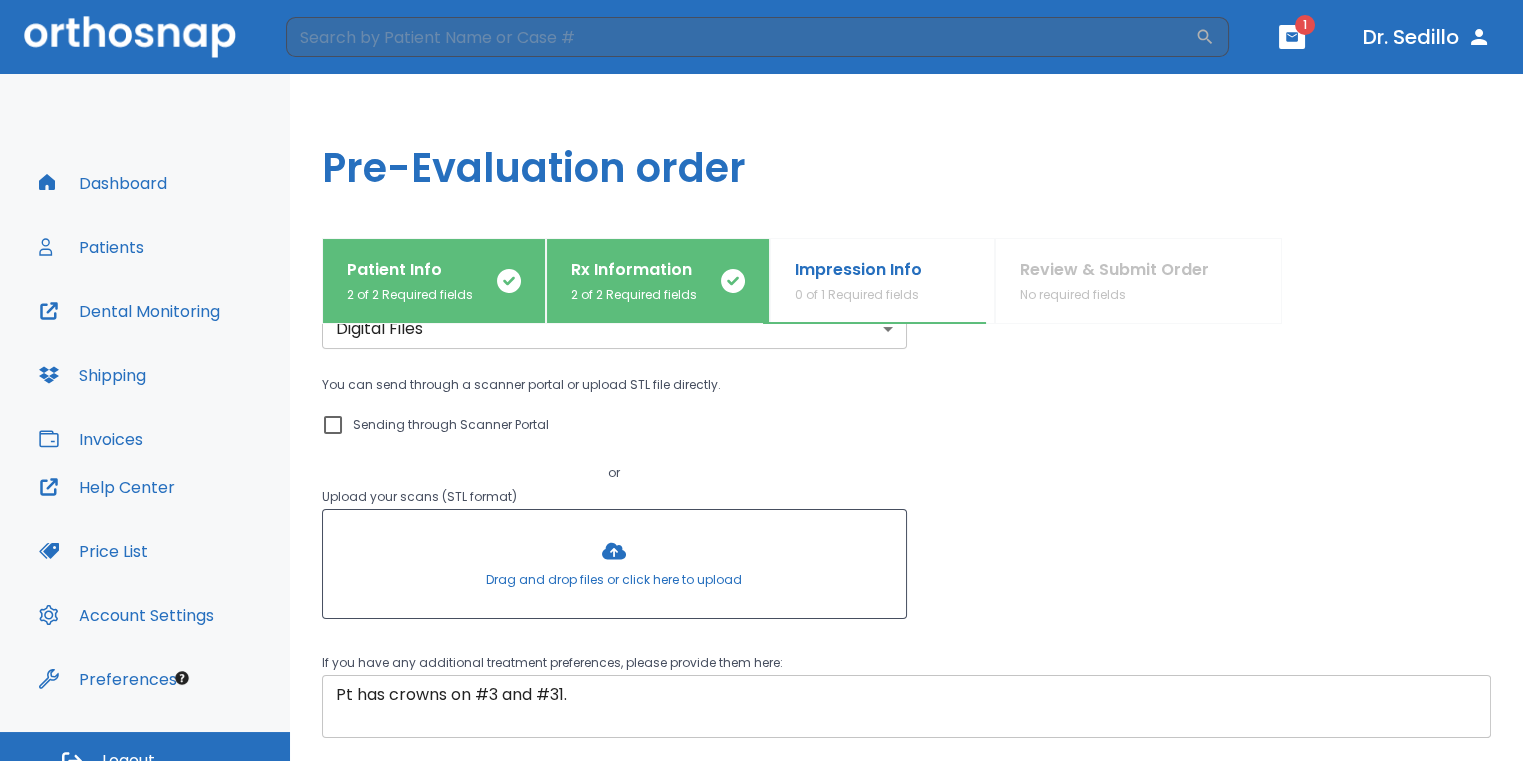 scroll, scrollTop: 267, scrollLeft: 0, axis: vertical 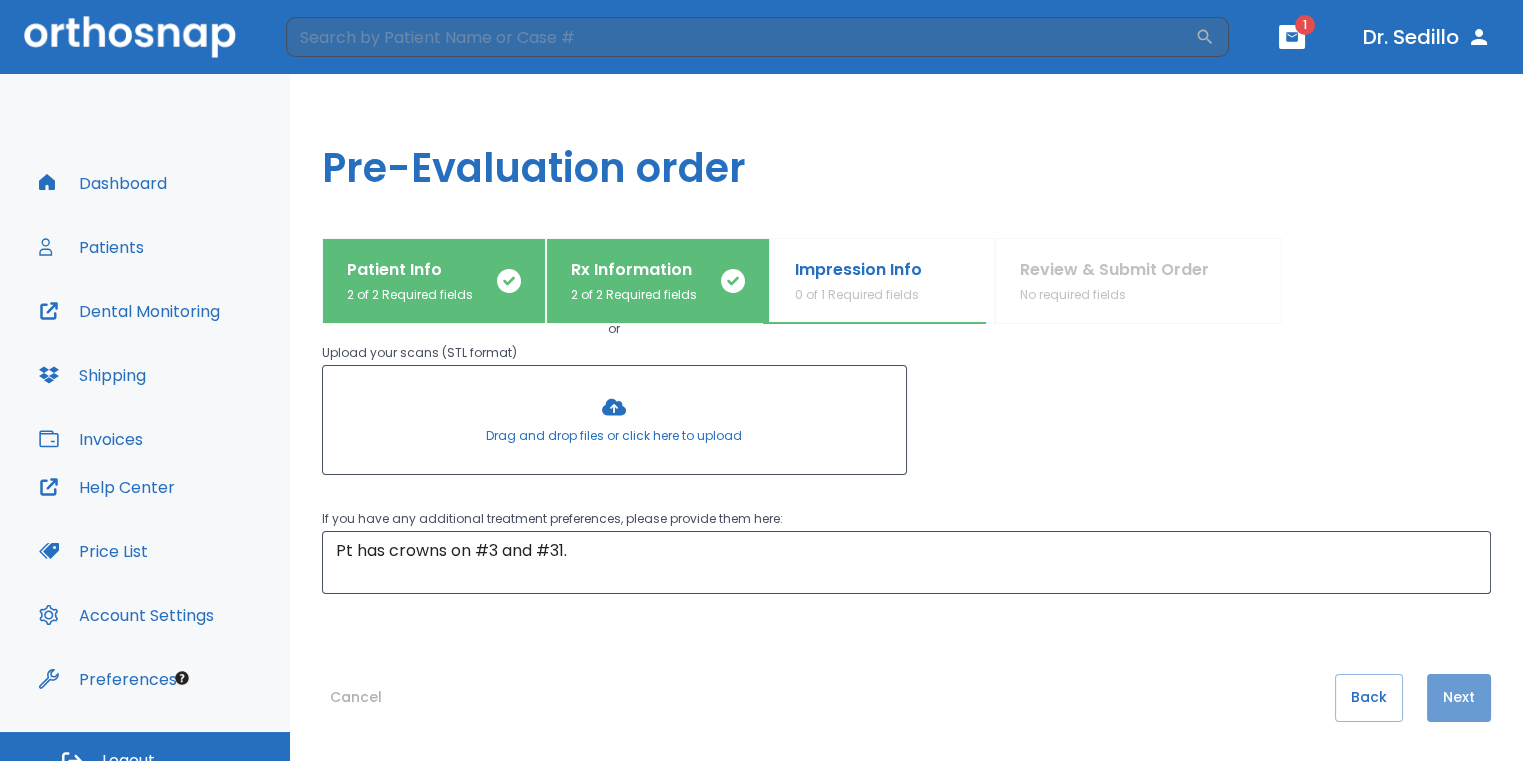 click on "Next" at bounding box center (1459, 698) 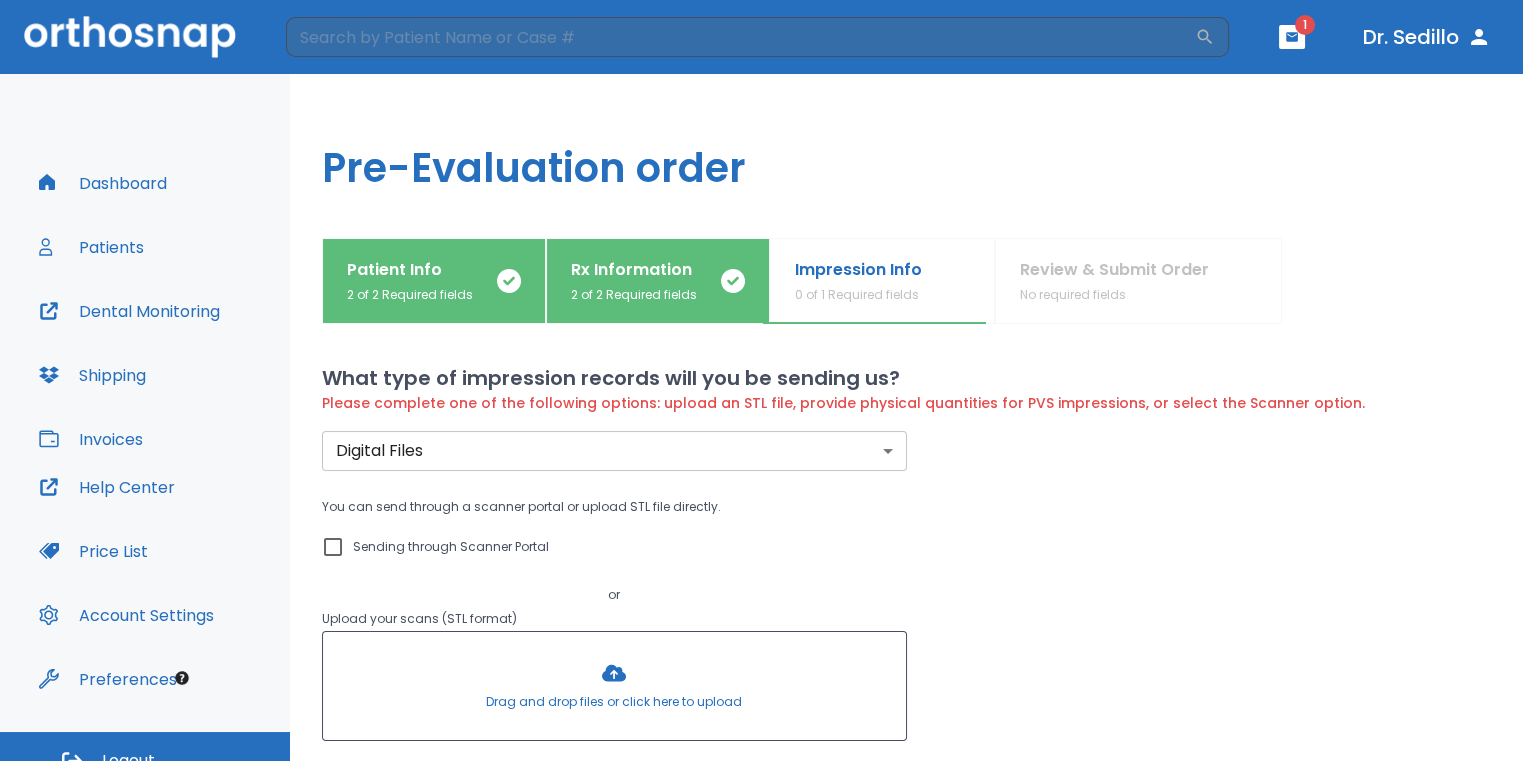 scroll, scrollTop: 0, scrollLeft: 0, axis: both 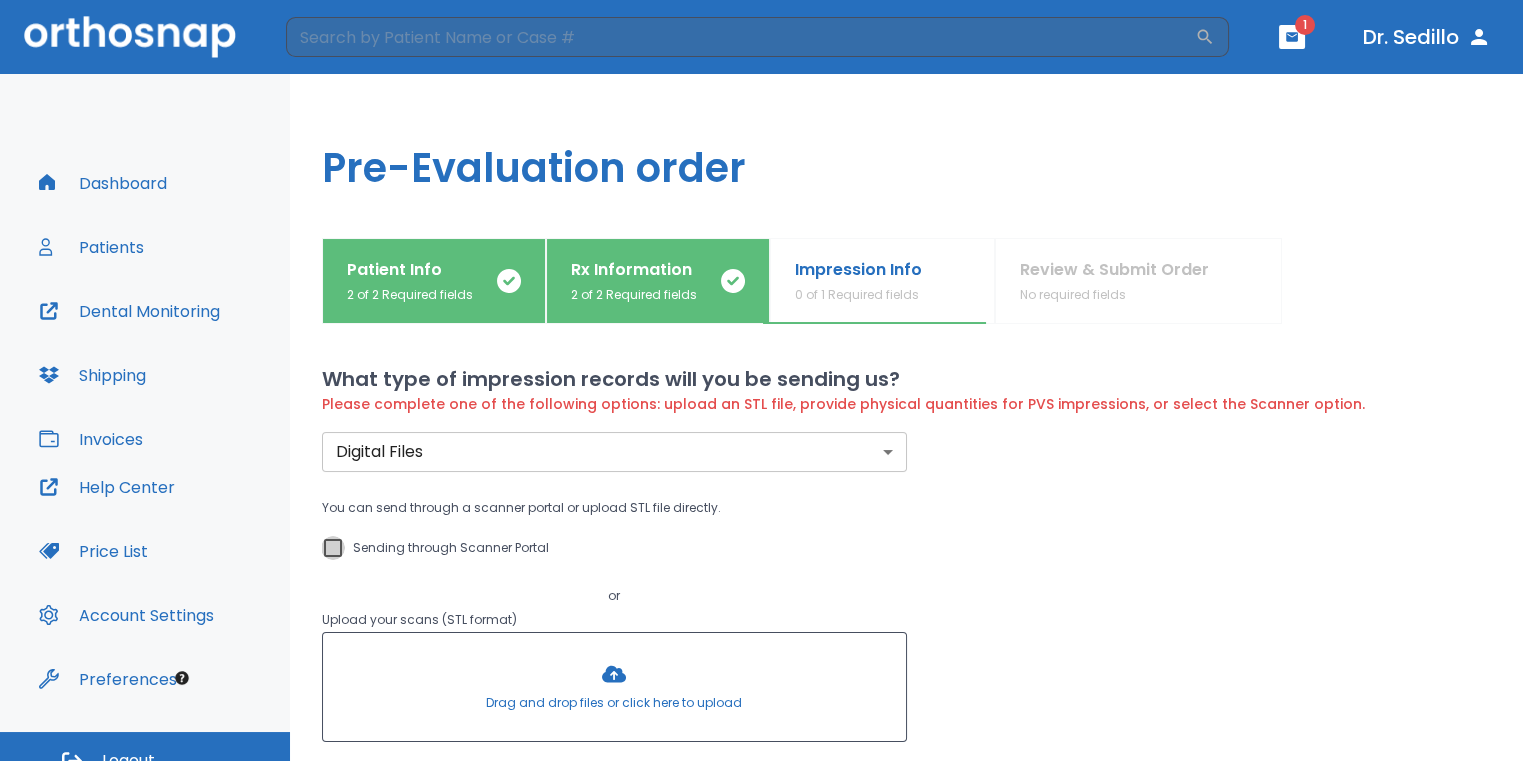 click on "Sending through Scanner Portal" at bounding box center (333, 548) 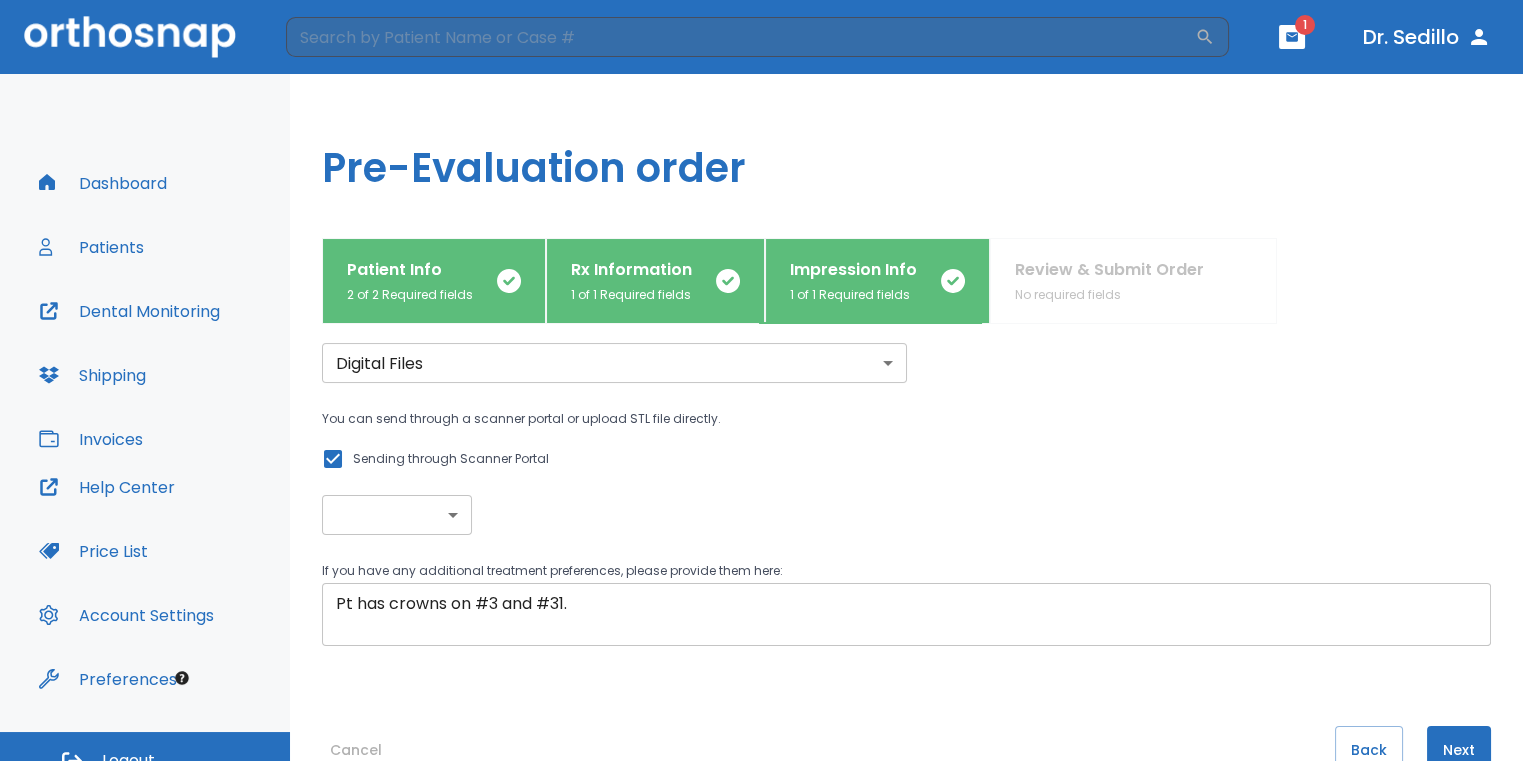 scroll, scrollTop: 119, scrollLeft: 0, axis: vertical 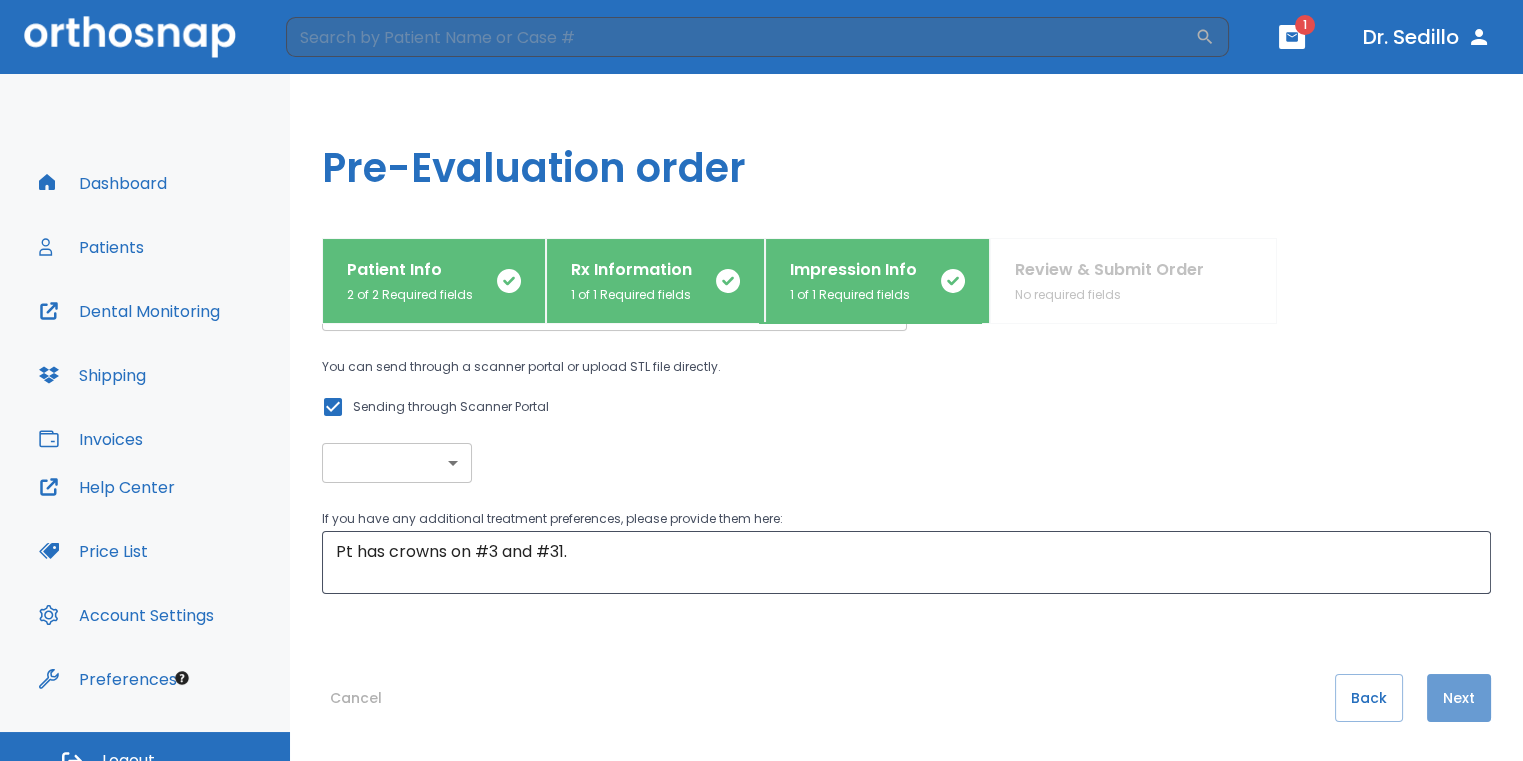 click on "Next" at bounding box center [1459, 698] 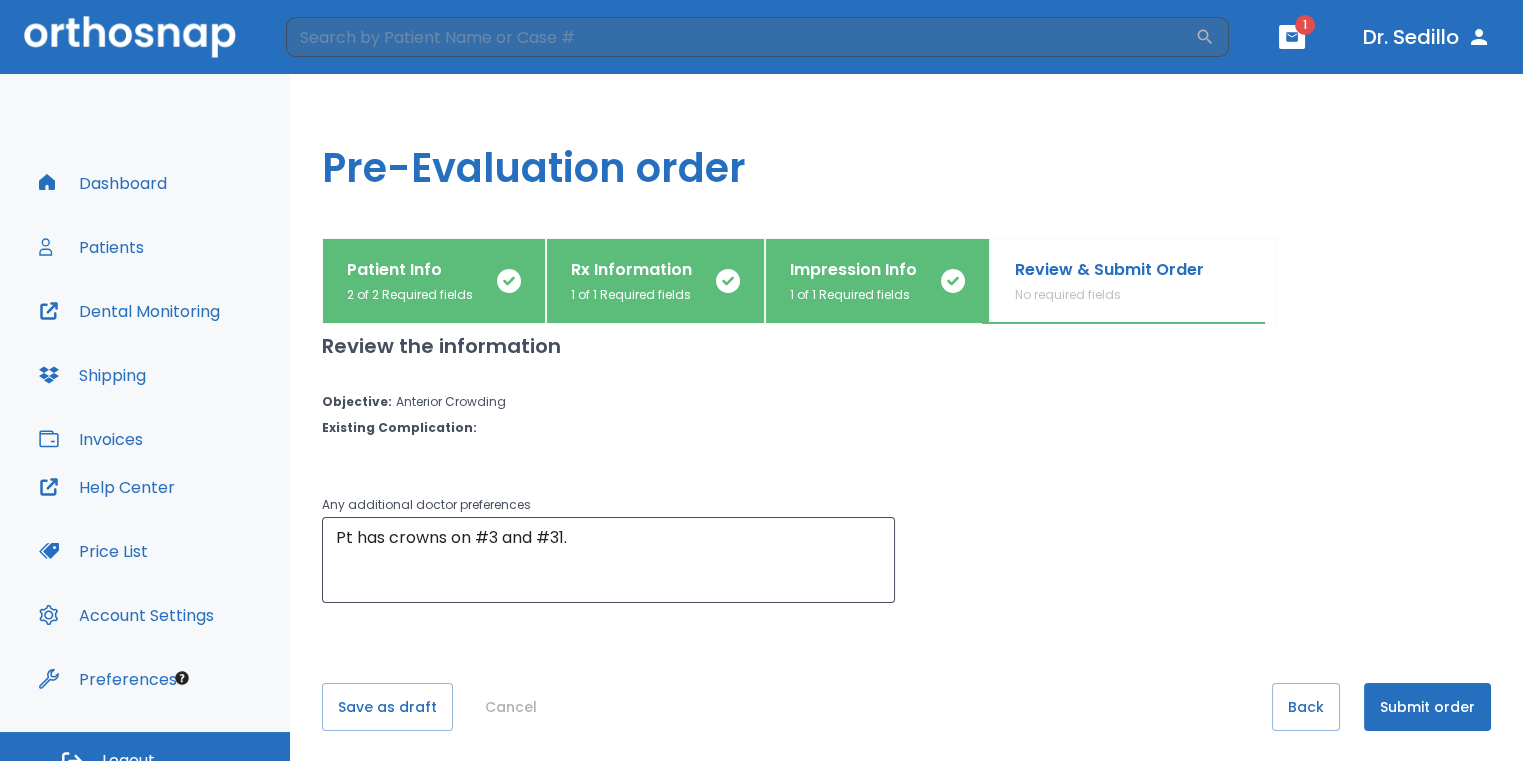 scroll, scrollTop: 26, scrollLeft: 0, axis: vertical 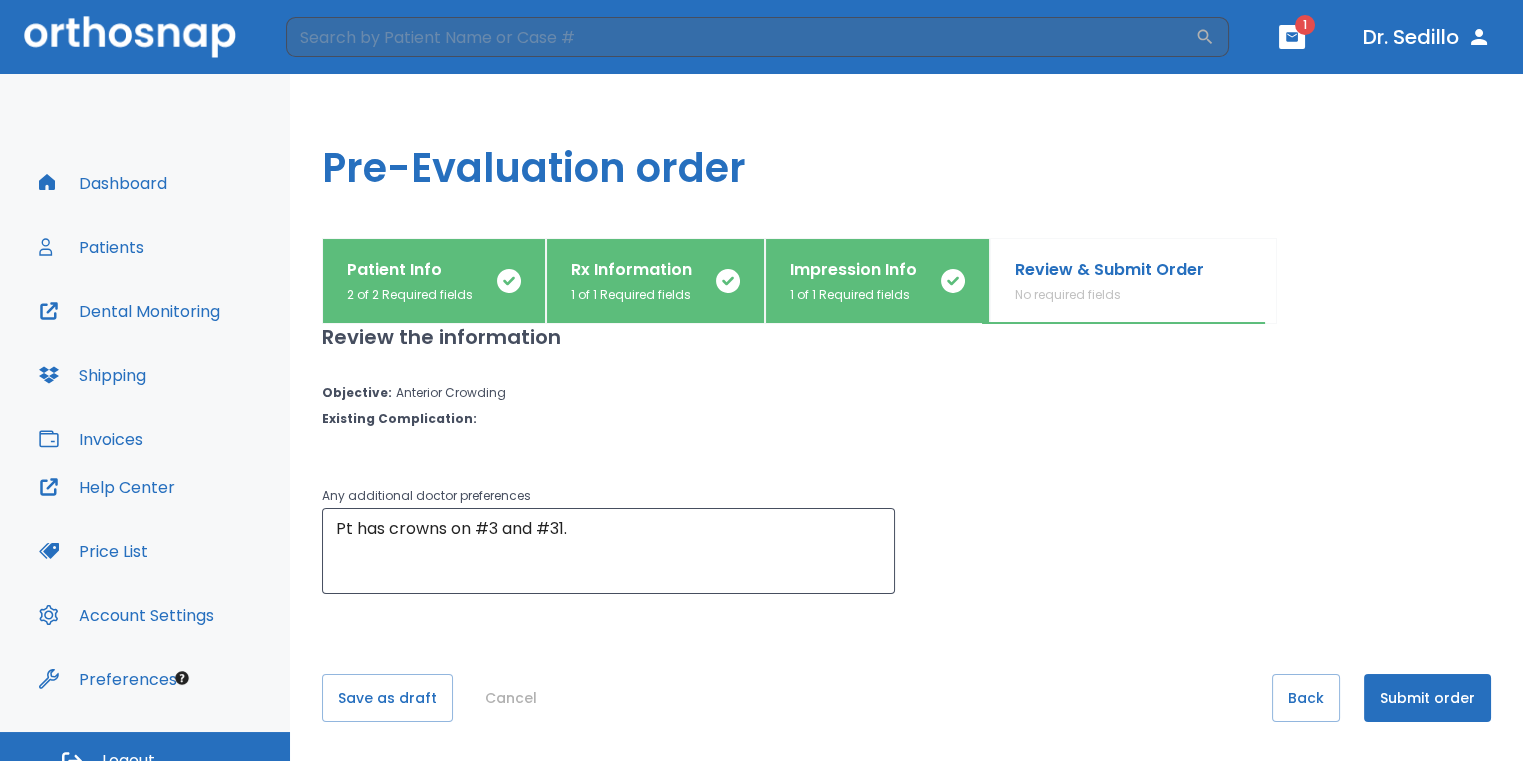 click on "Submit order" at bounding box center (1427, 698) 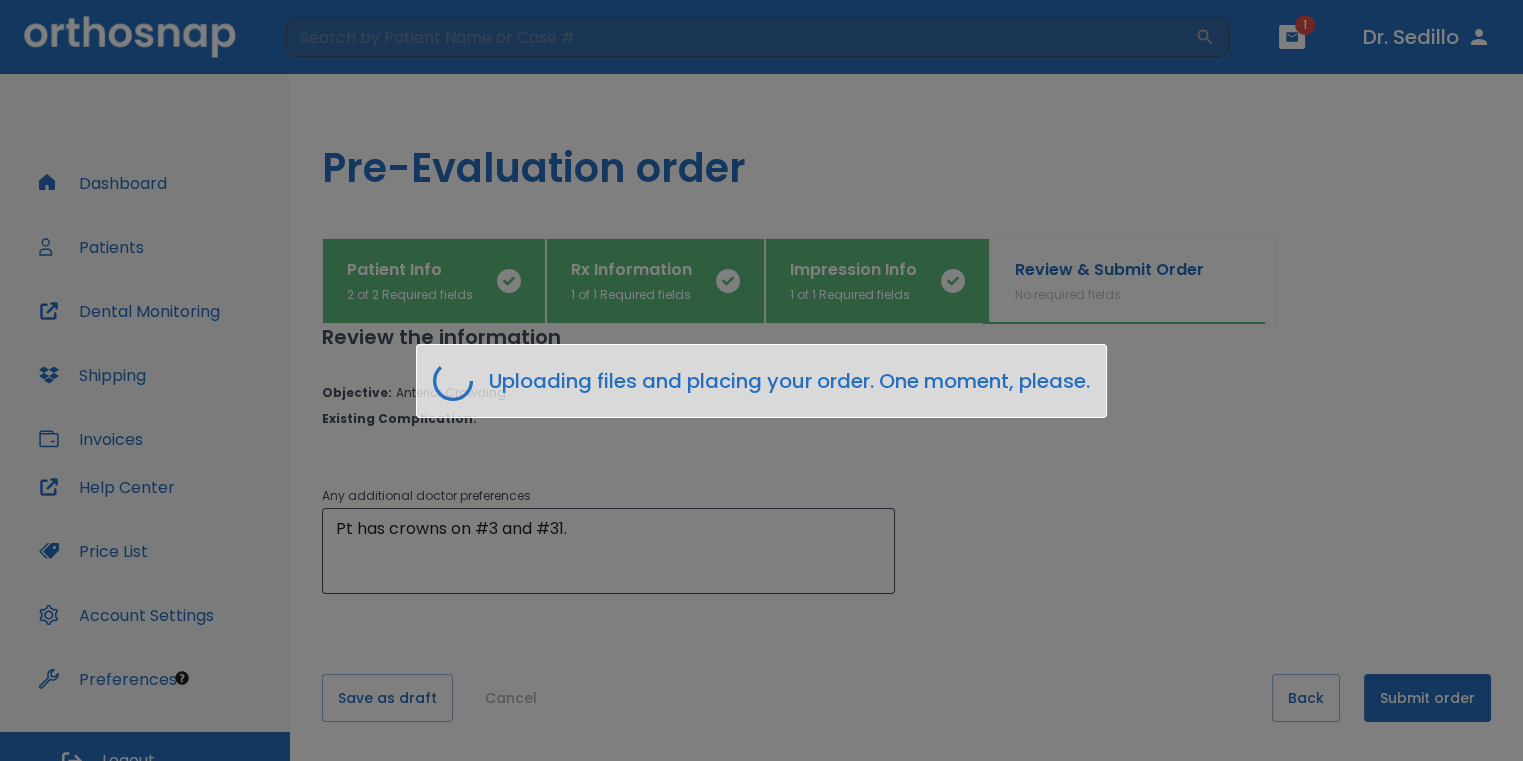 click on "Uploading files and placing your order. One moment, please." at bounding box center (761, 380) 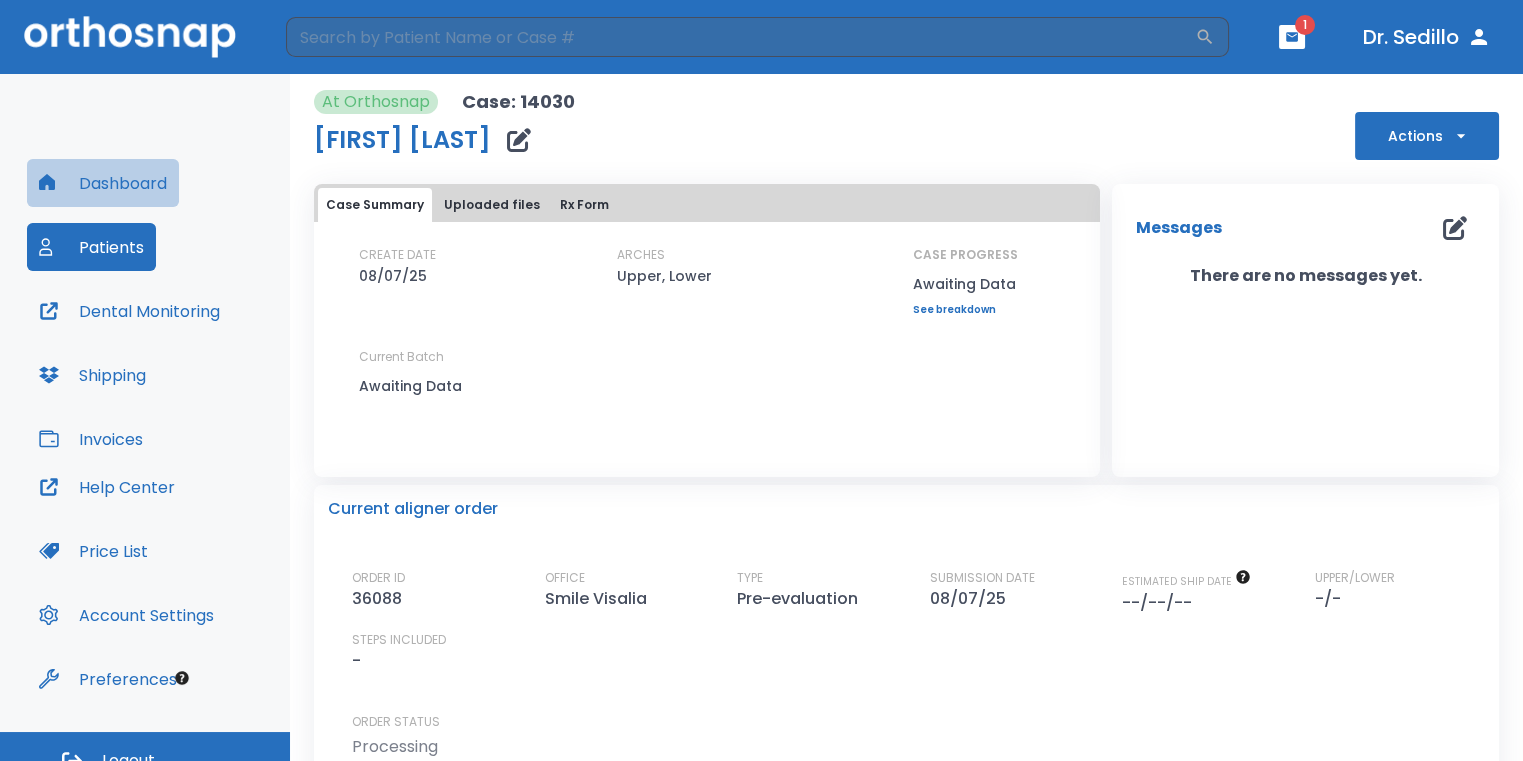 click on "Dashboard" at bounding box center [103, 183] 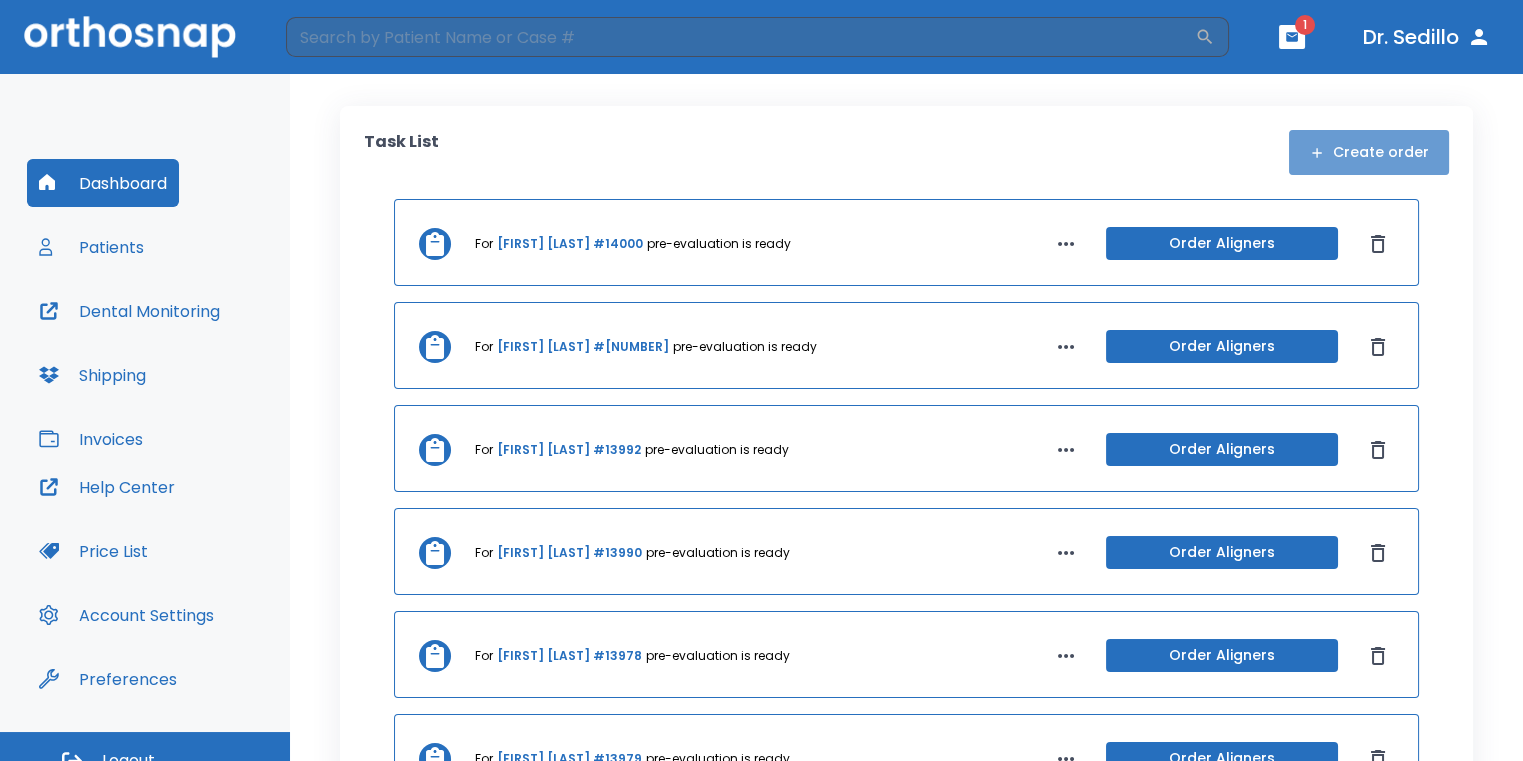 click on "Create order" at bounding box center (1369, 152) 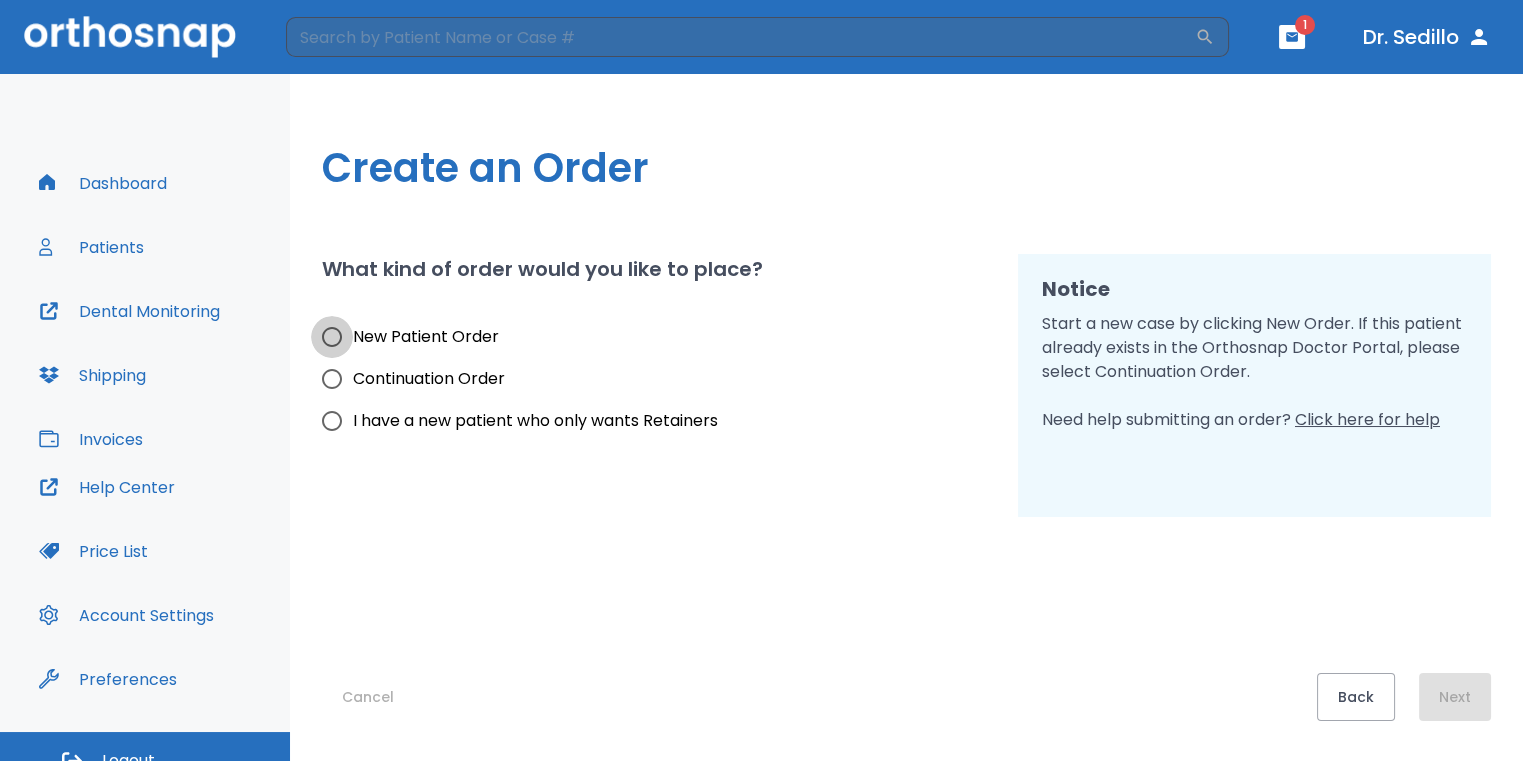click on "New Patient Order" at bounding box center [332, 337] 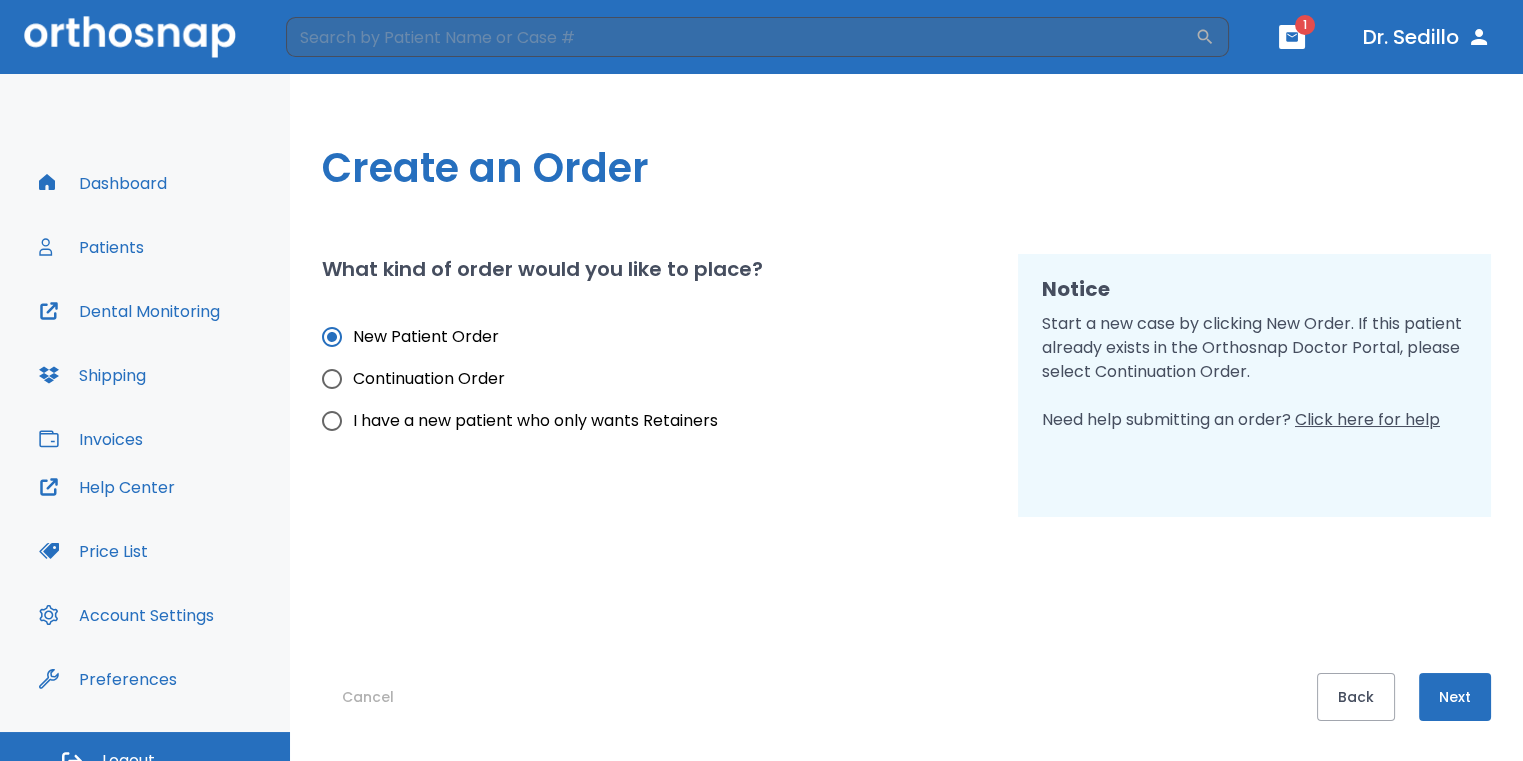 click on "Create an Order What kind of order would you like to place? New Patient Order Continuation Order I have a new patient who only wants Retainers Notice Start a new case by clicking New Order. If this patient already exists in the Orthosnap Doctor Portal, please select Continuation Order. Need help submitting an order?   Click here for help Cancel Back Next" at bounding box center [906, 417] 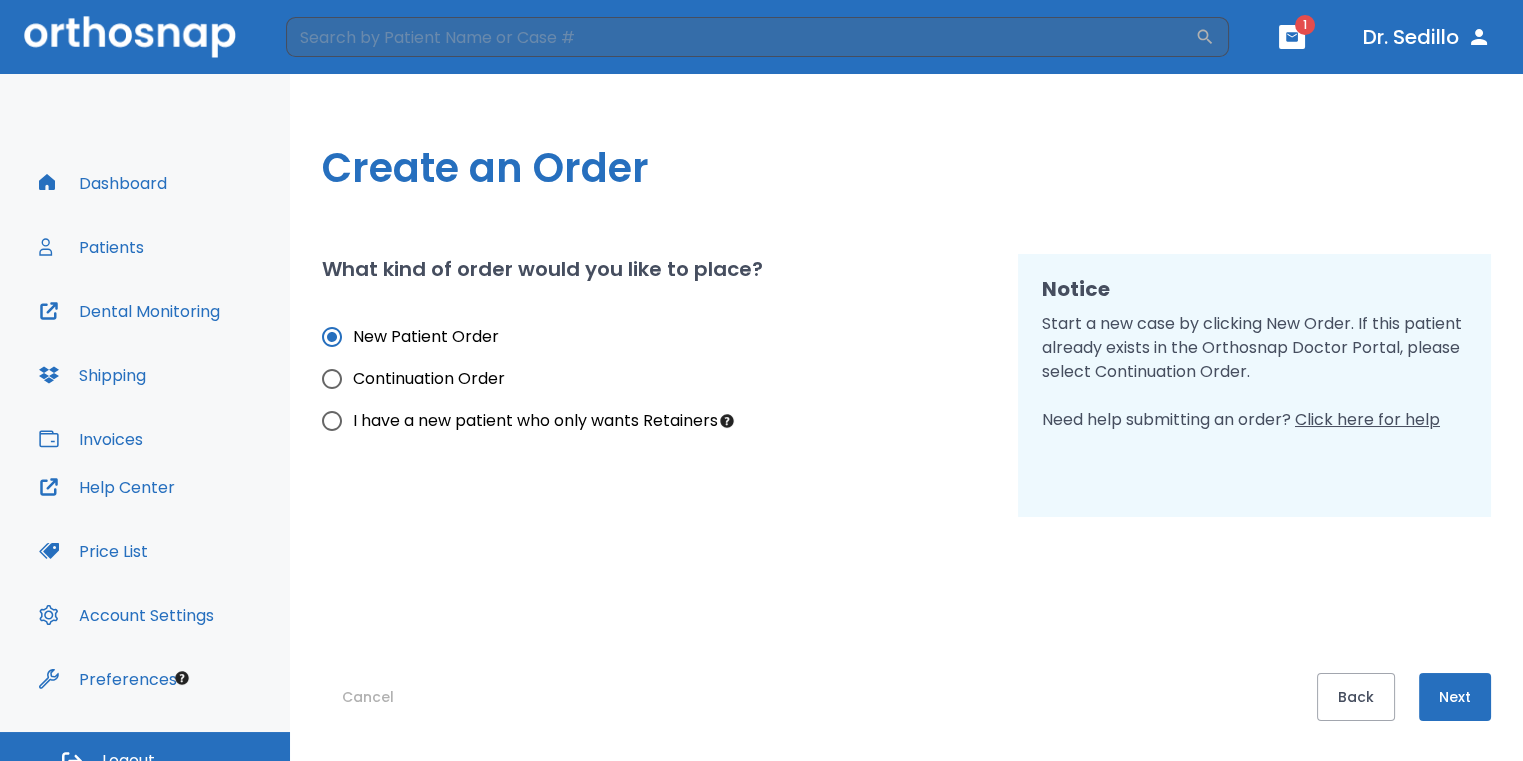 click on "Next" at bounding box center [1455, 697] 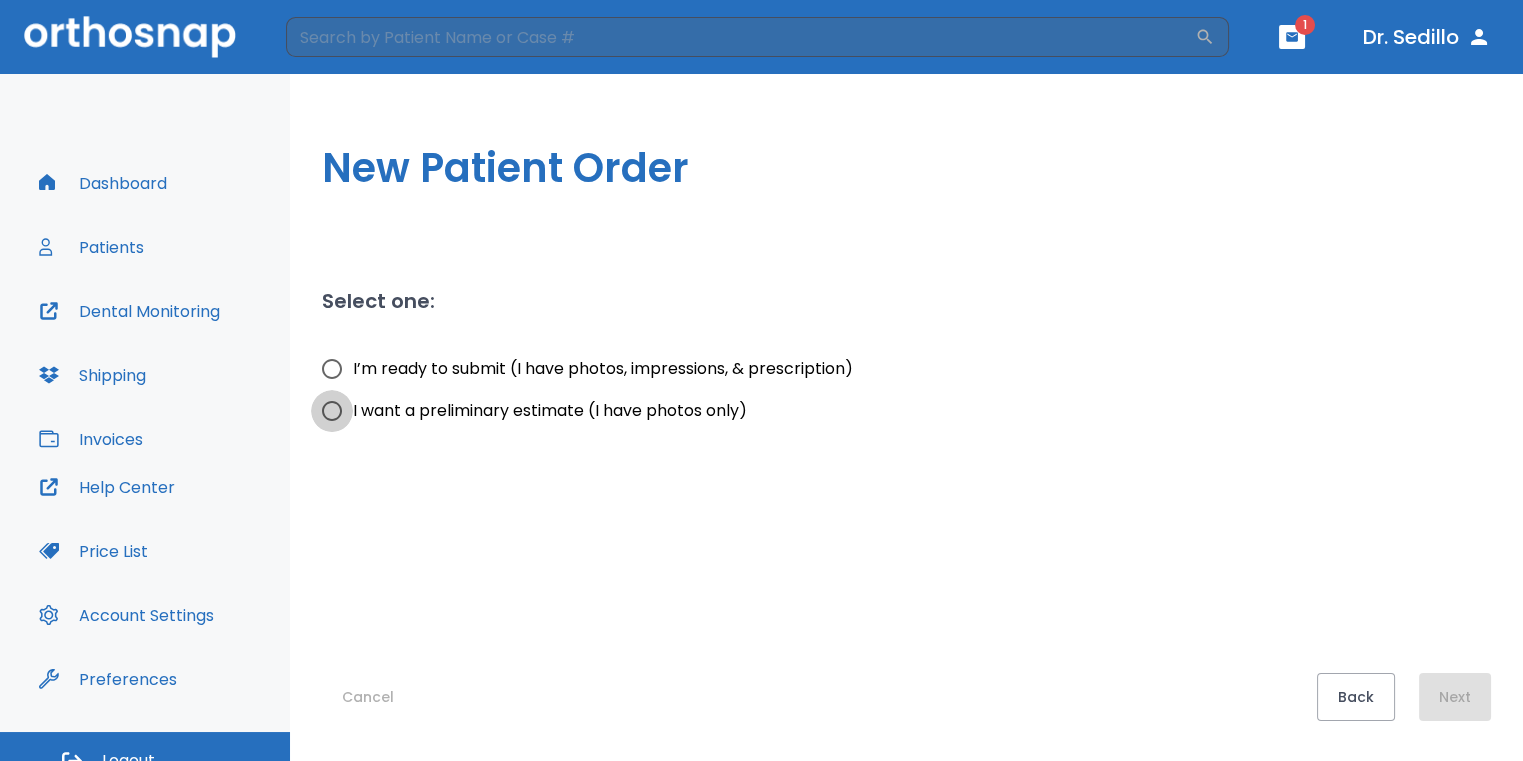 click on "I want a preliminary estimate (I have photos only)" at bounding box center (332, 411) 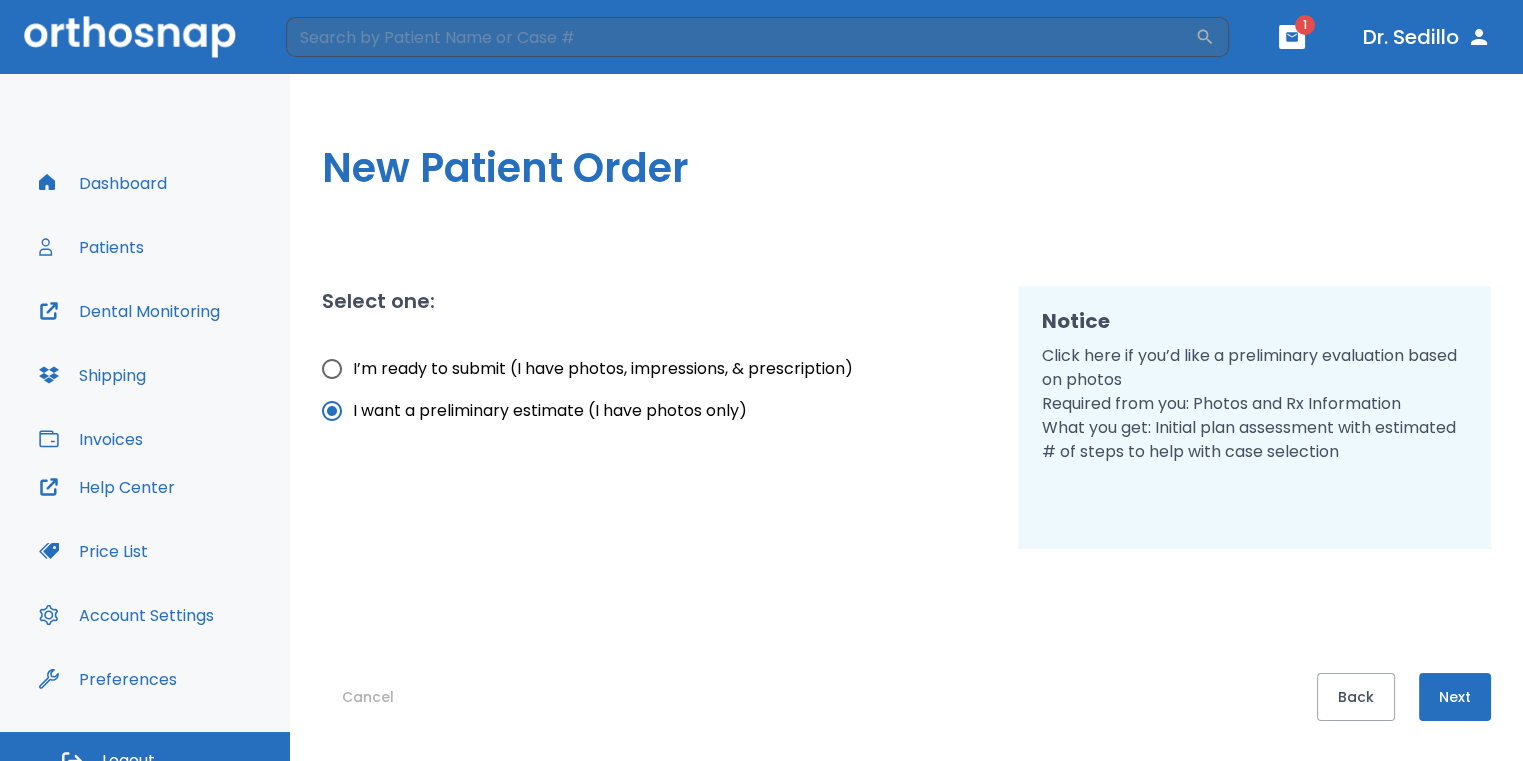 click on "Next" at bounding box center [1455, 697] 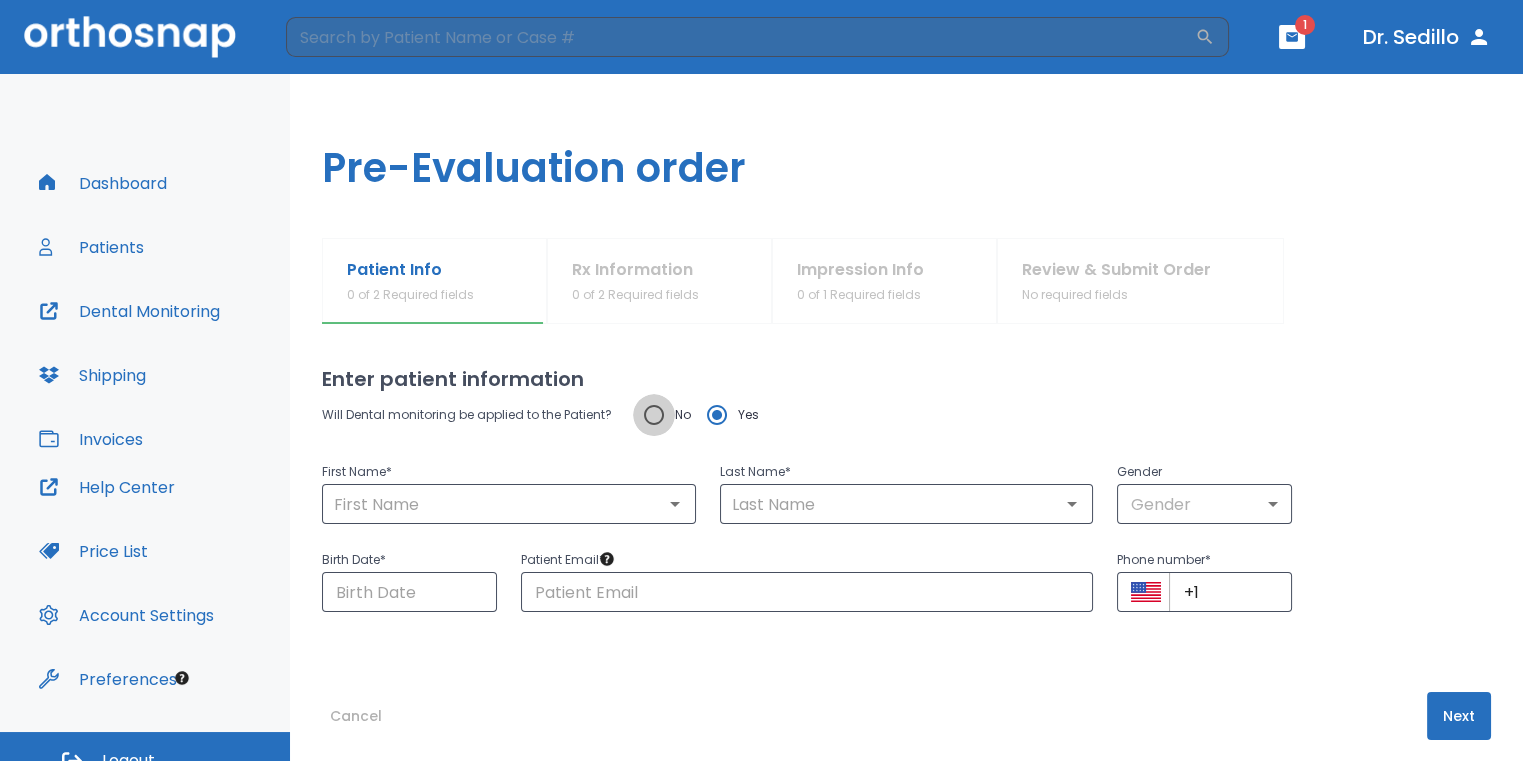 click on "No" at bounding box center [654, 415] 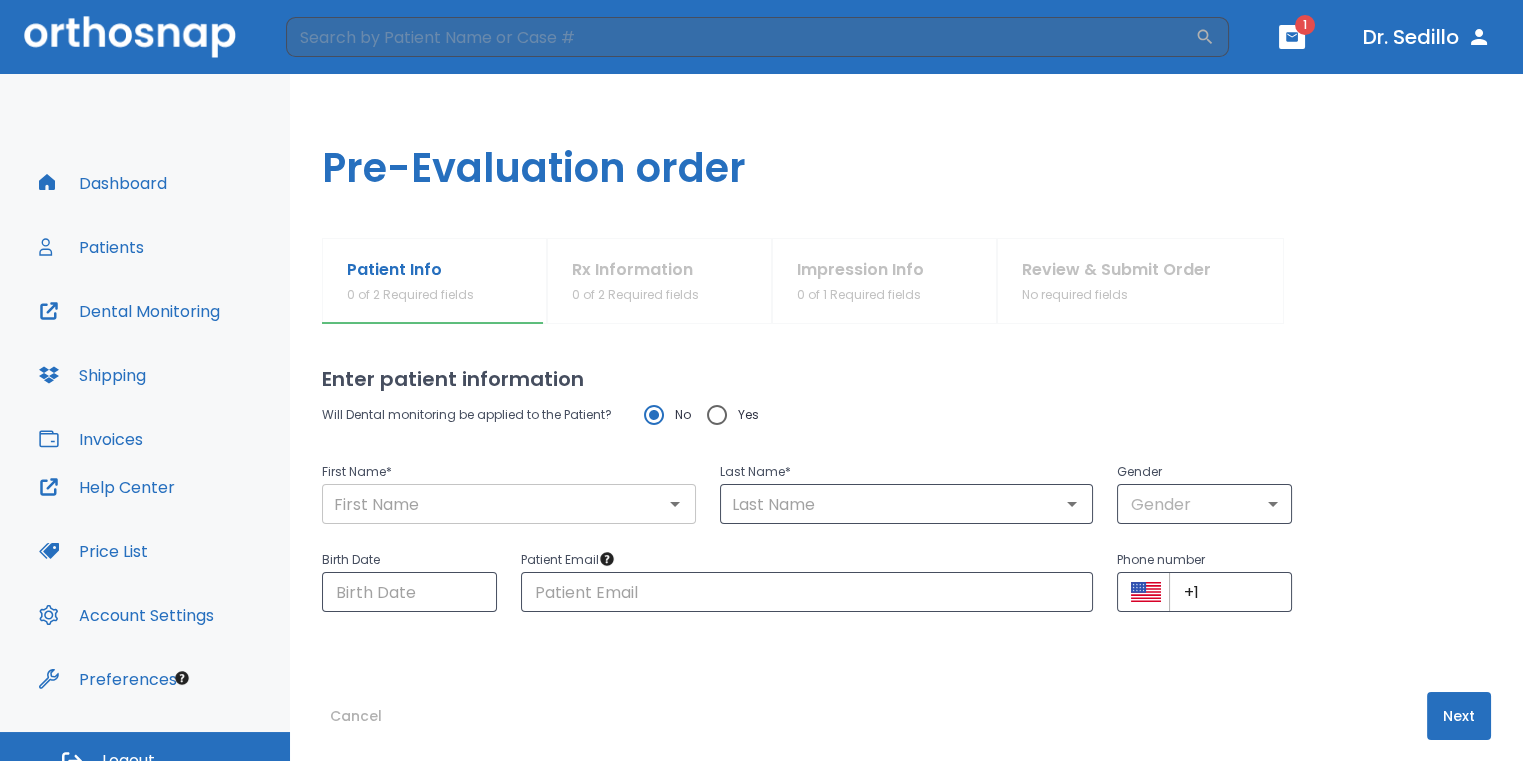 click at bounding box center (509, 504) 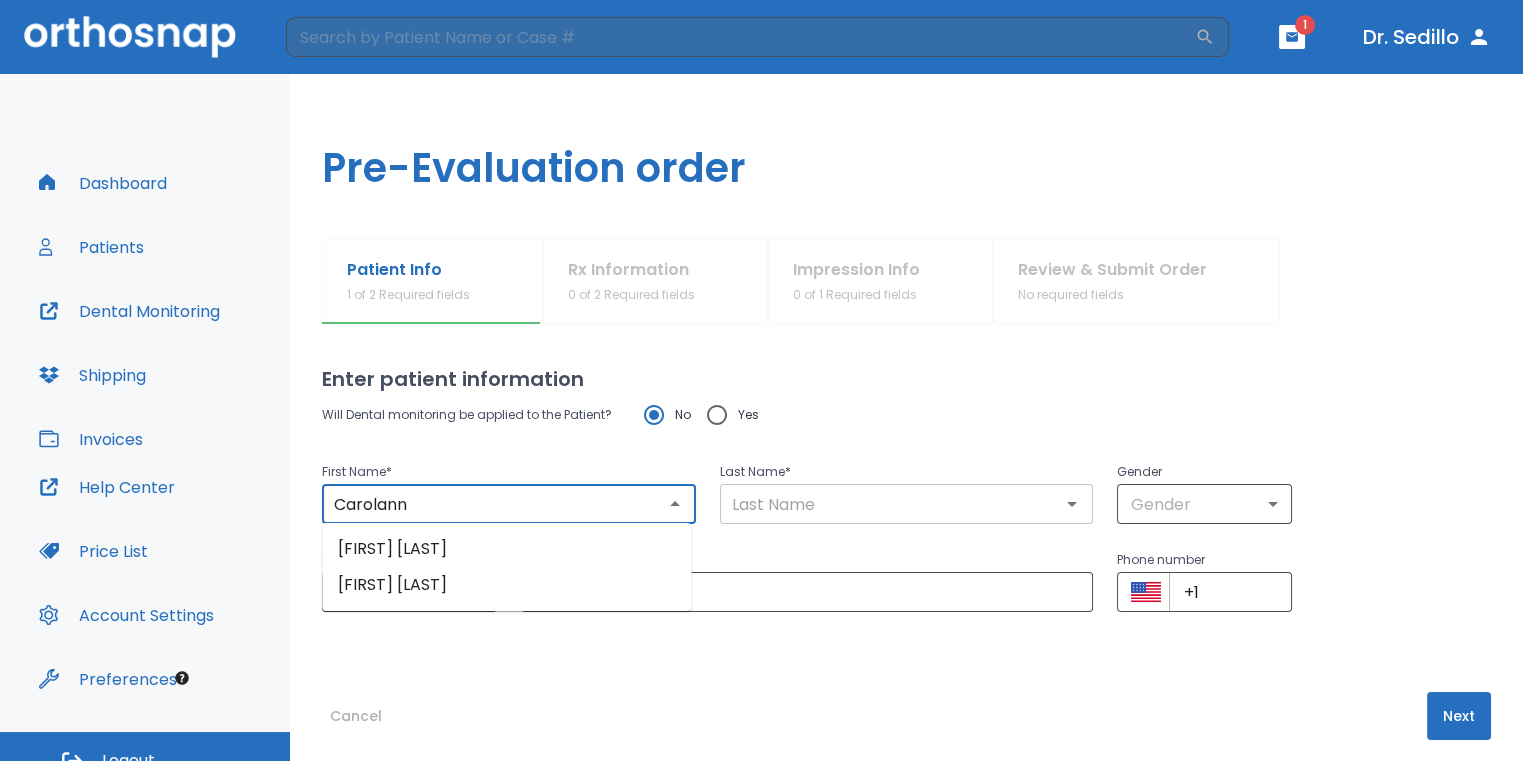 type on "Carolann" 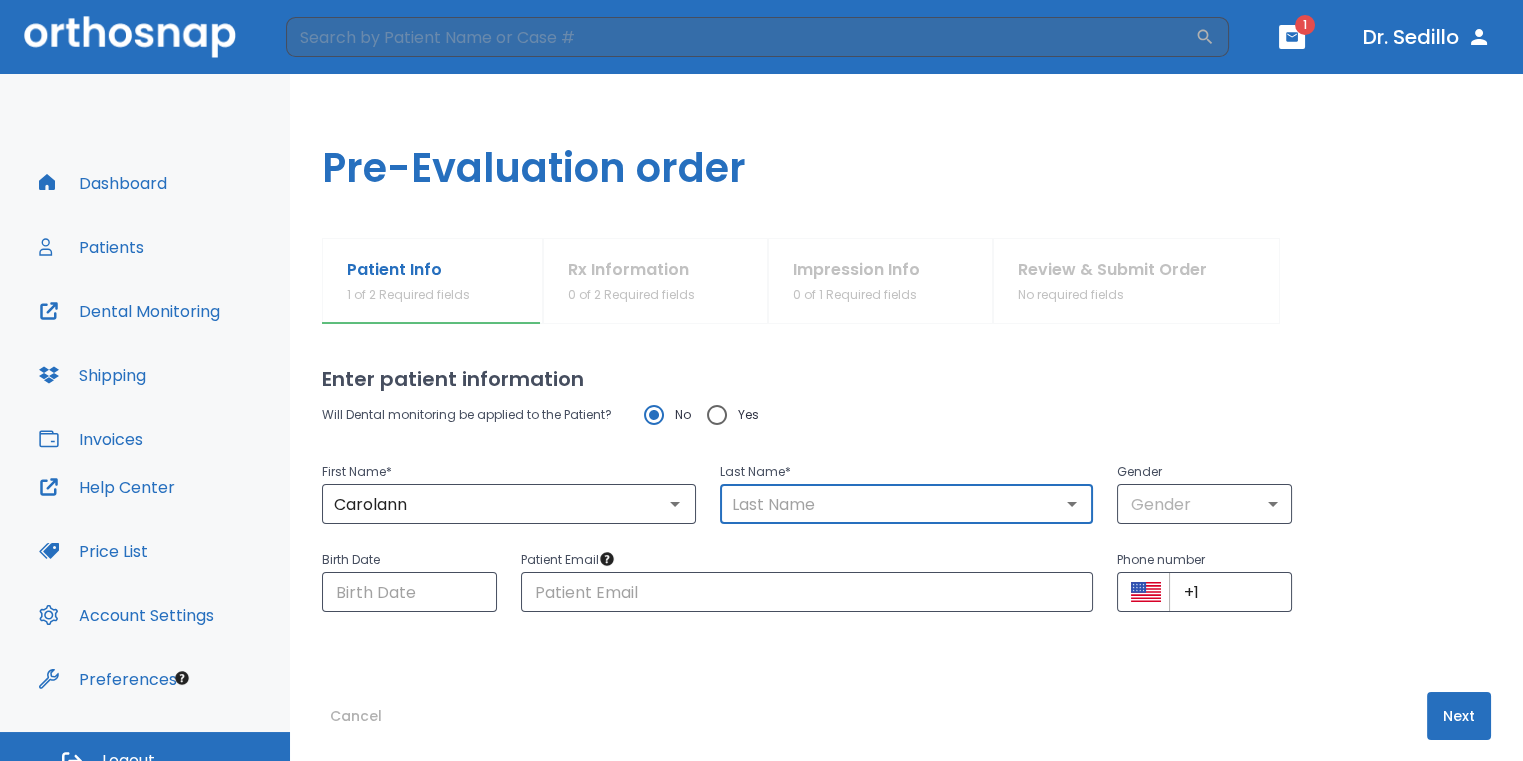 click at bounding box center [907, 504] 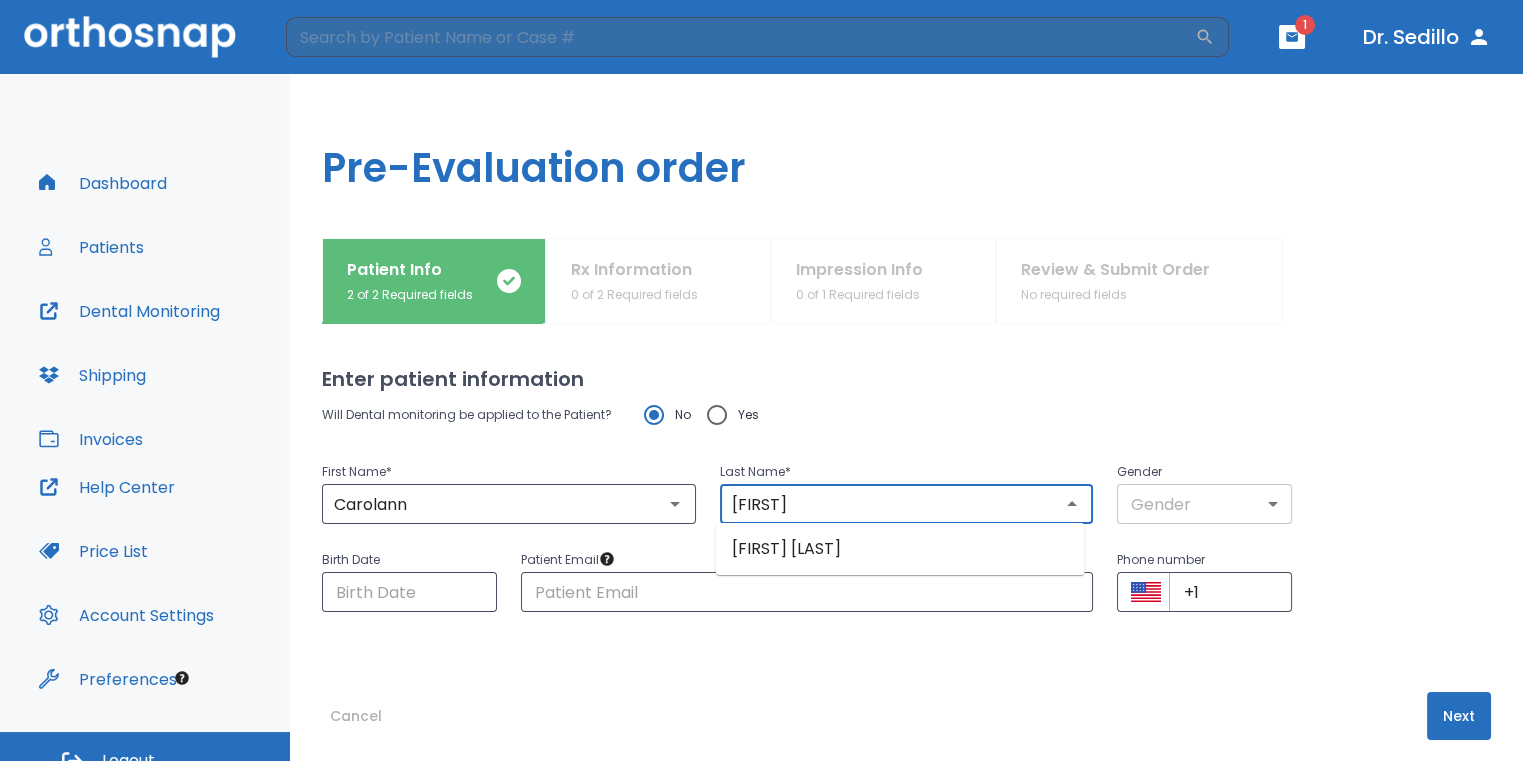 type on "[FIRST]" 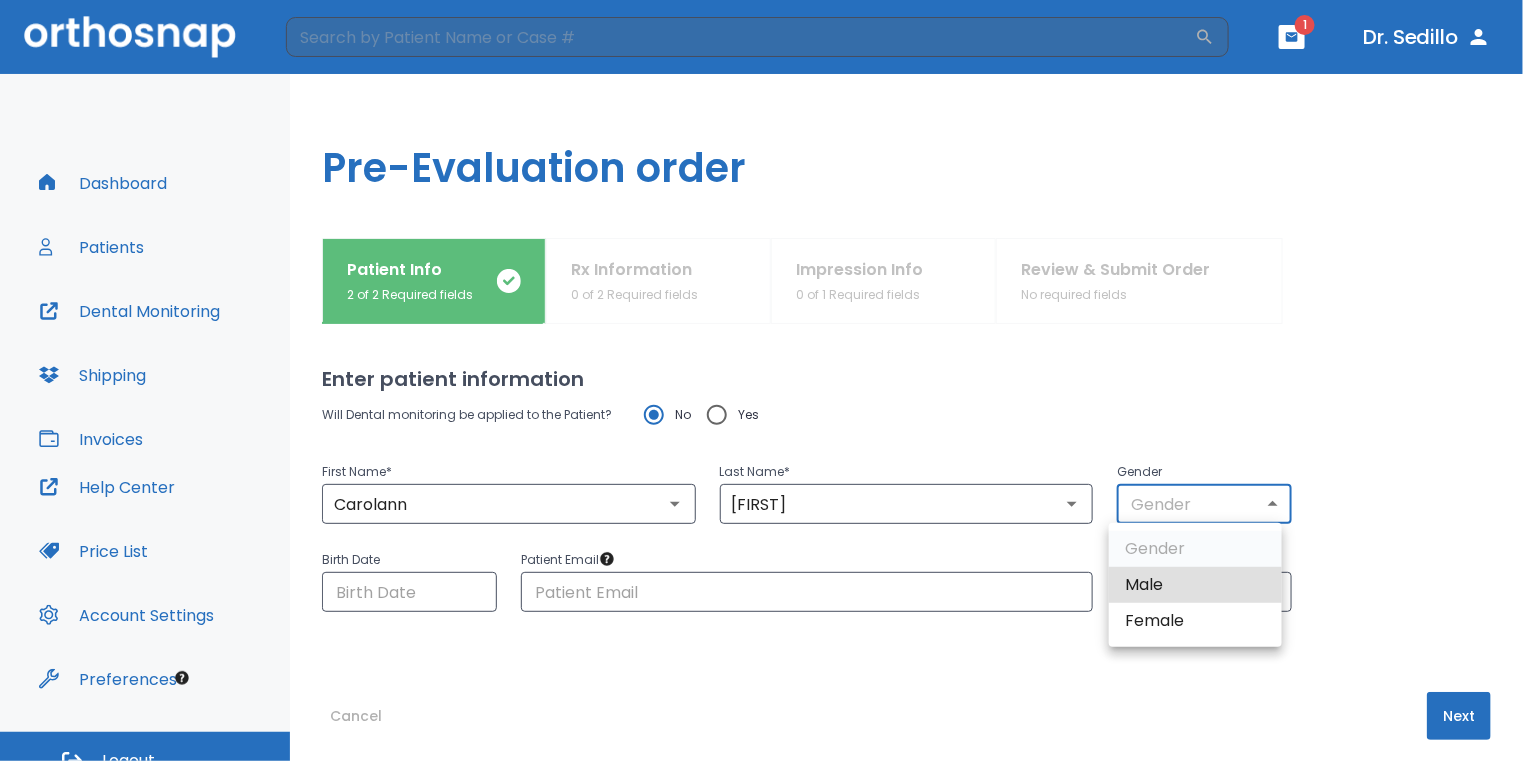 click on "​ 1 Dr. Sedillo Dashboard Patients Dental Monitoring Shipping Invoices Help Center Price List Account Settings Preferences Logout Uploading files and placing your order. One moment, please. Pre-Evaluation order Patient Info 2 of 2 Required fields Rx Information 0 of 2 Required fields Impression Info 0 of 1 Required fields Review & Submit Order No required fields Enter patient information Will Dental monitoring be applied to the Patient? No Yes First Name * [FIRST] ​ Last Name * [LAST] ​ Gender Gender ​ Birth Date ​ Patient Email ​ Phone number ​ +1 ​ Cancel Next Gender Male Female" at bounding box center [767, 380] 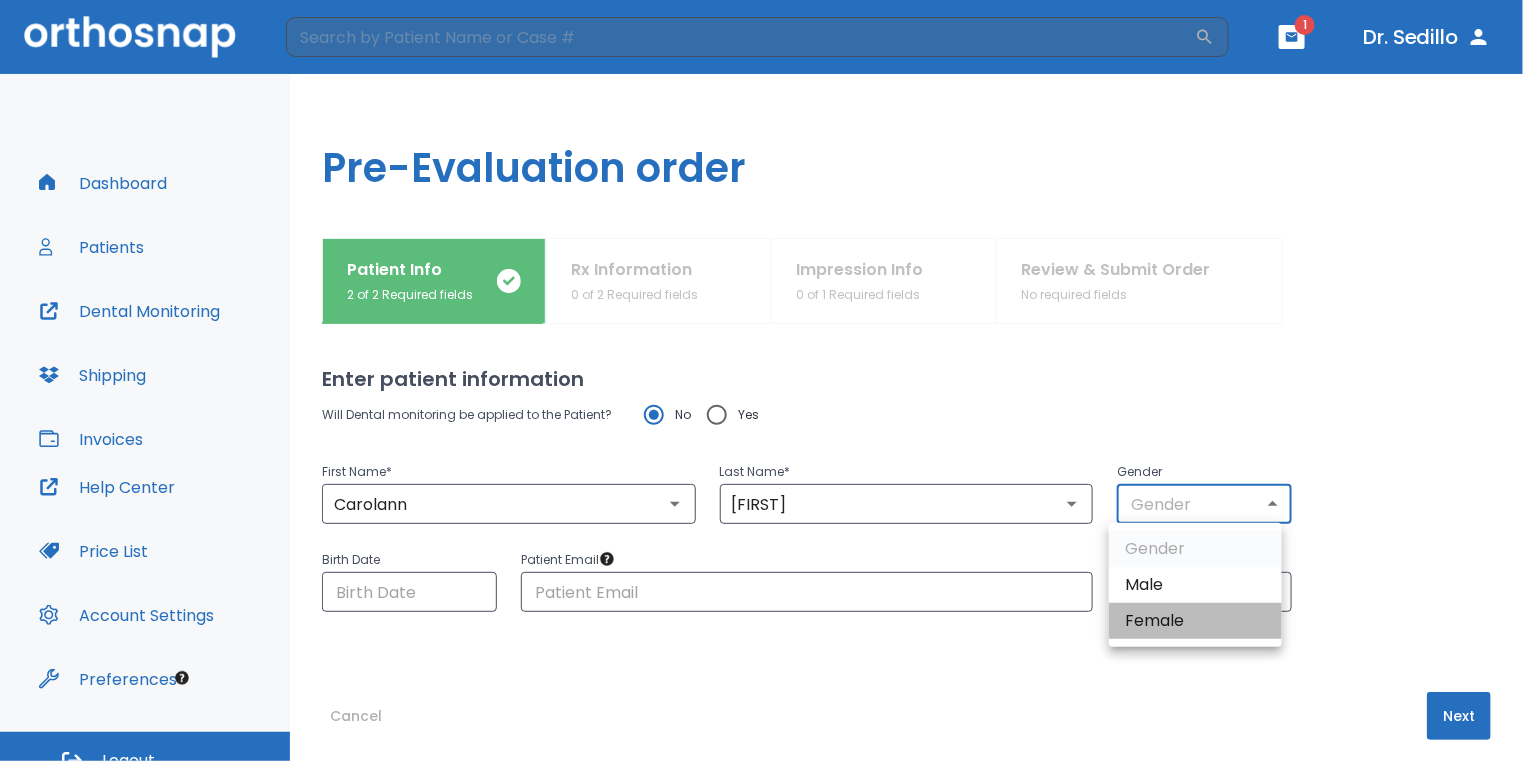 click on "Female" at bounding box center [1195, 621] 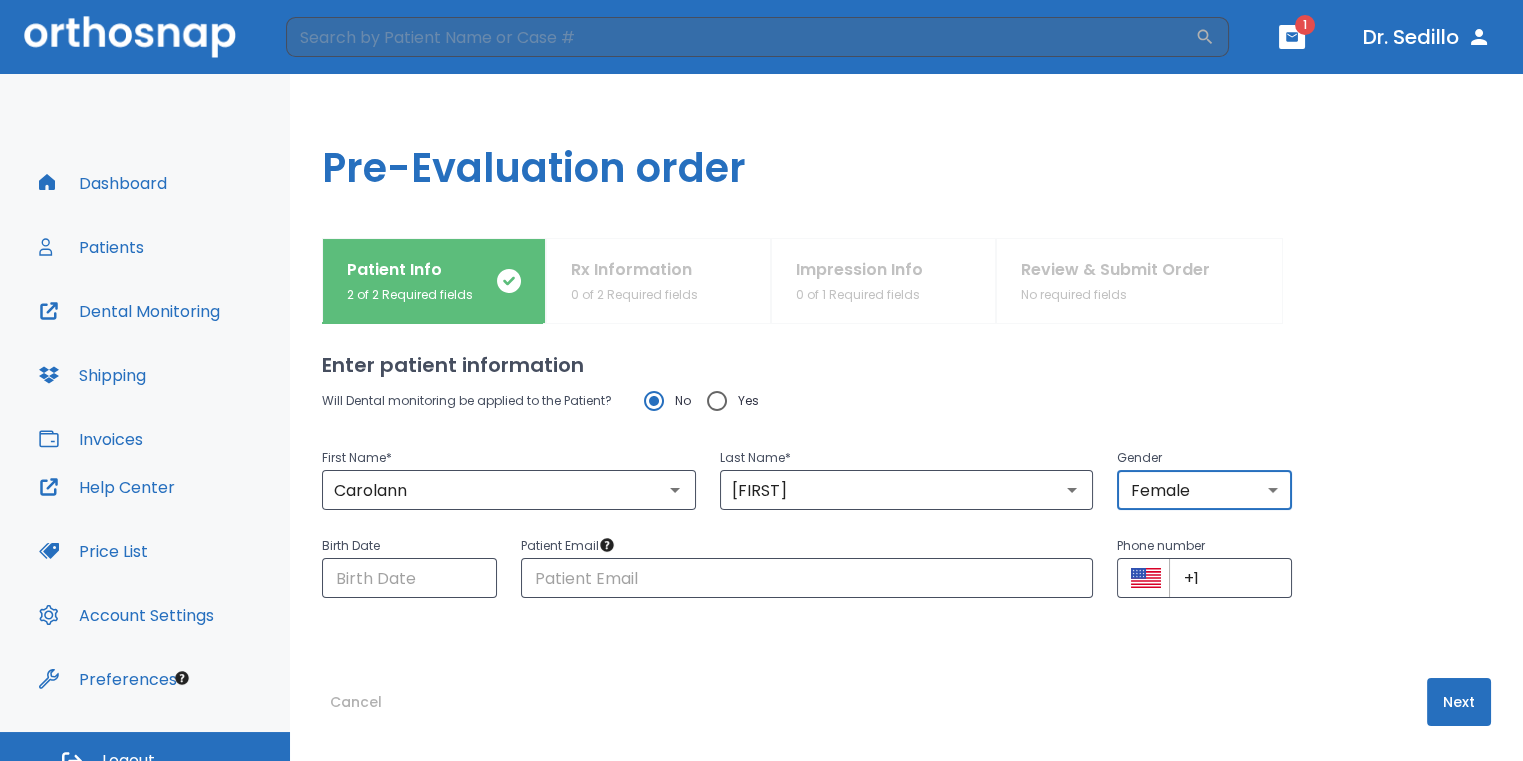 scroll, scrollTop: 18, scrollLeft: 0, axis: vertical 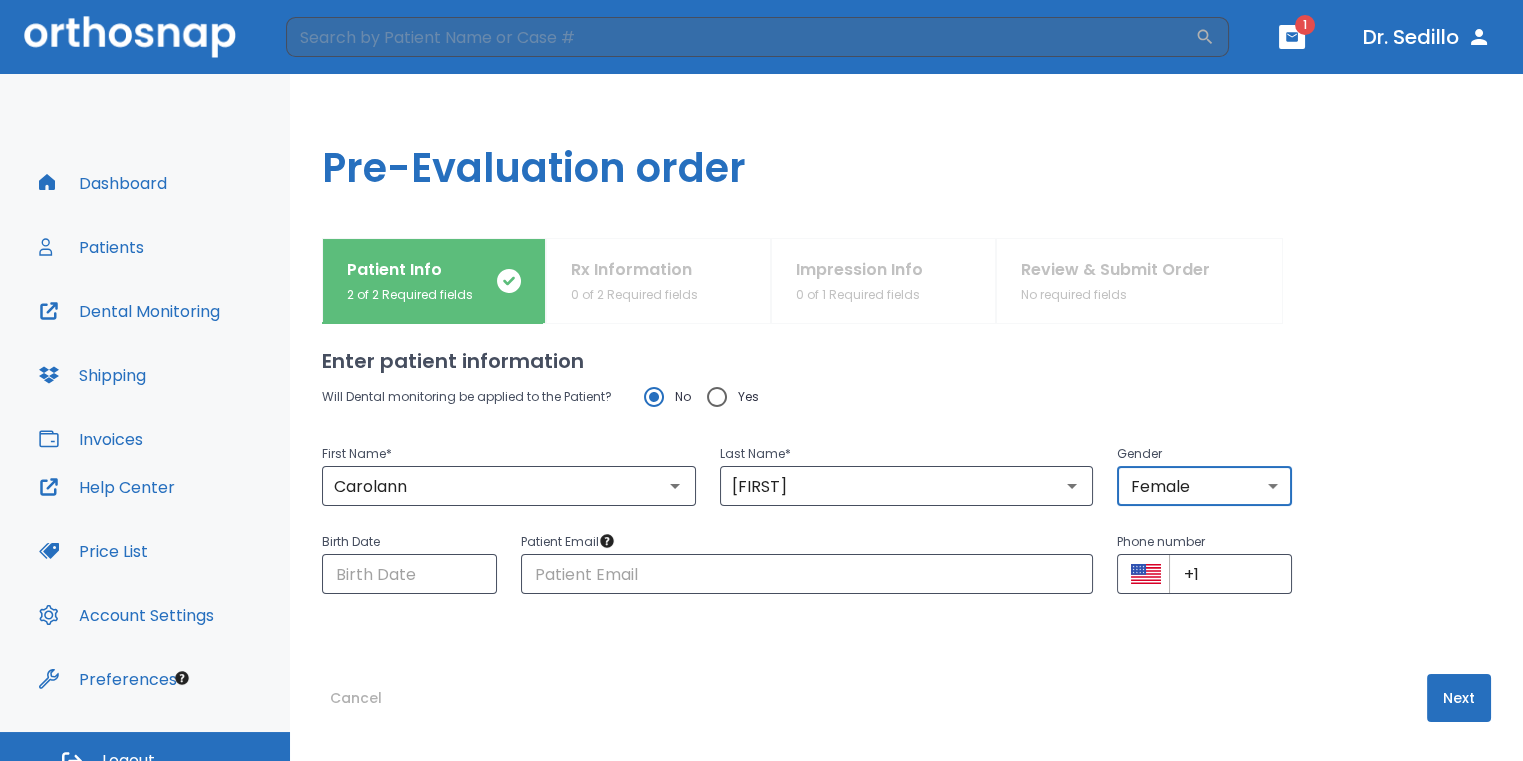 click on "Next" at bounding box center (1459, 698) 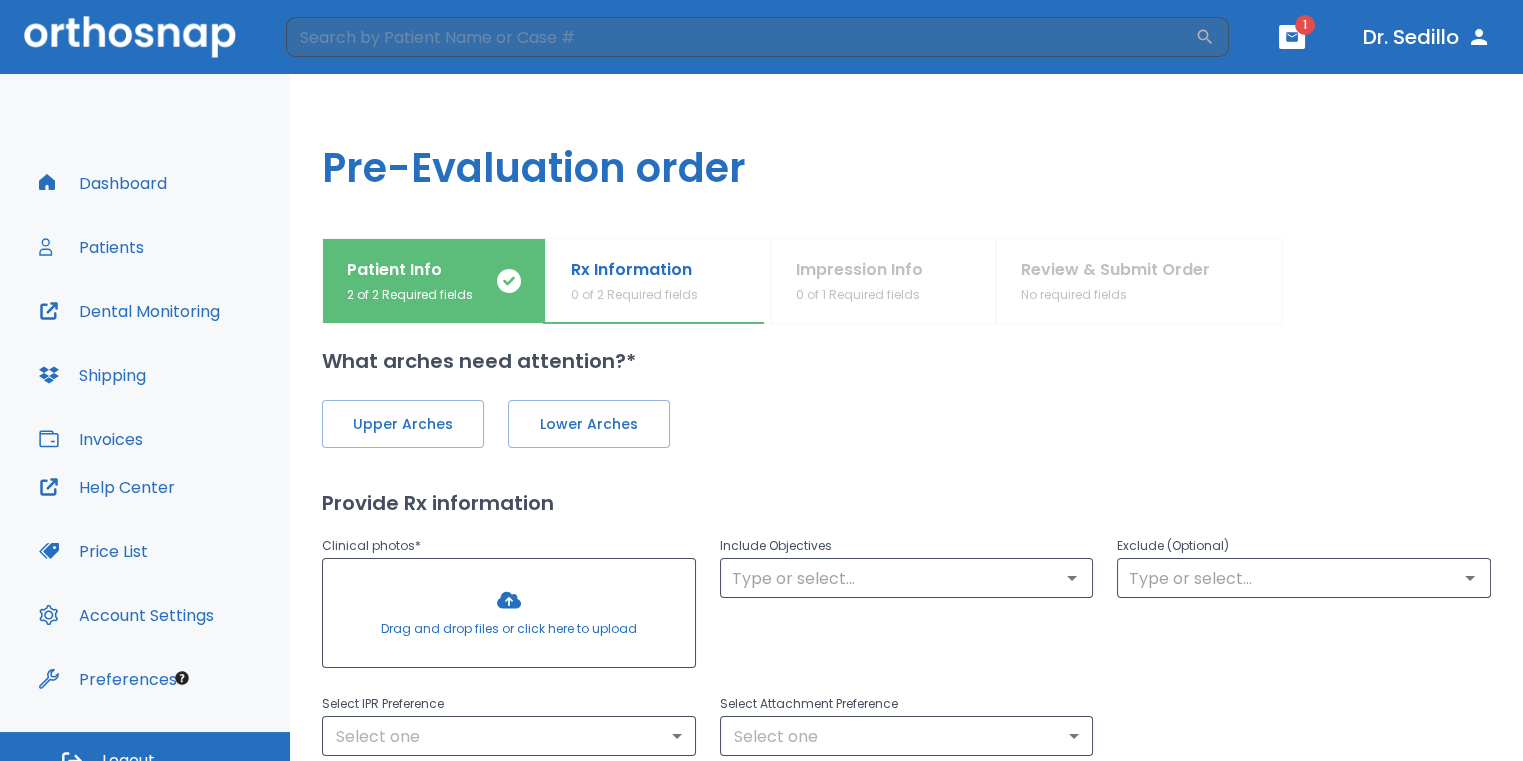 scroll, scrollTop: 0, scrollLeft: 0, axis: both 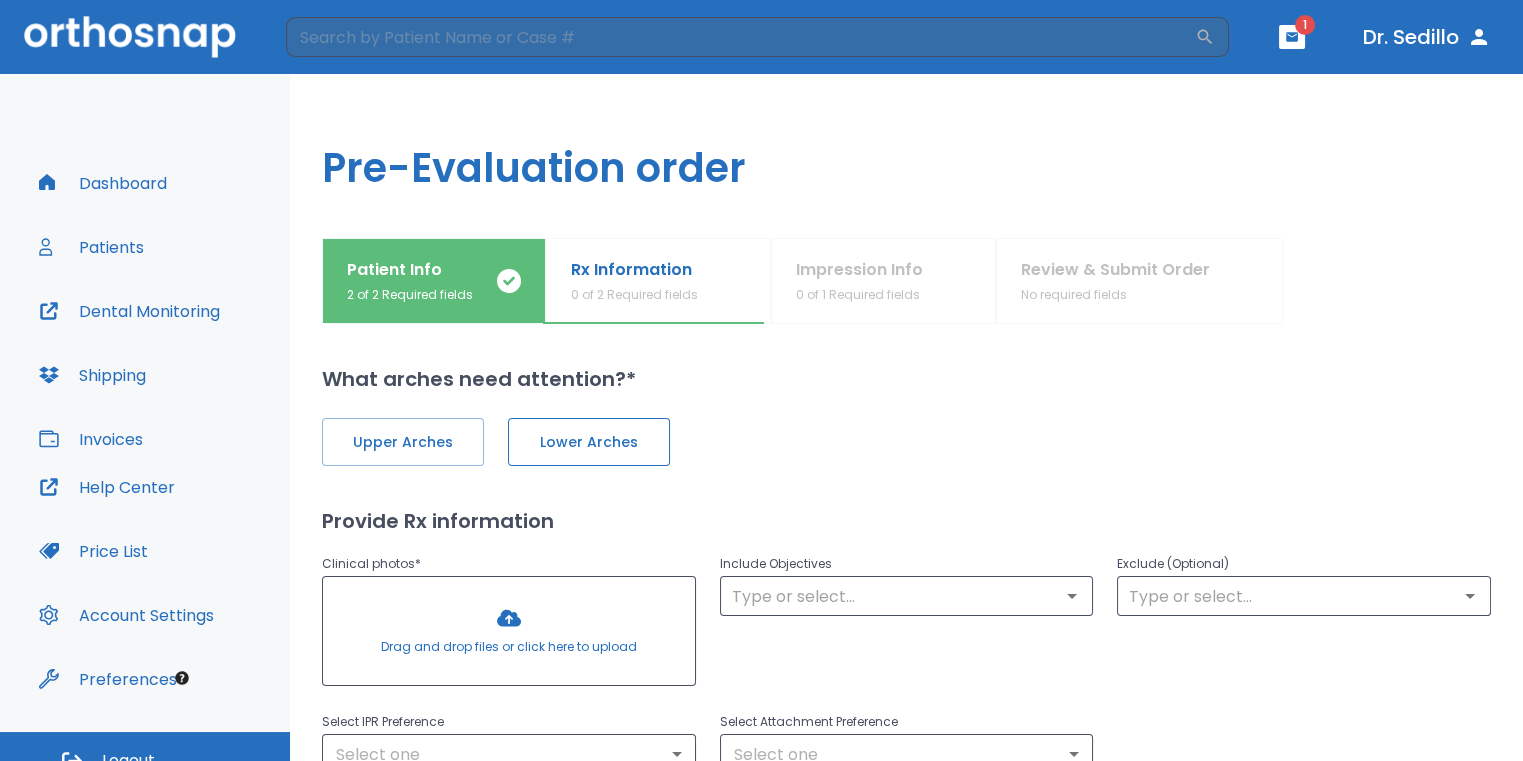 drag, startPoint x: 456, startPoint y: 442, endPoint x: 582, endPoint y: 457, distance: 126.88972 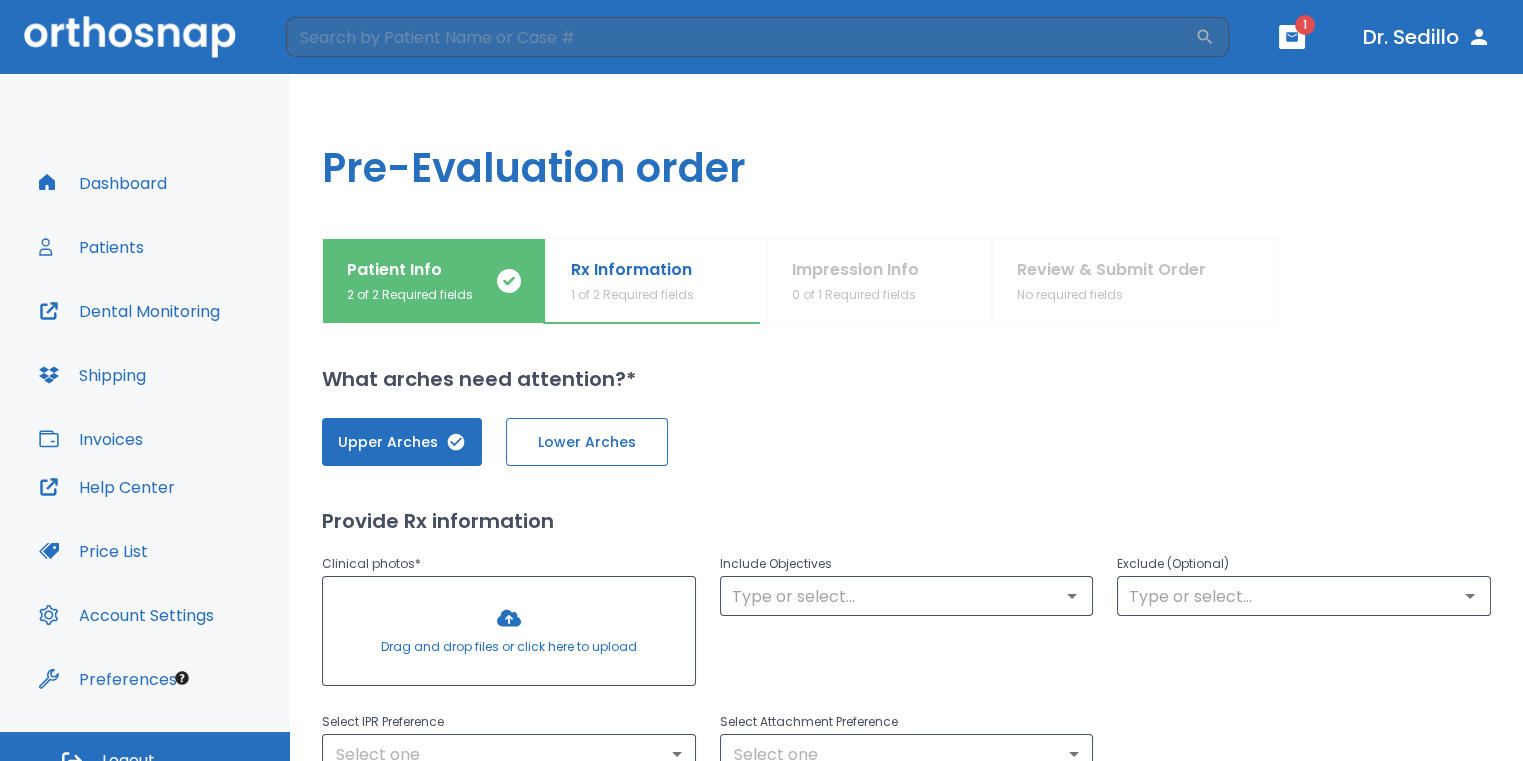 click on "Lower Arches" at bounding box center [587, 442] 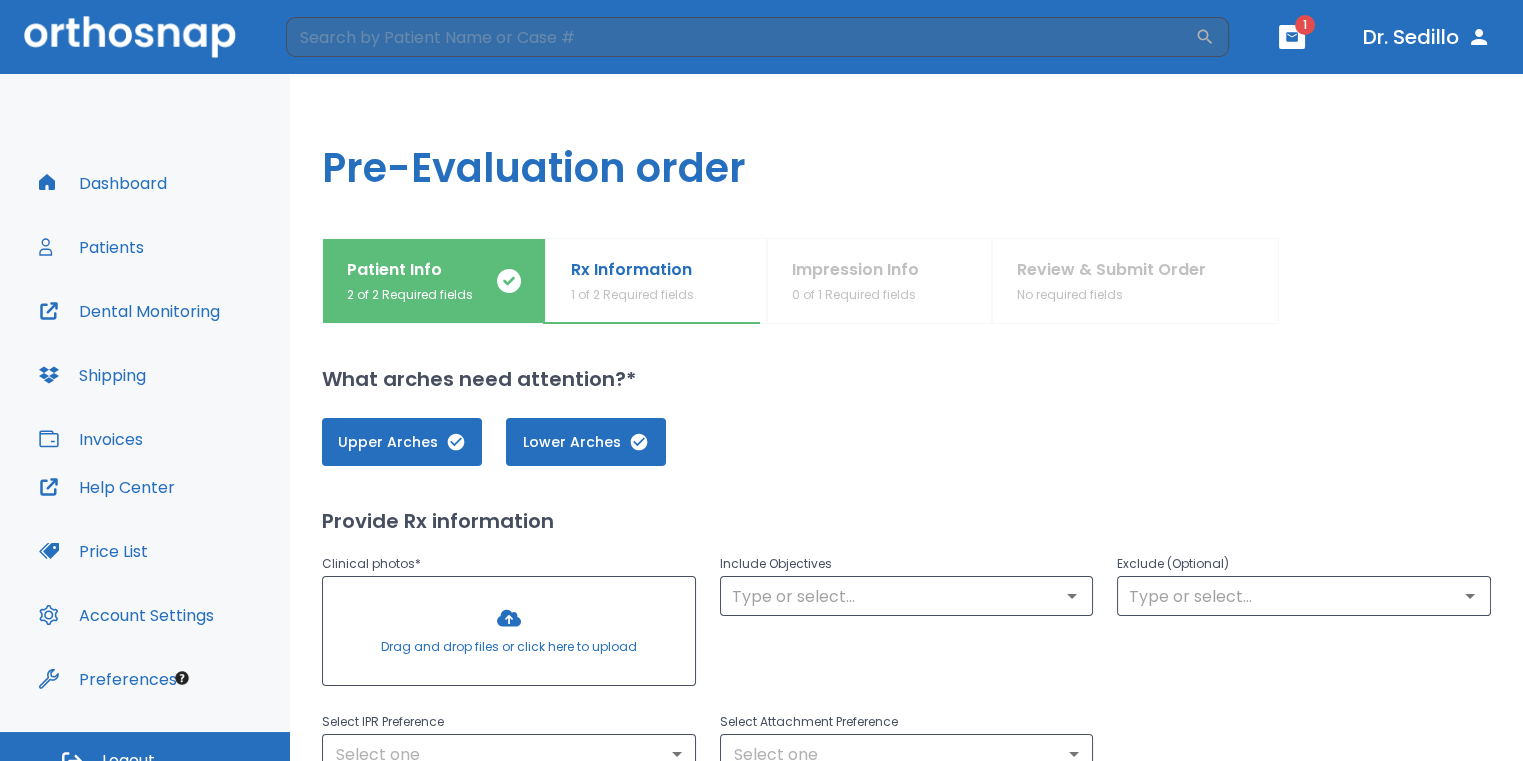 click at bounding box center [509, 631] 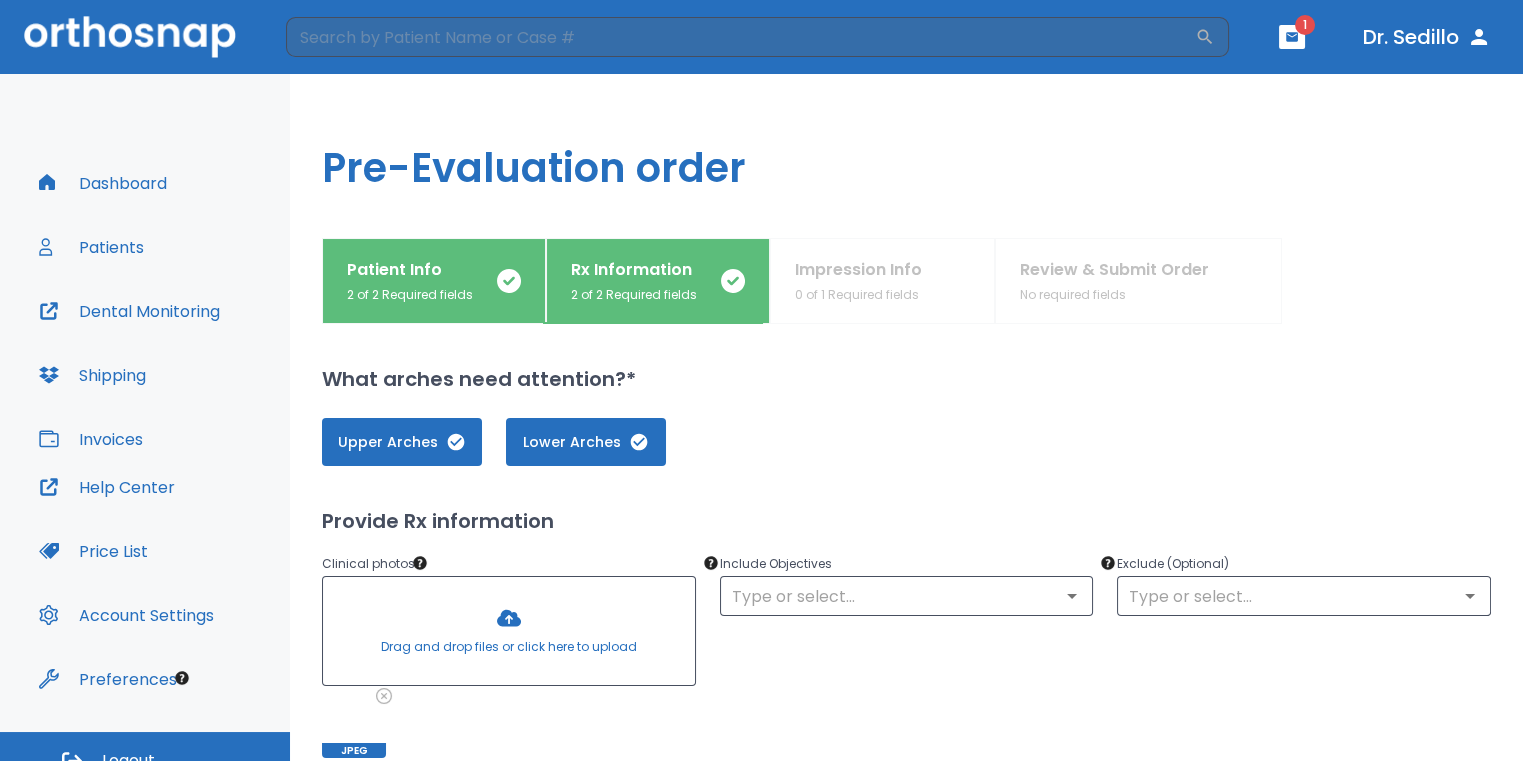 click at bounding box center [509, 631] 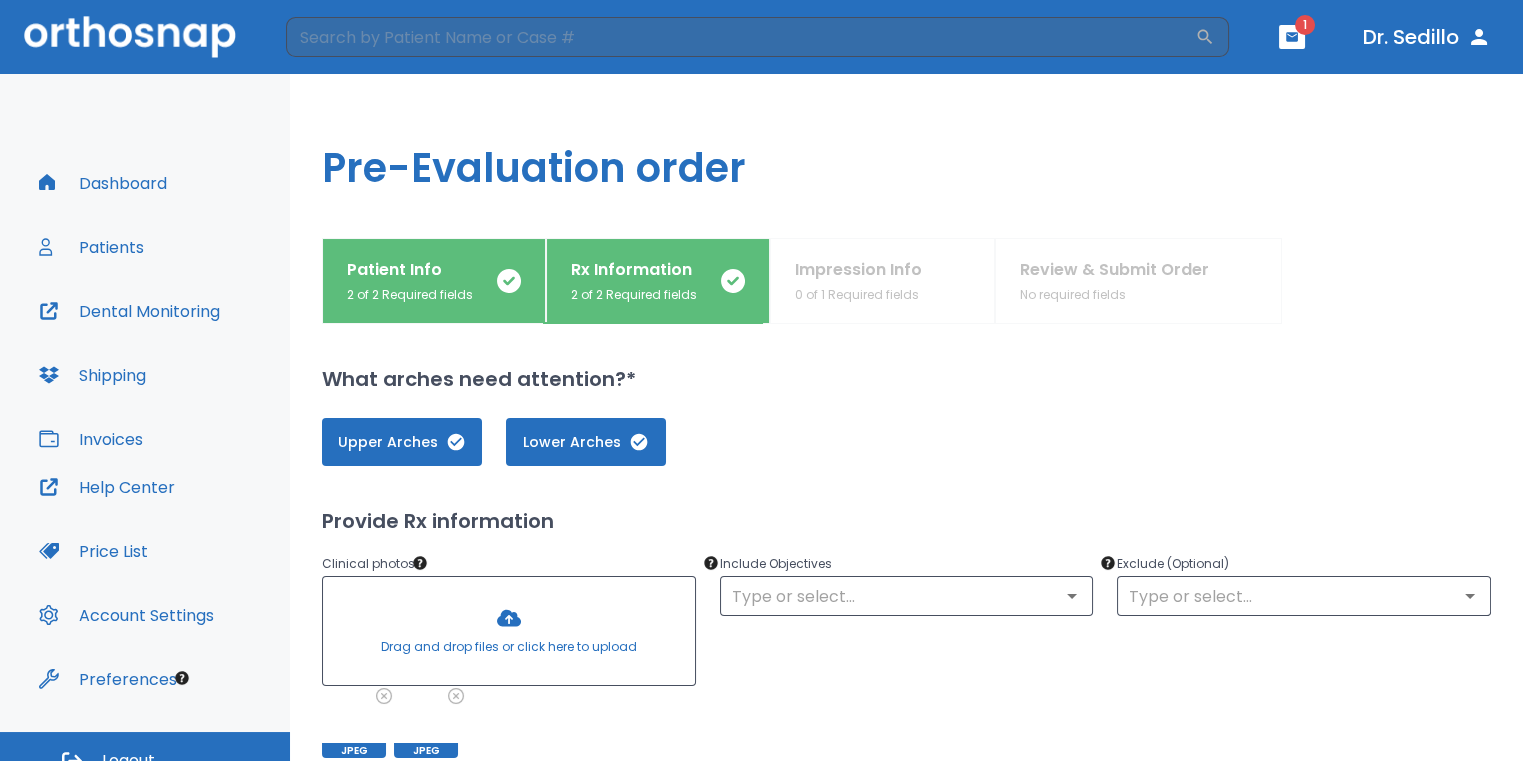 click at bounding box center (509, 631) 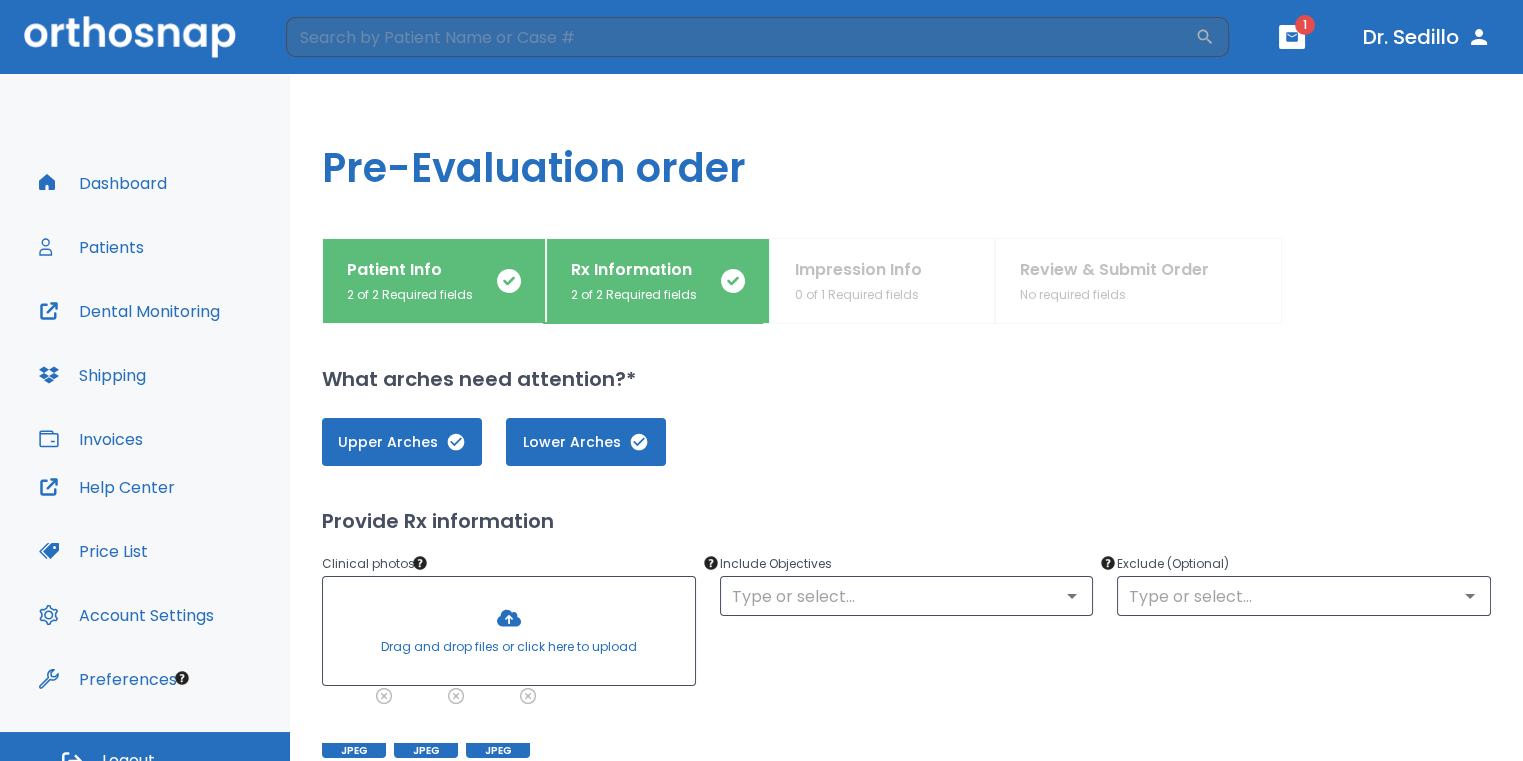 click at bounding box center (509, 631) 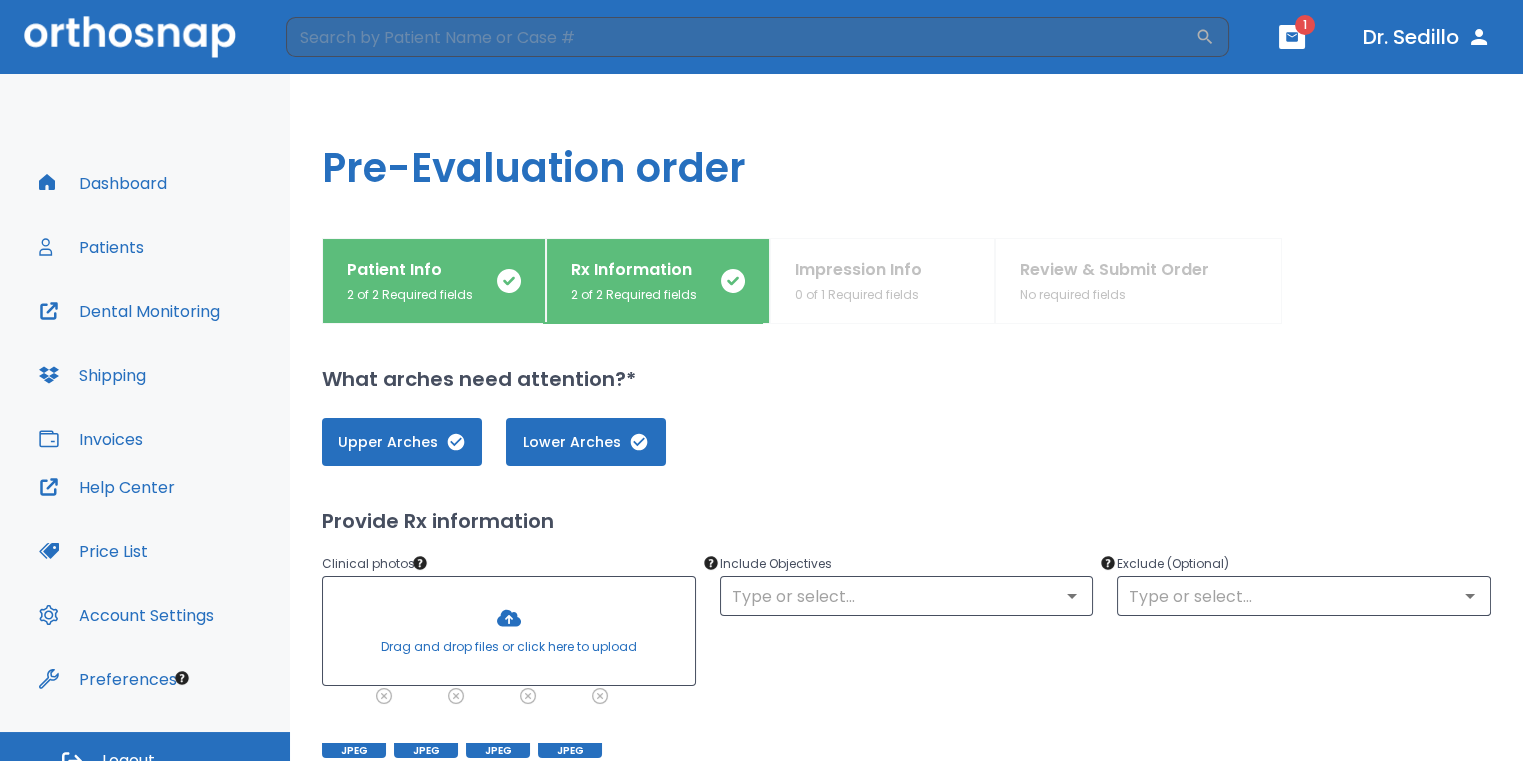 click at bounding box center (509, 631) 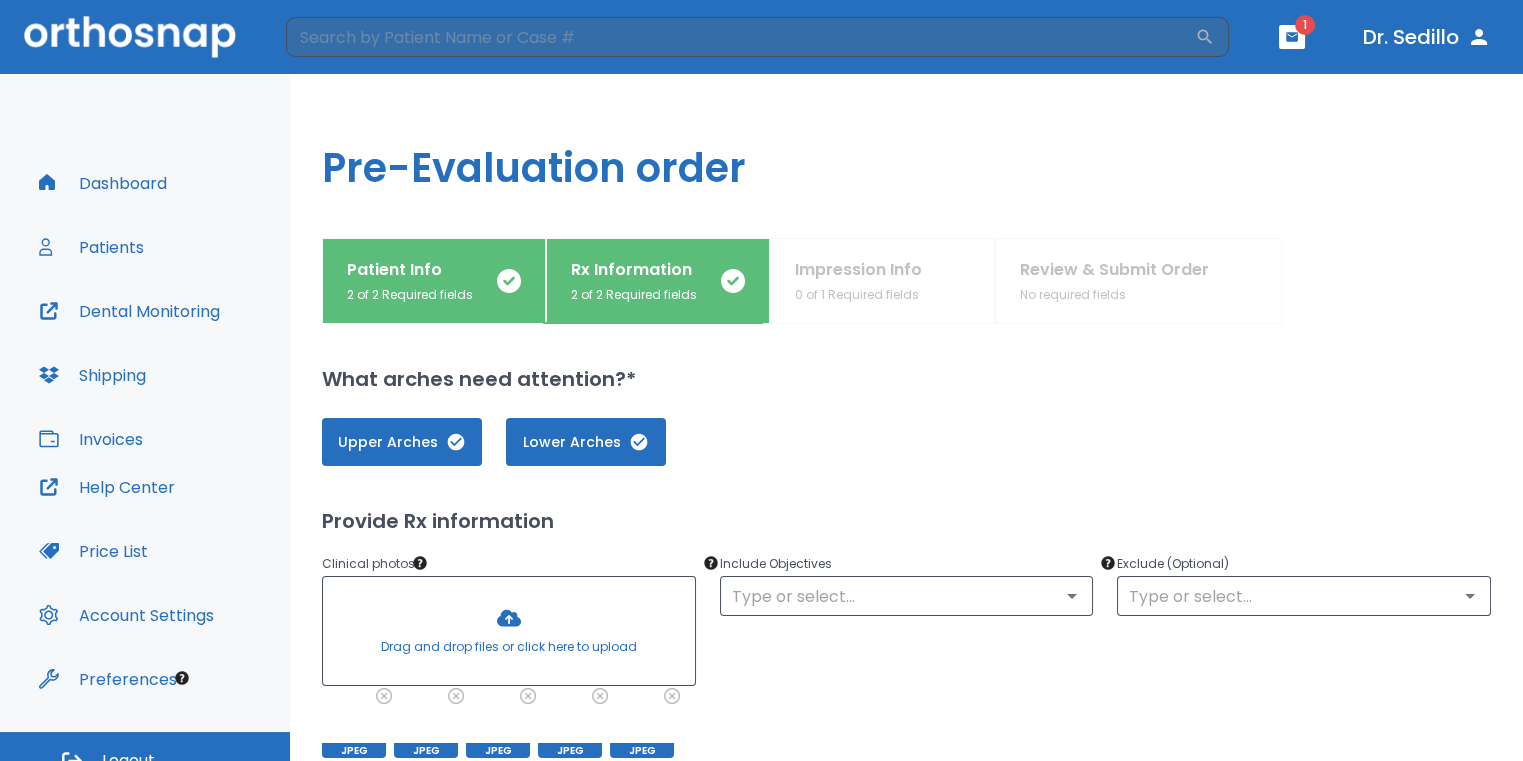 click at bounding box center (509, 631) 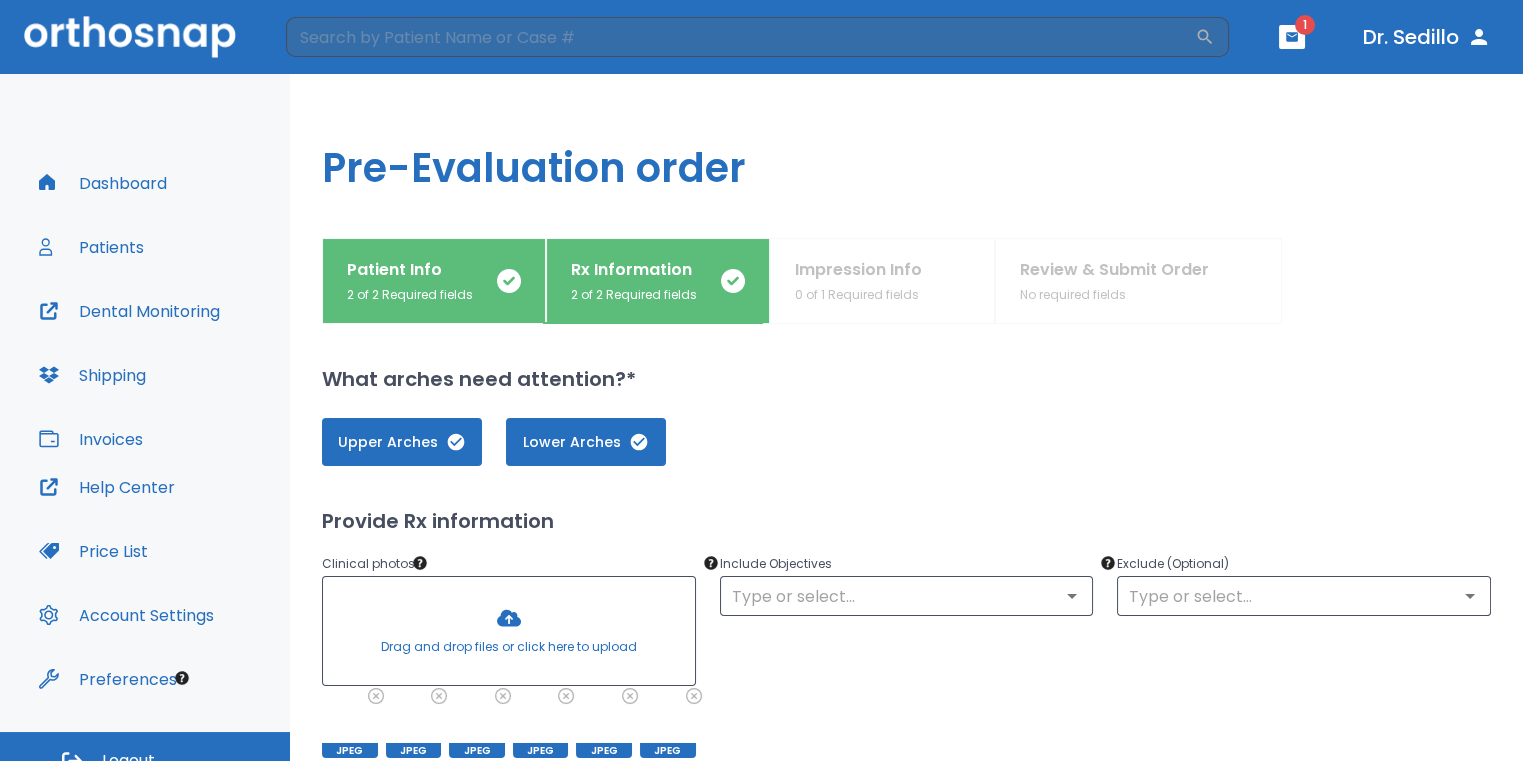 click at bounding box center [509, 631] 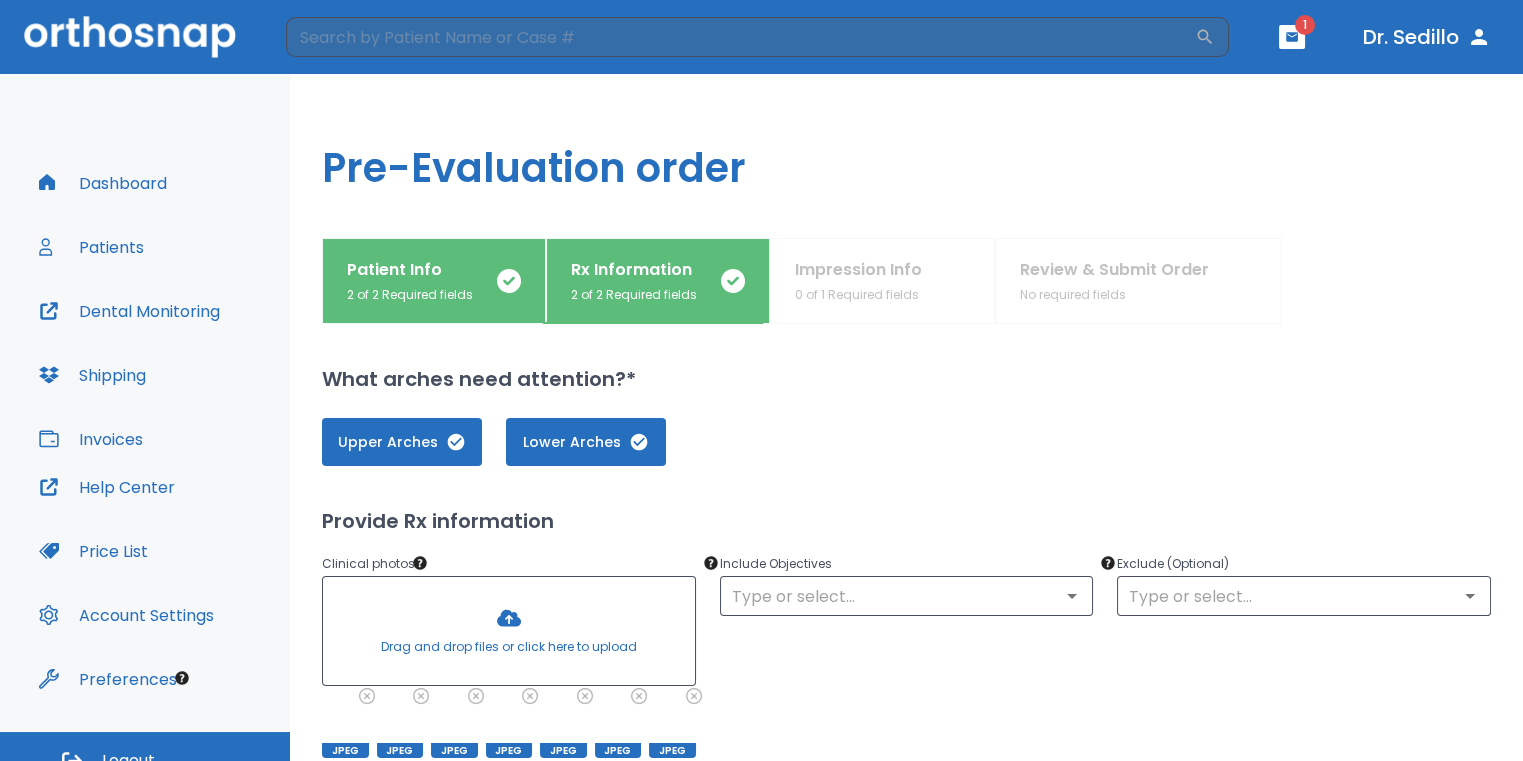 click at bounding box center (509, 631) 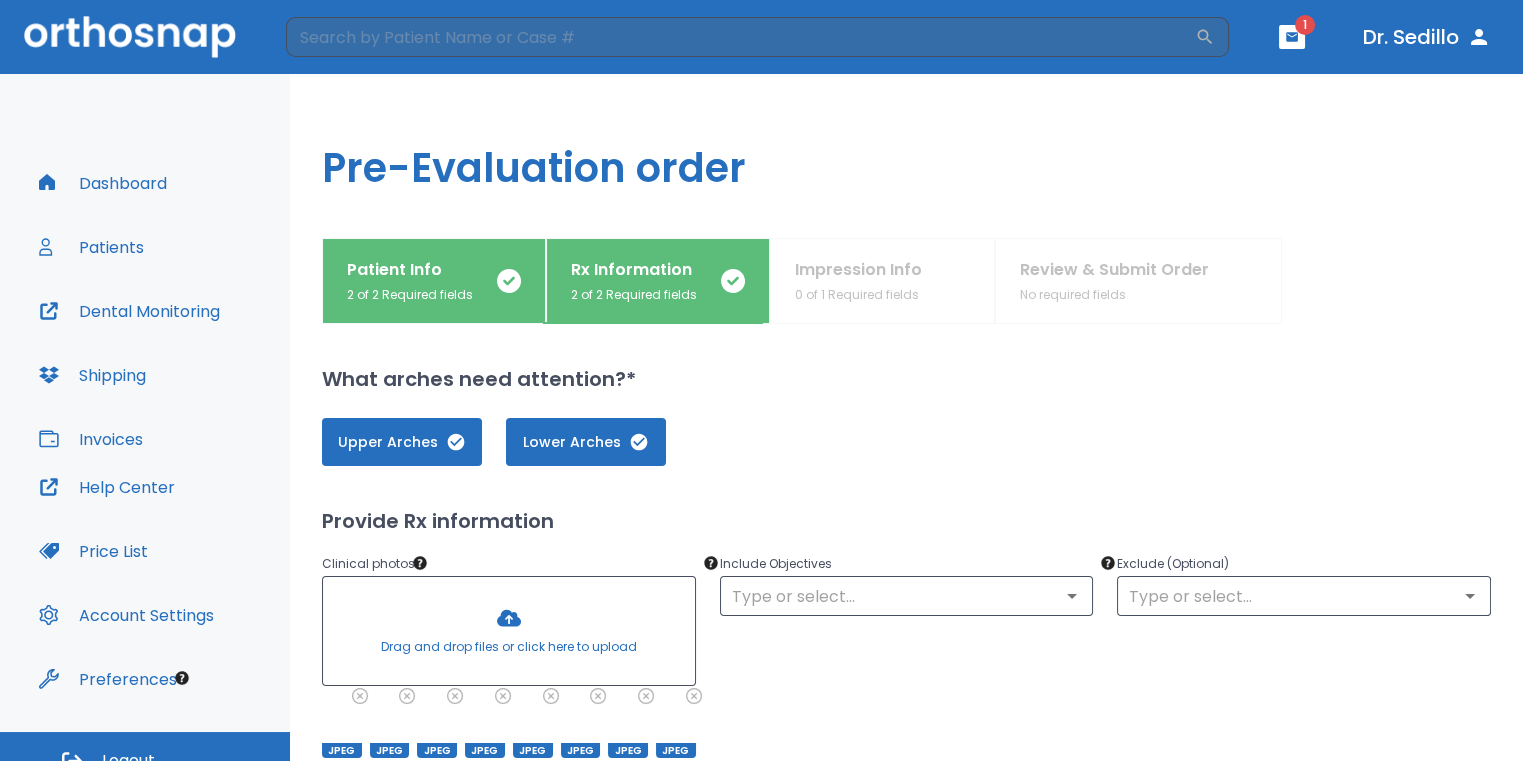 click at bounding box center [509, 631] 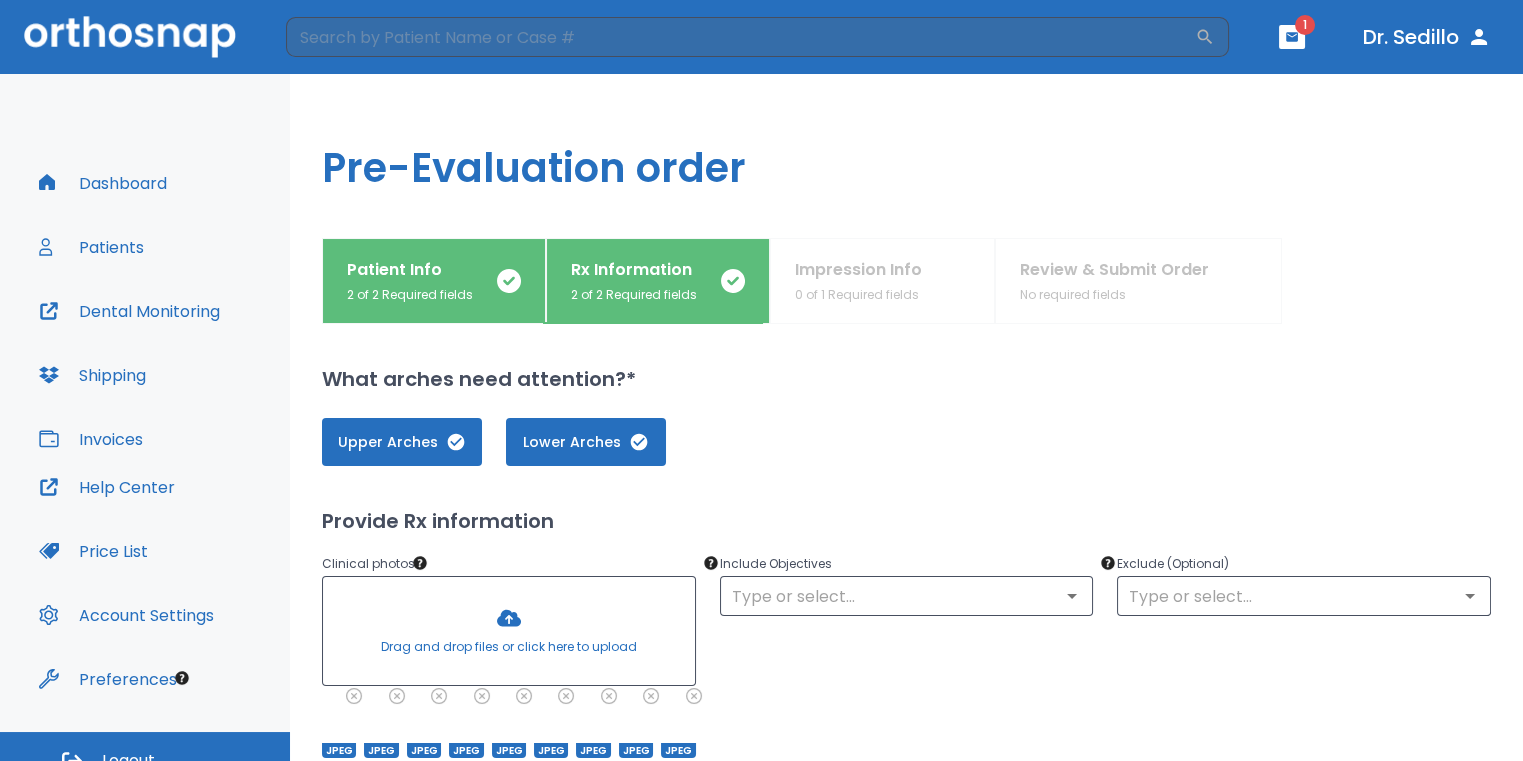 click at bounding box center [509, 631] 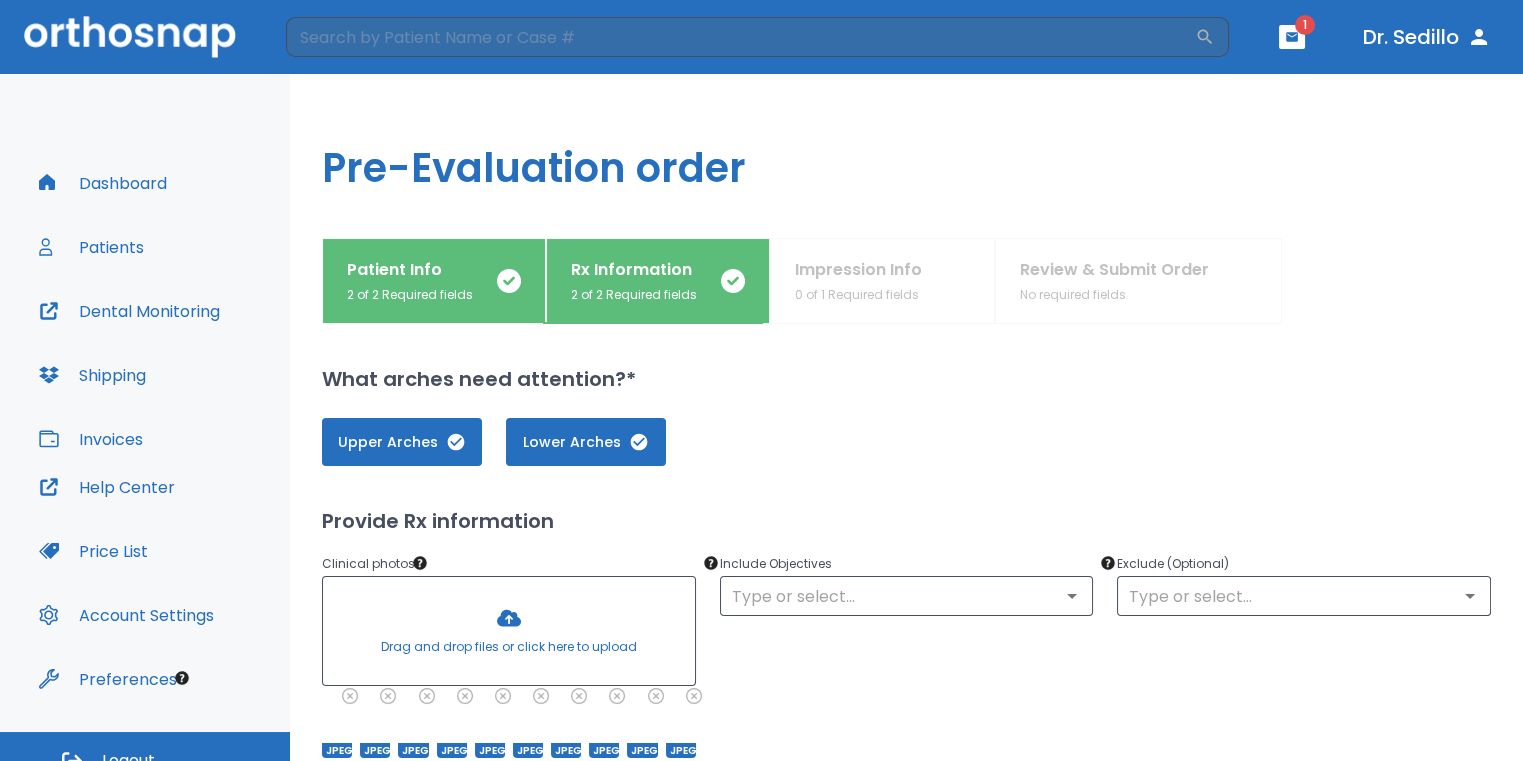click at bounding box center (509, 631) 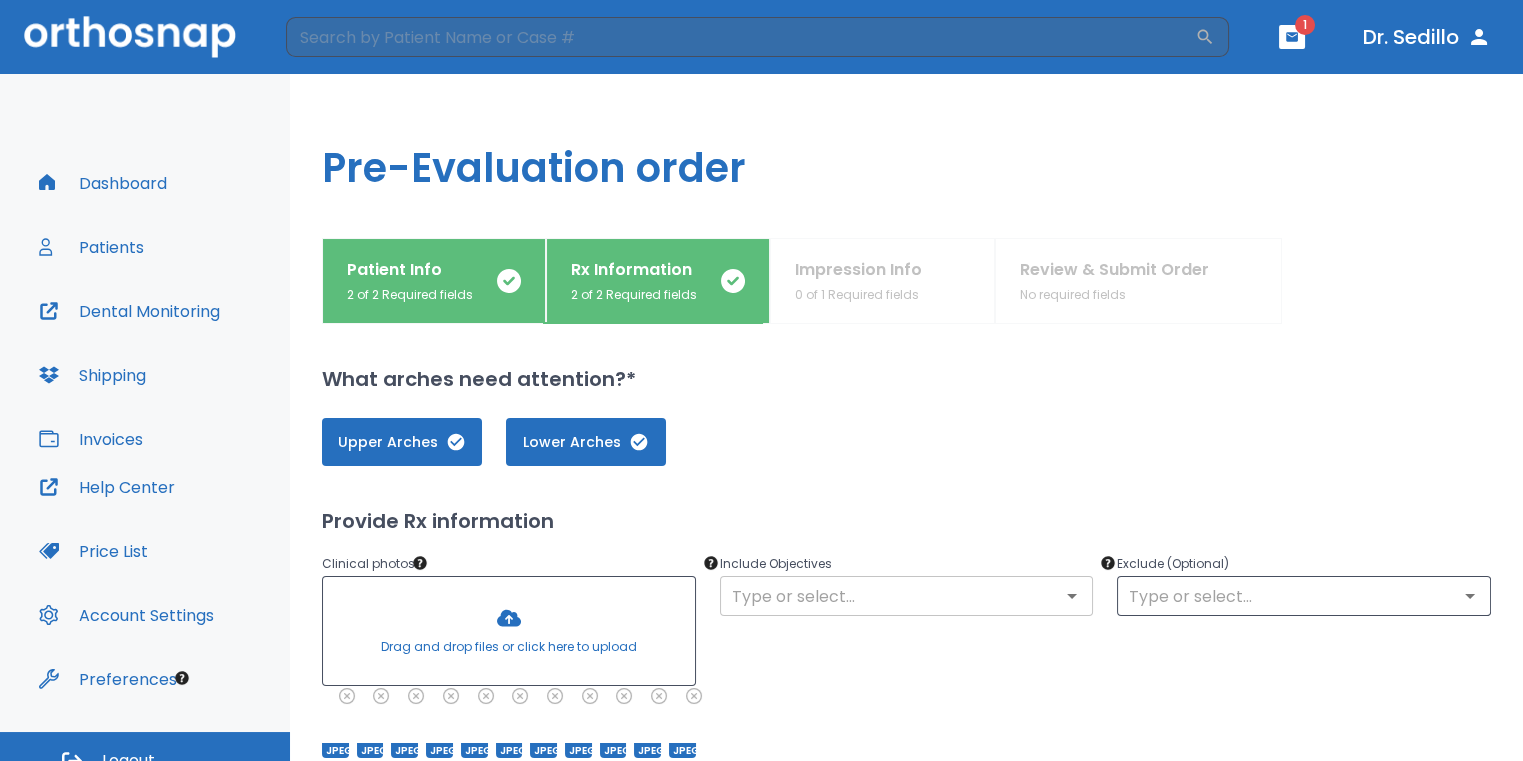 click at bounding box center (907, 596) 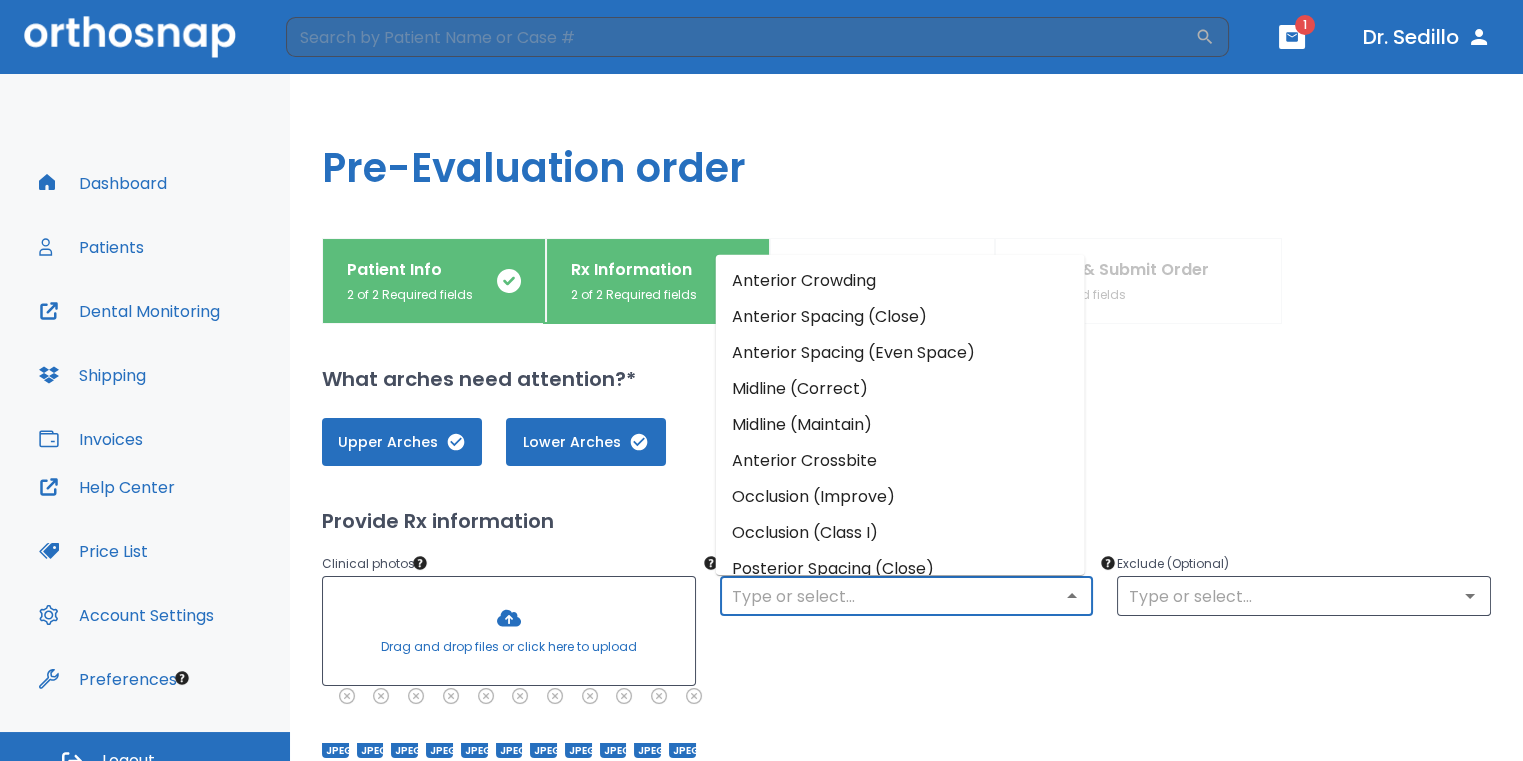click on "Anterior Crowding" at bounding box center [900, 280] 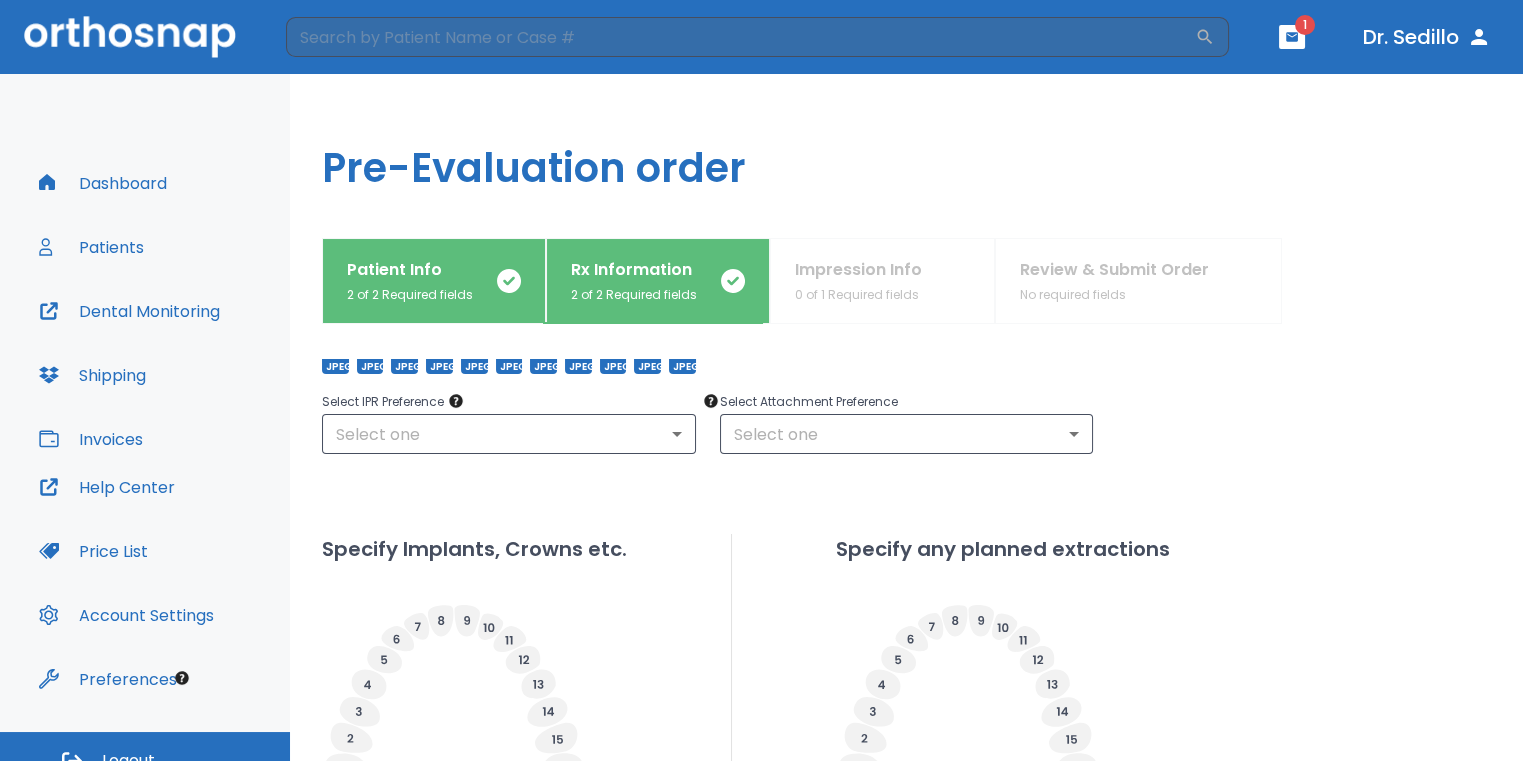 scroll, scrollTop: 84, scrollLeft: 0, axis: vertical 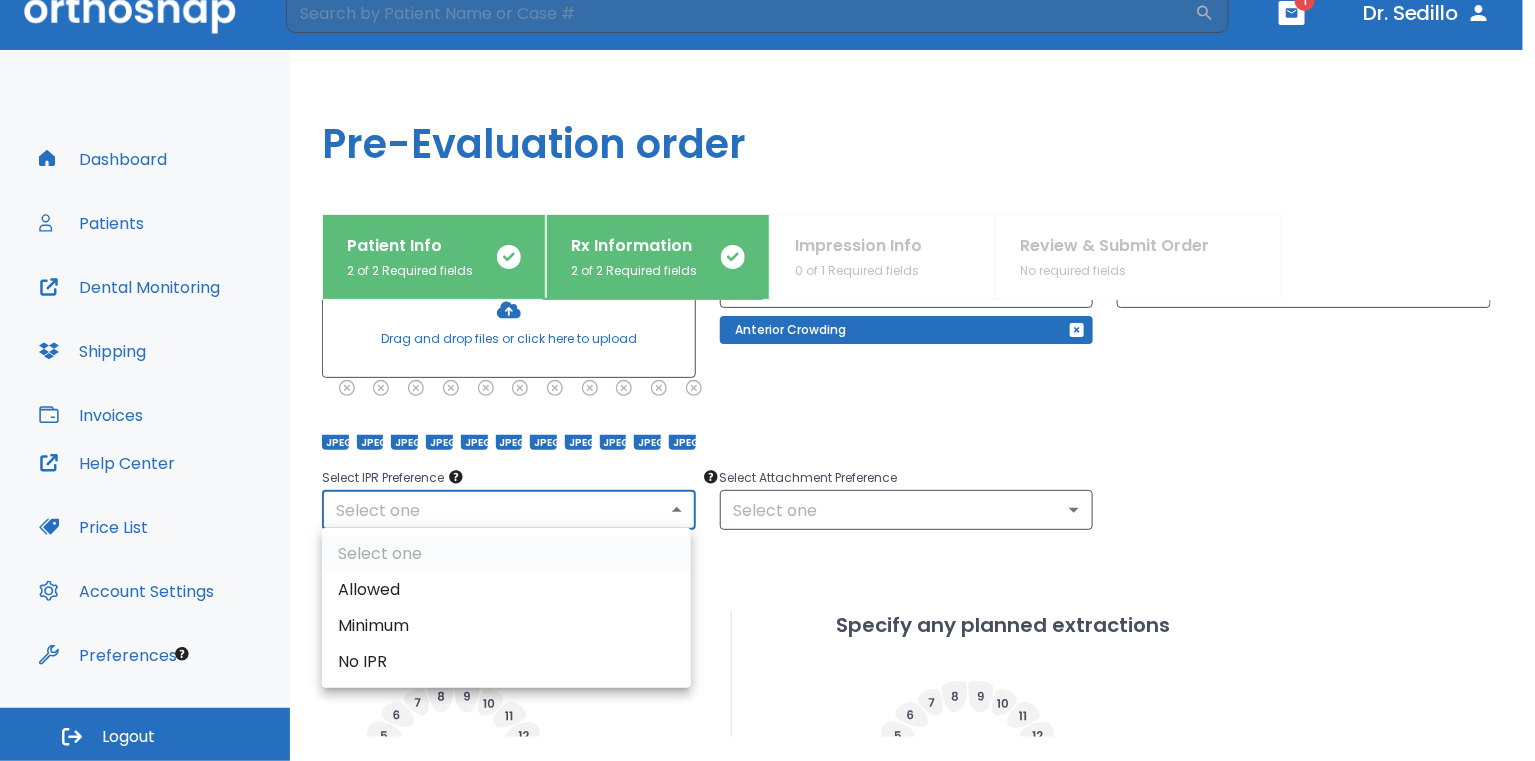 click on "​ 1 Dr. Sedillo Dashboard Patients Dental Monitoring Shipping Invoices Help Center Price List Account Settings Preferences Logout Uploading files and placing your order. One moment, please. Pre-Evaluation order Patient Info 2 of 2 Required fields Rx Information 2 of 2 Required fields Impression Info 0 of 1 Required fields Review & Submit Order No required fields What arches need attention?* Upper Arches Lower Arches Provide Rx information Clinical photos * Drag and drop files or click here to upload JPEG JPEG JPEG JPEG JPEG JPEG JPEG JPEG JPEG JPEG JPEG Include Objectives ​ Anterior Crowding Exclude (Optional) ​ Select IPR Preference Select one ​ Select Attachment Preference Select one ​ Specify Implants, Crowns etc. Specify any planned extractions Save as draft Cancel Back Next Select one Allowed Minimum No IPR" at bounding box center [767, 356] 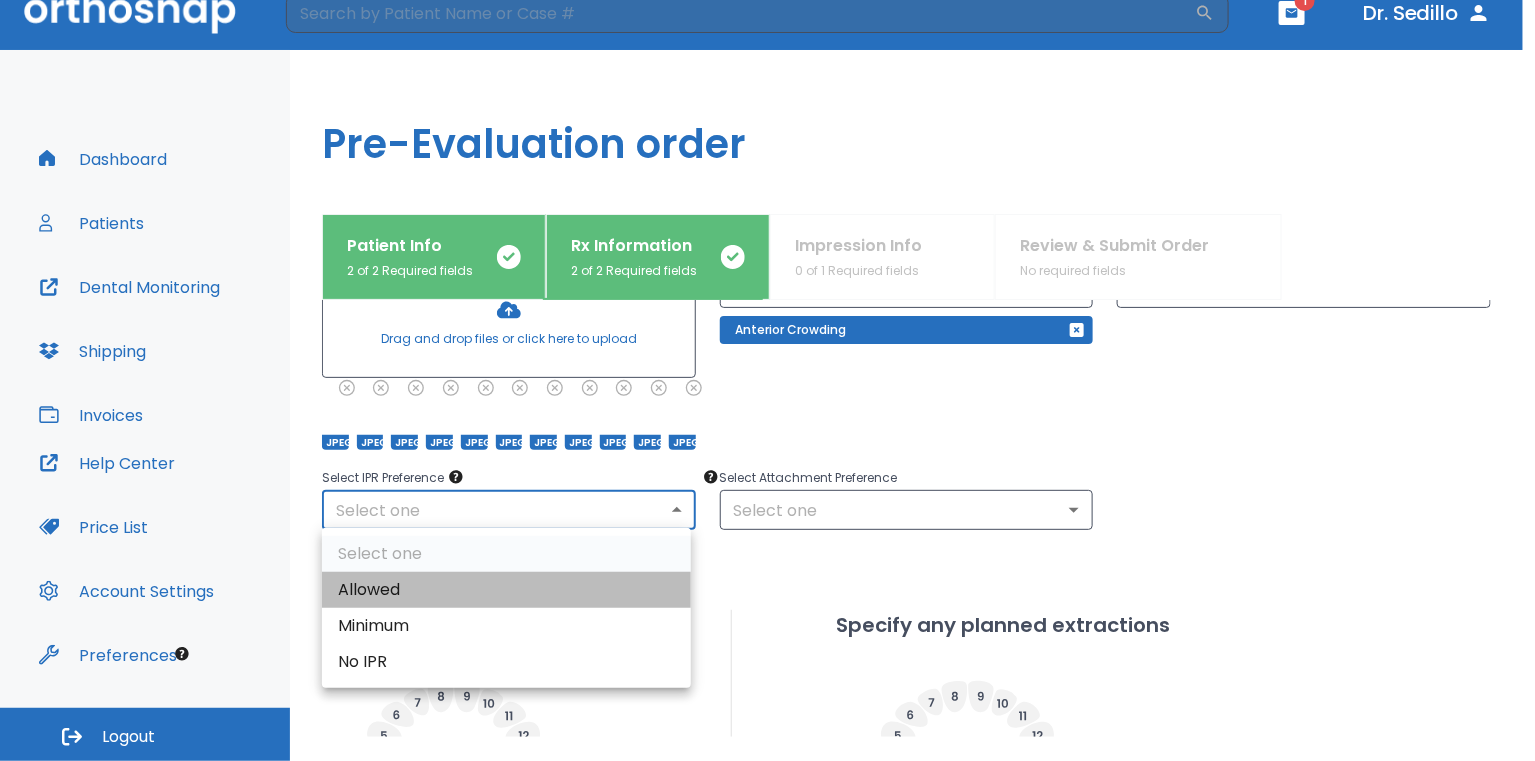 click on "Allowed" at bounding box center [506, 590] 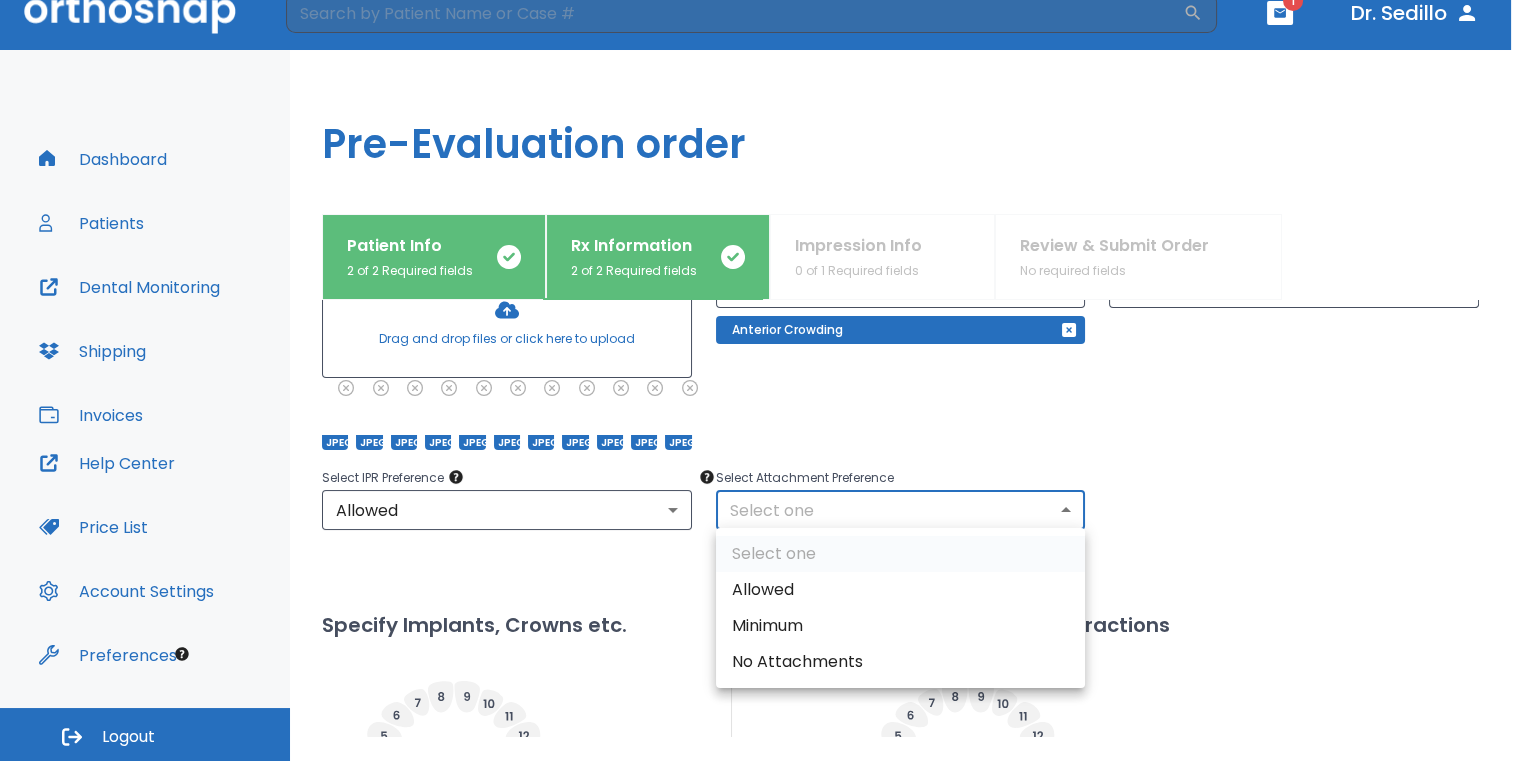 click on "​ 1 Dr. Sedillo Dashboard Patients Dental Monitoring Shipping Invoices Help Center Price List Account Settings Preferences Logout Uploading files and placing your order. One moment, please. Pre-Evaluation order Patient Info 2 of 2 Required fields Rx Information 2 of 2 Required fields Impression Info 0 of 1 Required fields Review & Submit Order No required fields What arches need attention?* Upper Arches Lower Arches Provide Rx information Clinical photos * Drag and drop files or click here to upload JPEG JPEG JPEG JPEG JPEG JPEG JPEG JPEG JPEG JPEG JPEG Include Objectives ​ Anterior Crowding Exclude (Optional) ​ Select IPR Preference Allowed 1 ​ Select Attachment Preference Select one ​ Specify Implants, Crowns etc. Specify any planned extractions Save as draft Cancel Back Next Select one Allowed Minimum No Attachments" at bounding box center [761, 356] 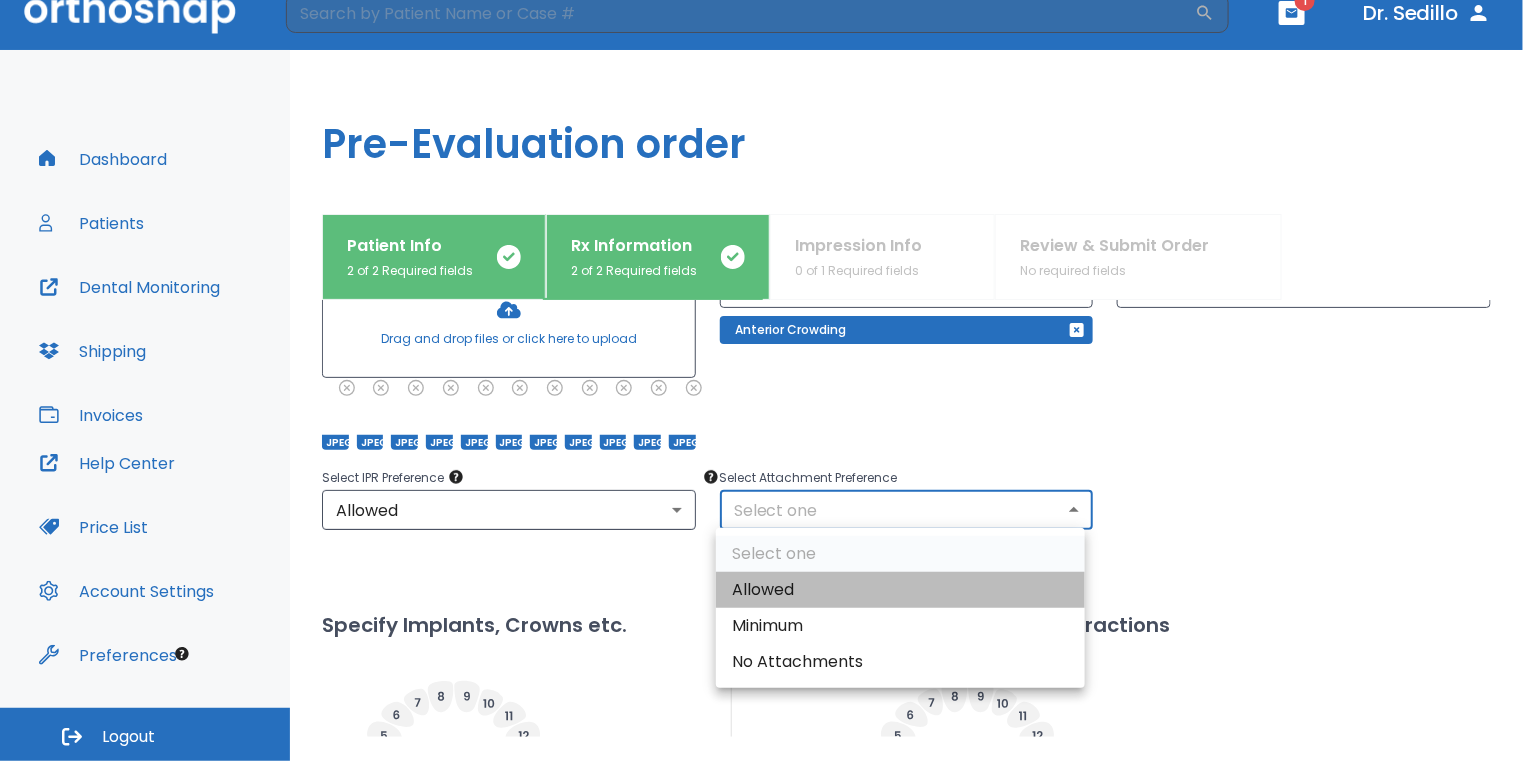 click on "Allowed" at bounding box center [900, 590] 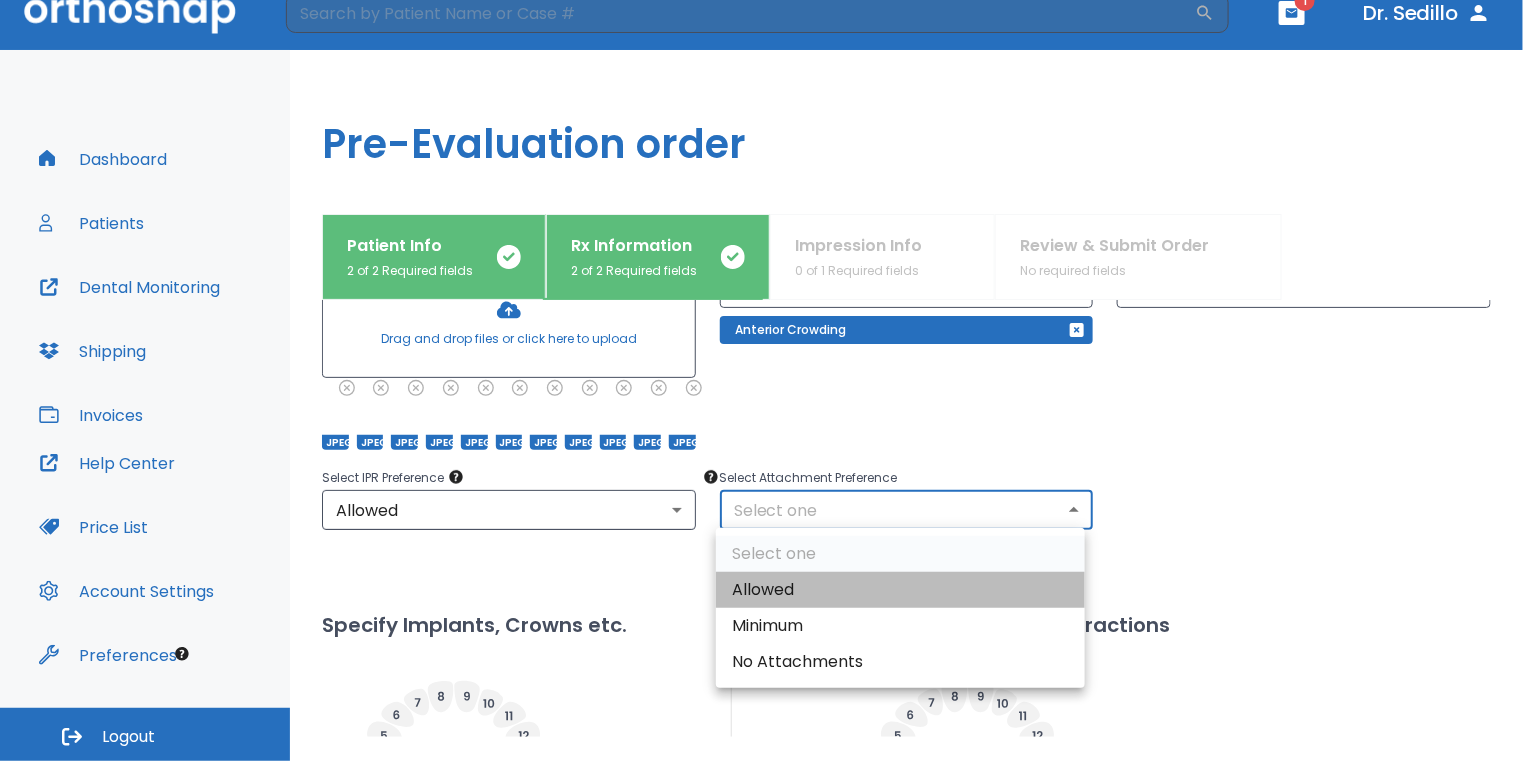 type on "1" 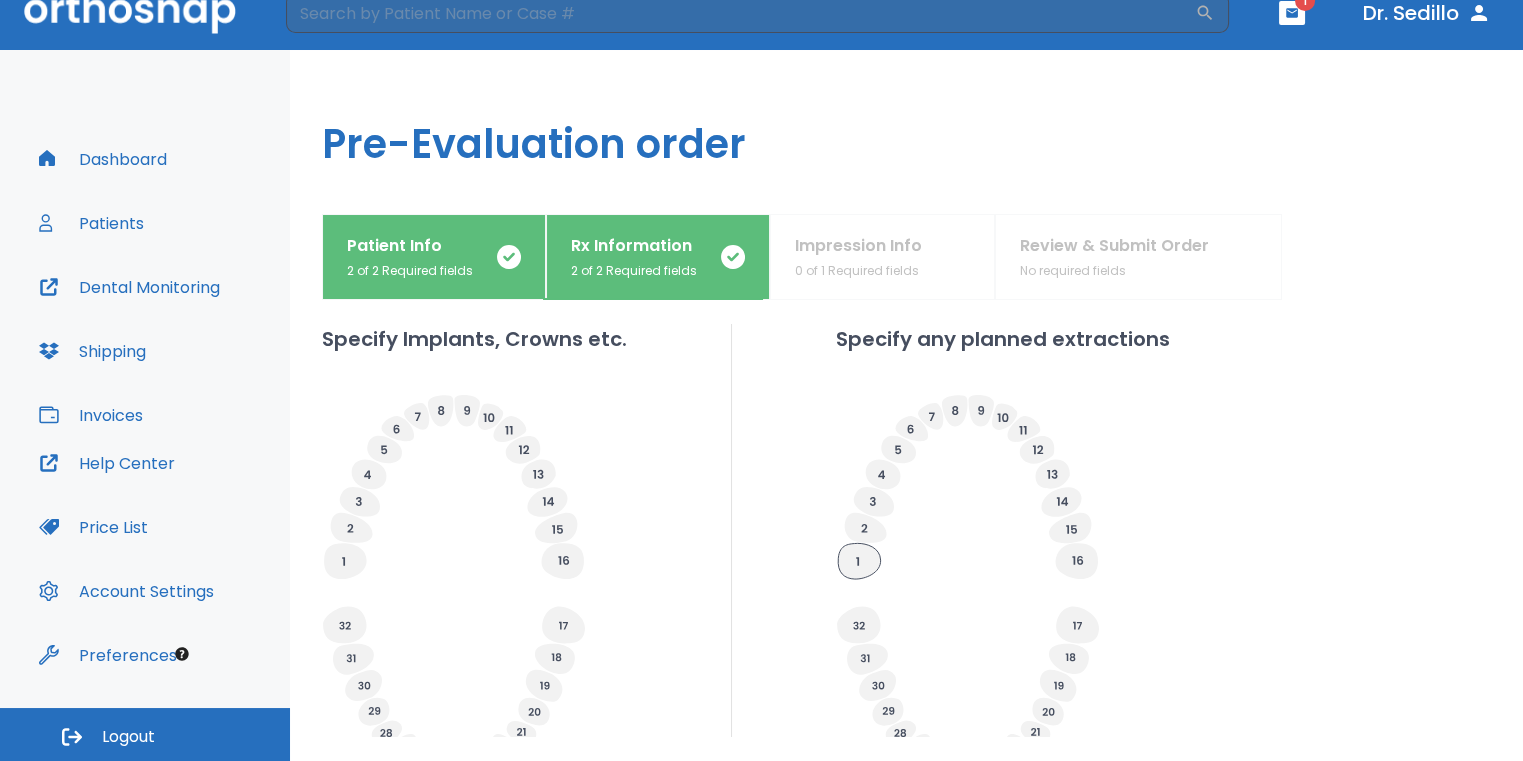 scroll, scrollTop: 584, scrollLeft: 0, axis: vertical 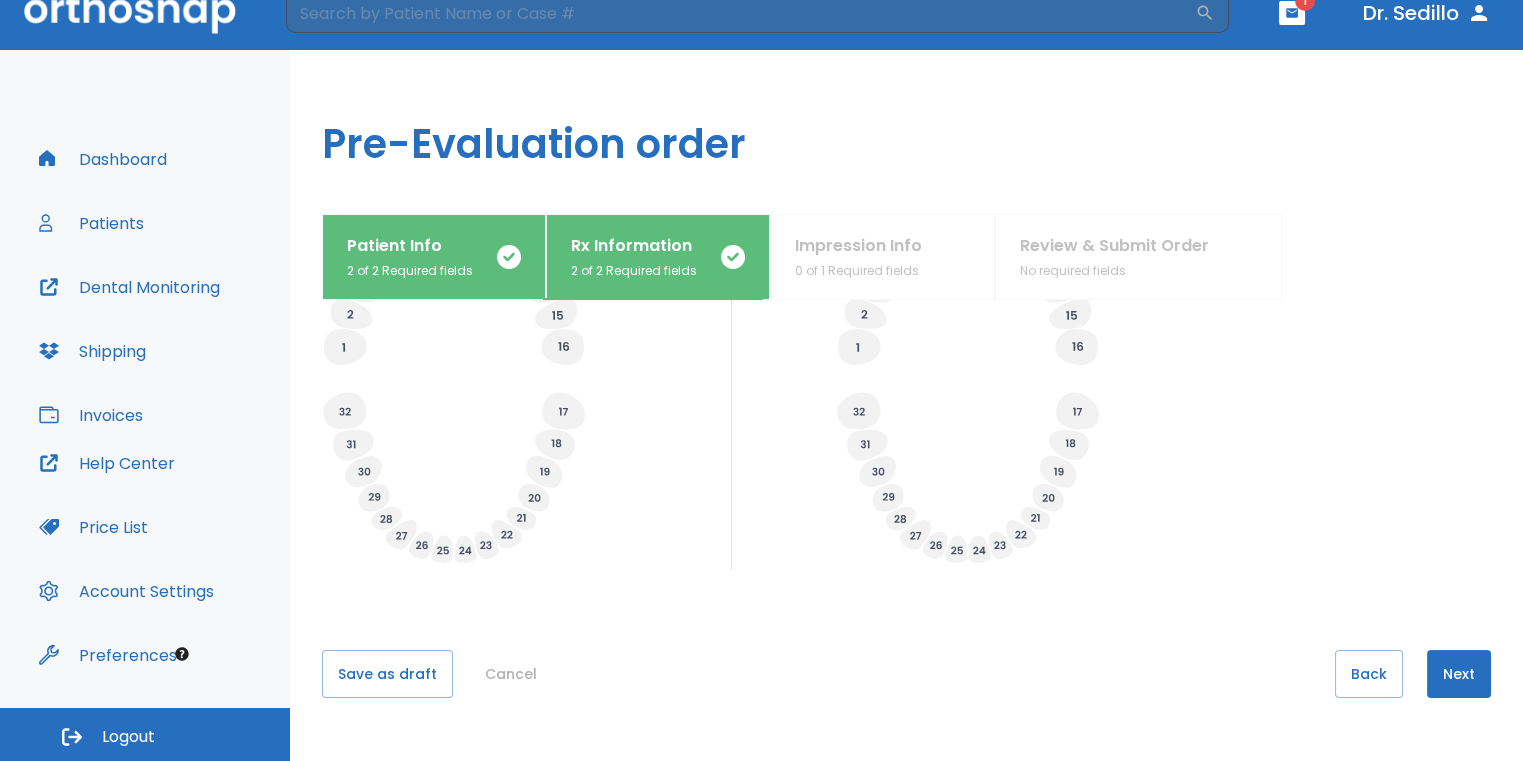 click on "Next" at bounding box center (1459, 674) 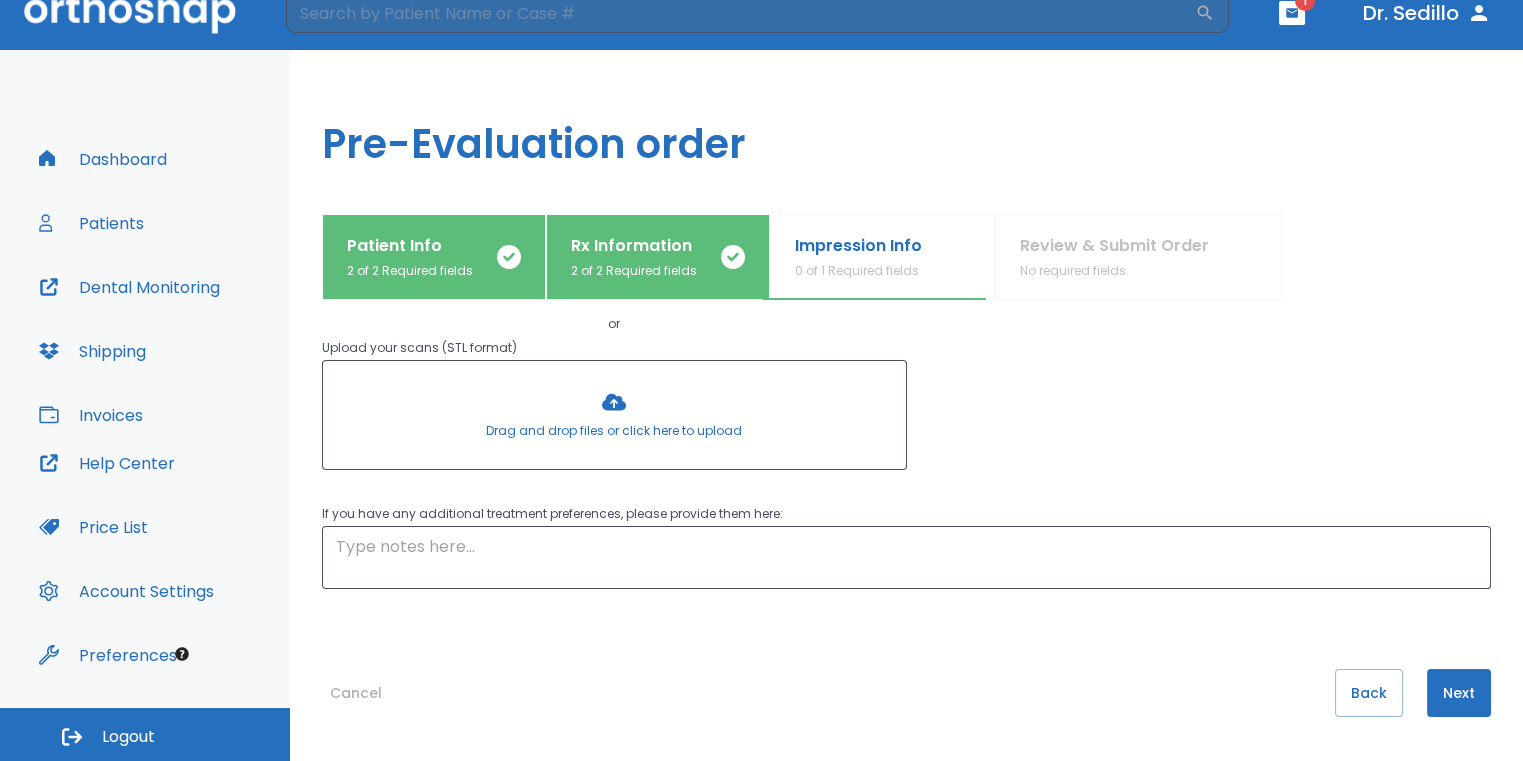 scroll, scrollTop: 245, scrollLeft: 0, axis: vertical 